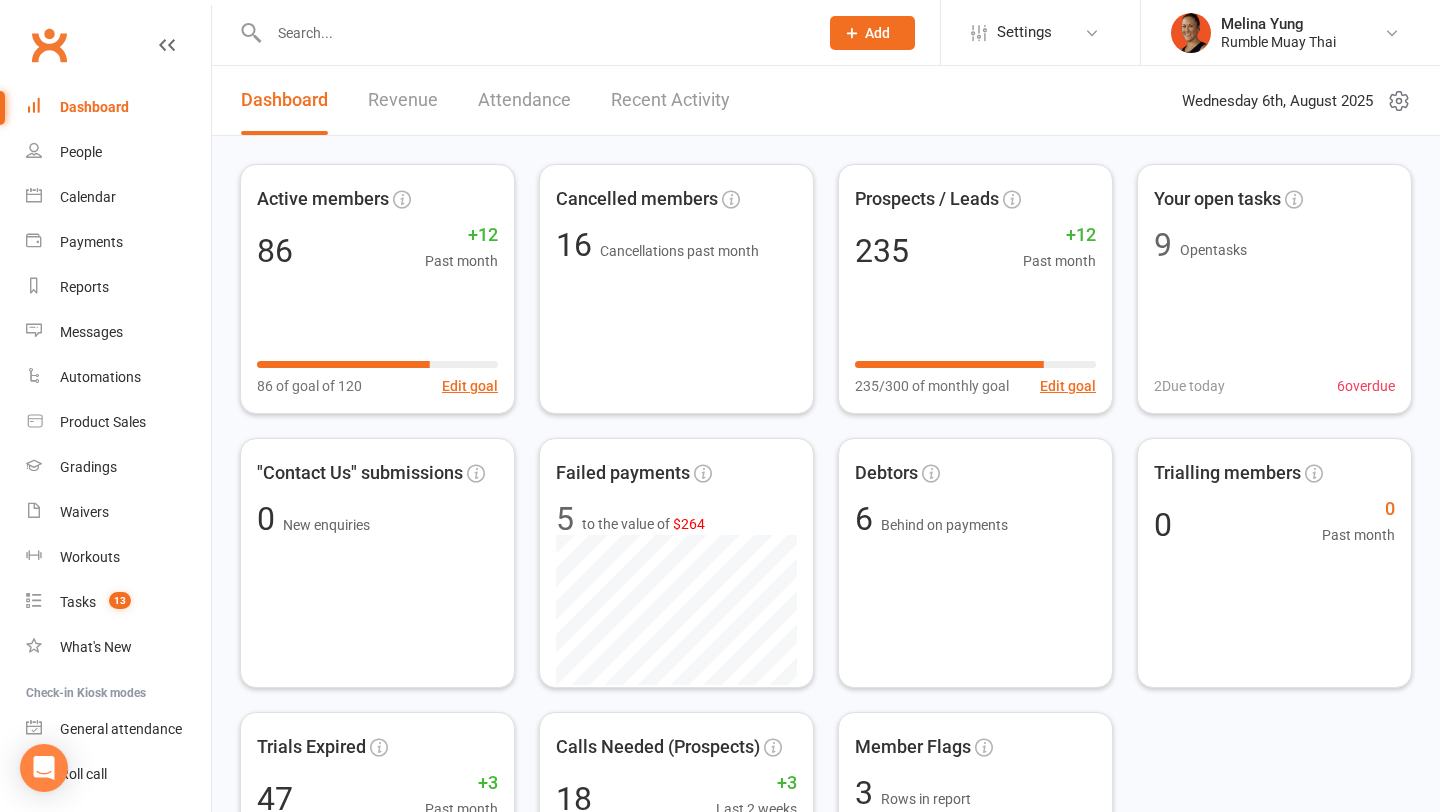 scroll, scrollTop: 947, scrollLeft: 0, axis: vertical 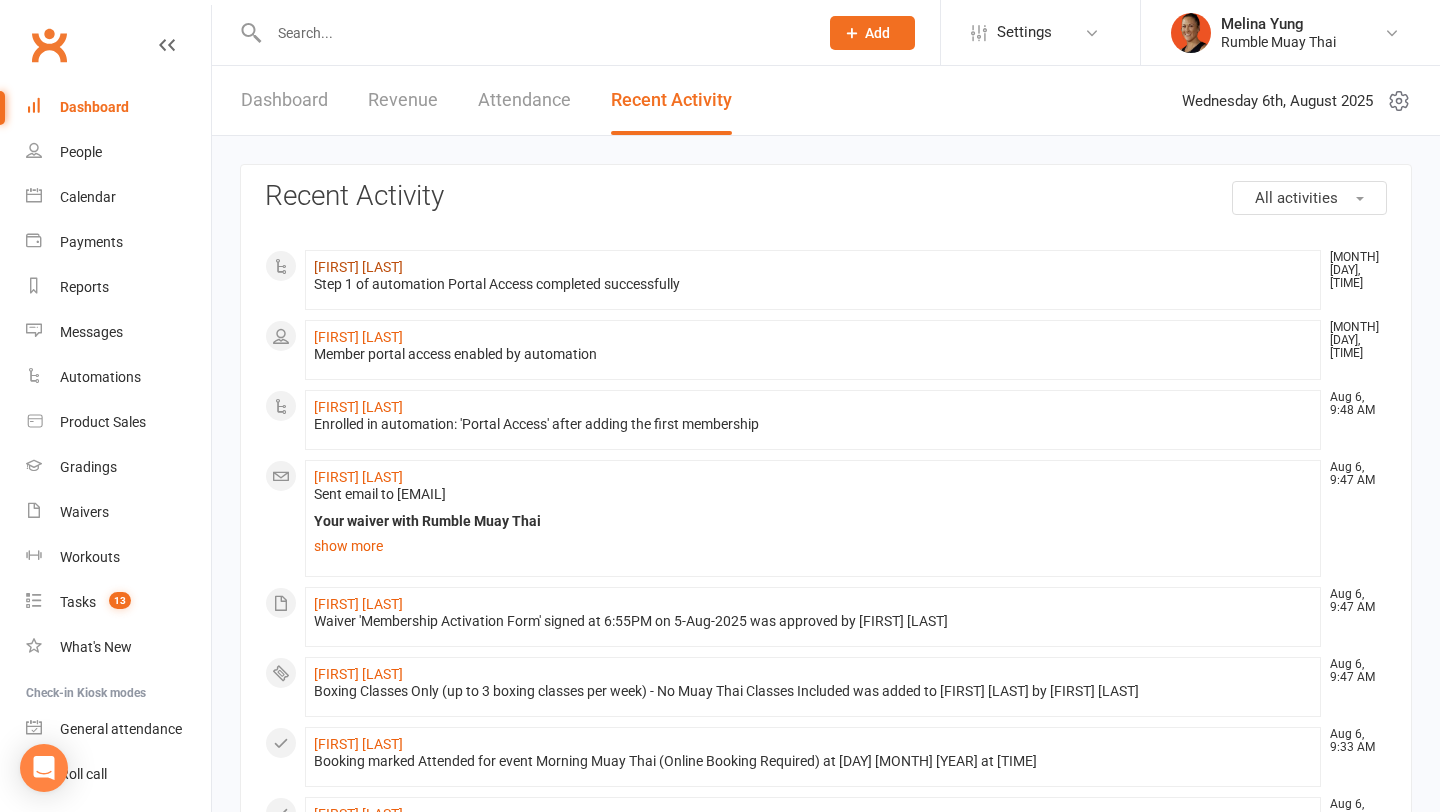 click on "[FIRST] [LAST]" at bounding box center (358, 267) 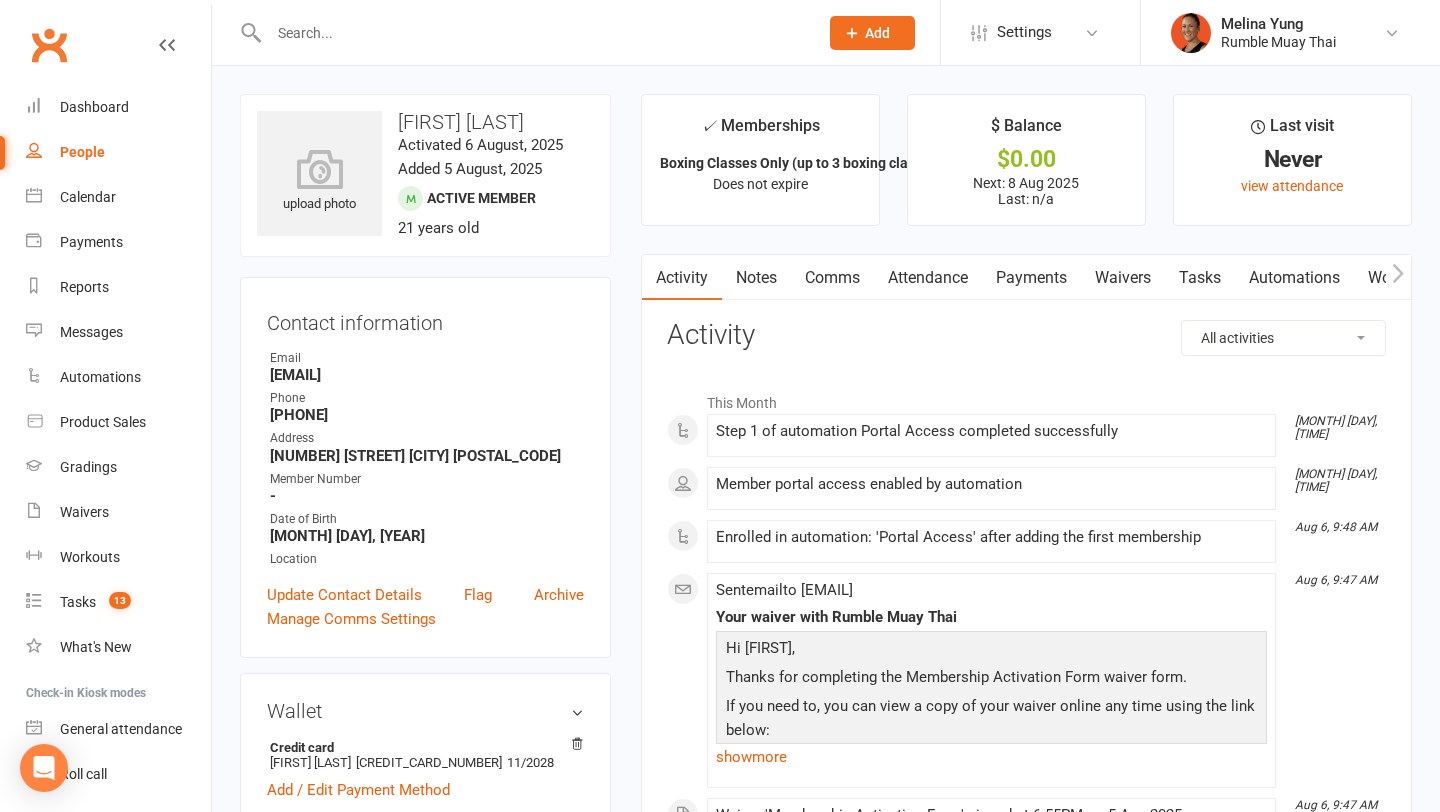 click on "People" at bounding box center (118, 152) 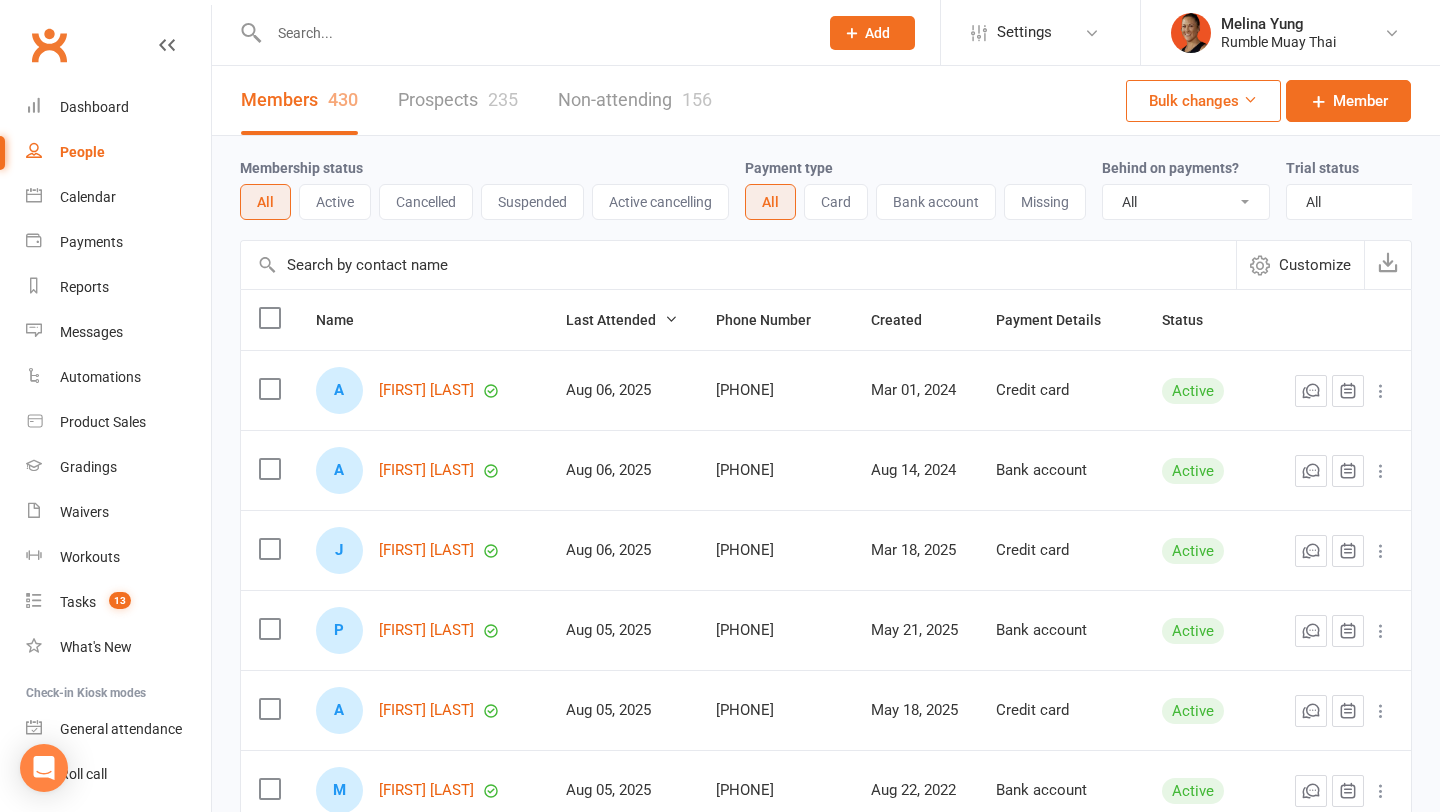 click on "Prospects 235" at bounding box center (458, 100) 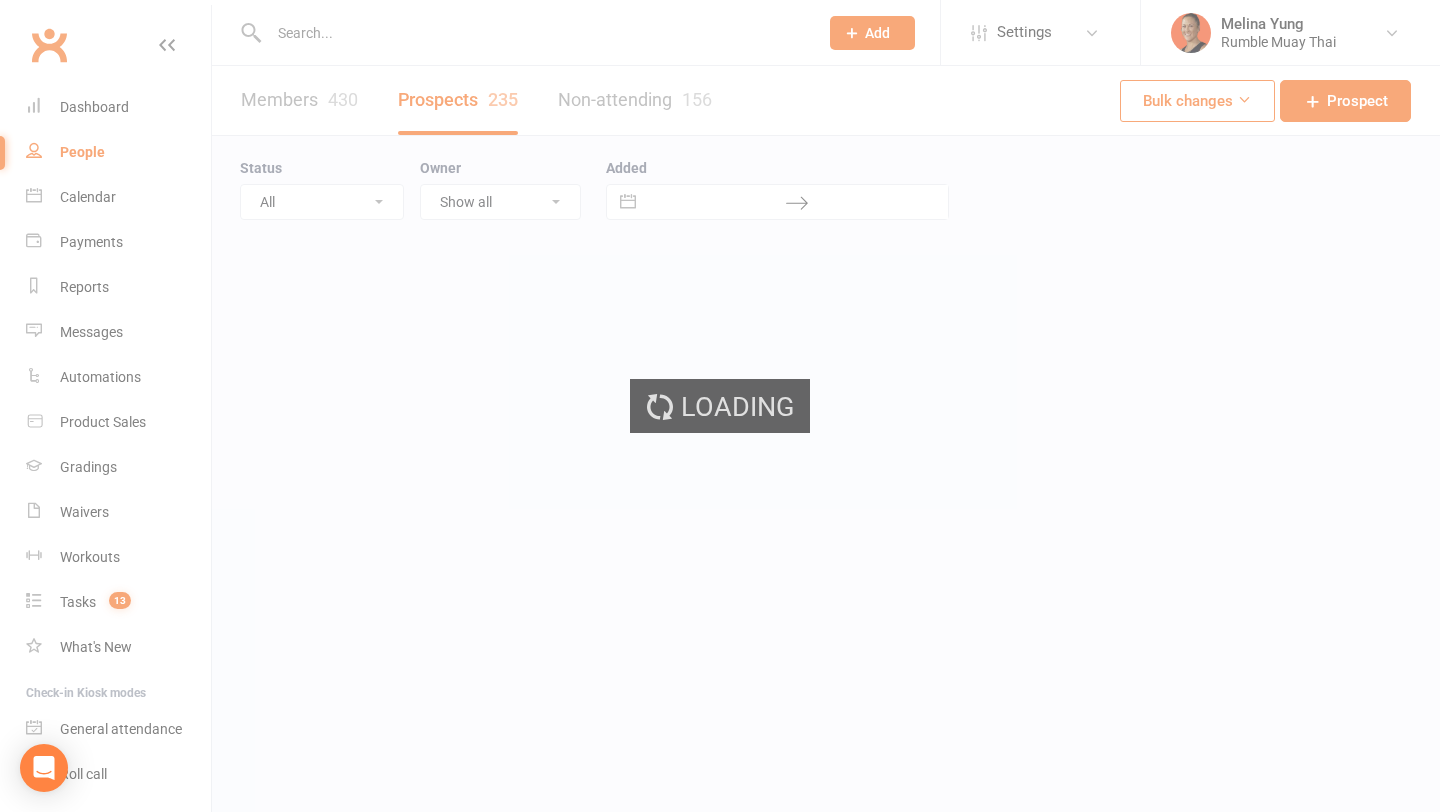 select on "100" 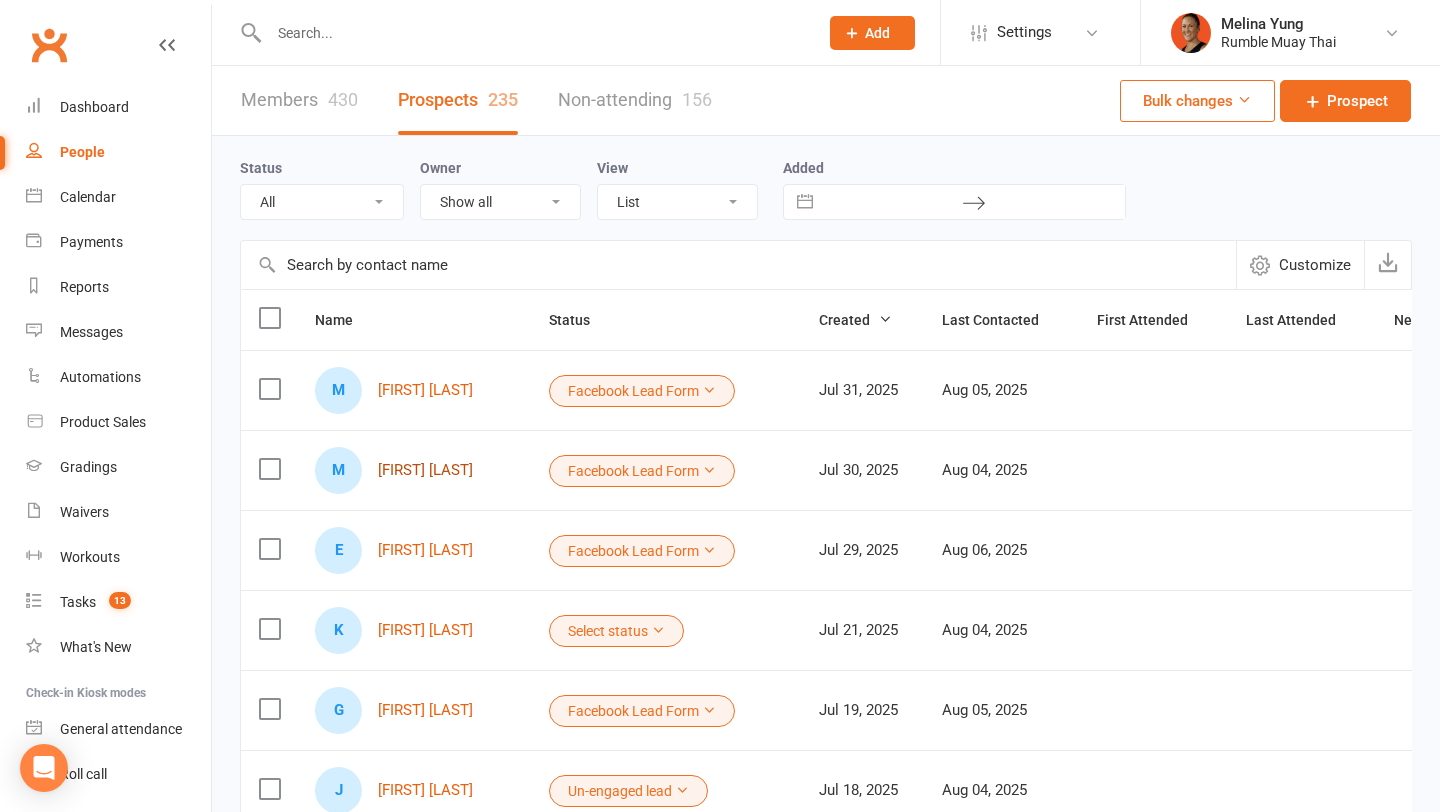 click on "[FIRST] [LAST]" at bounding box center (425, 470) 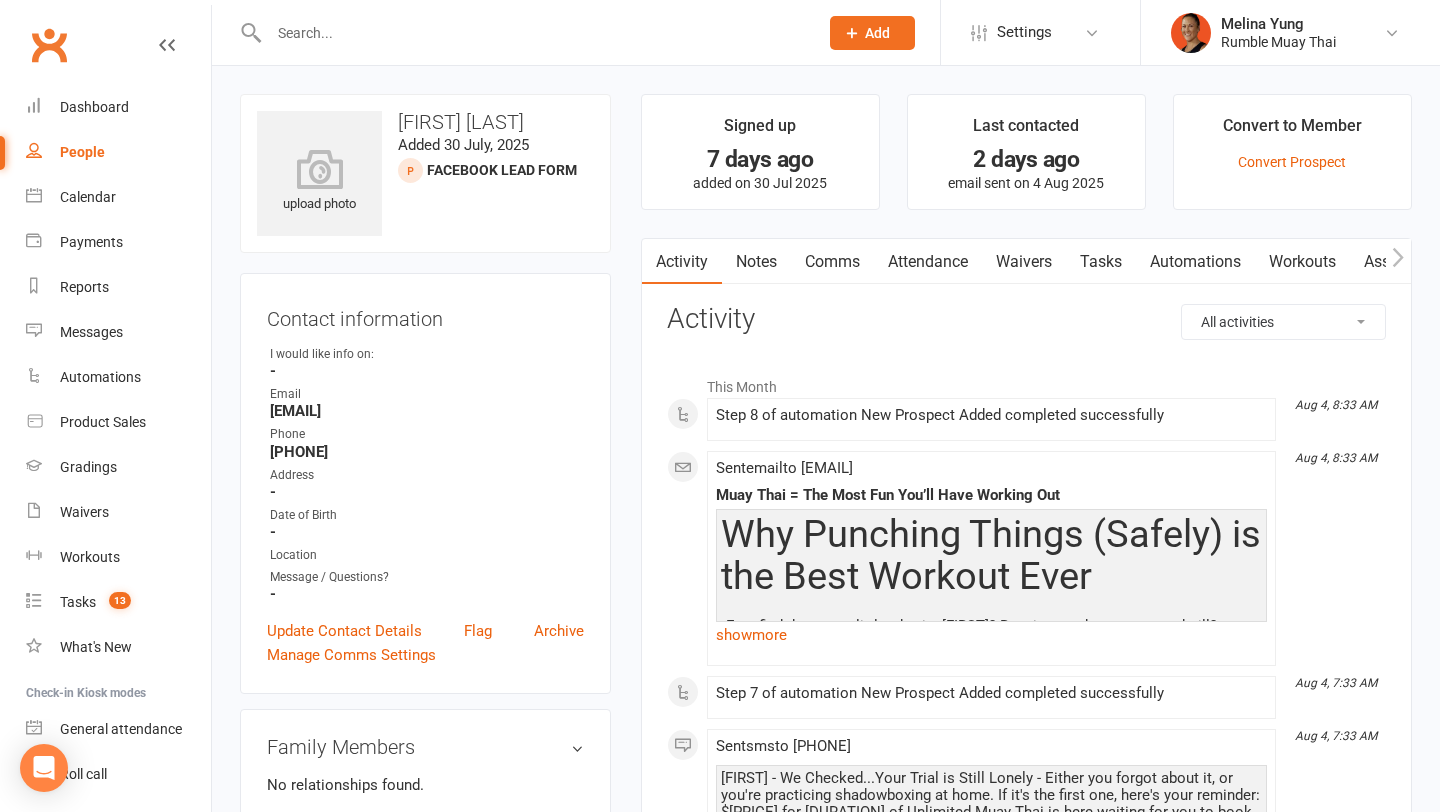 click on "Notes" at bounding box center [756, 262] 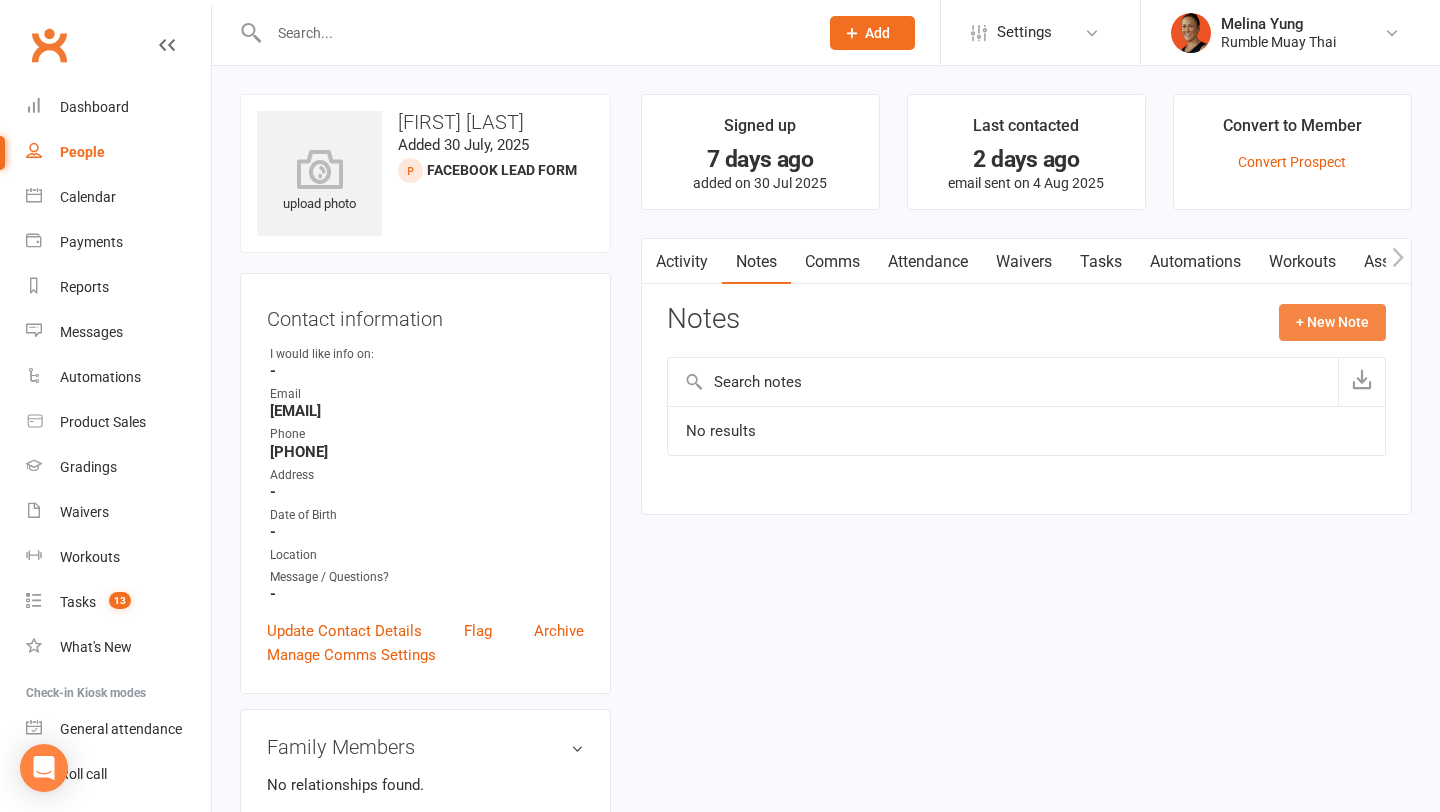 click on "+ New Note" at bounding box center (1332, 322) 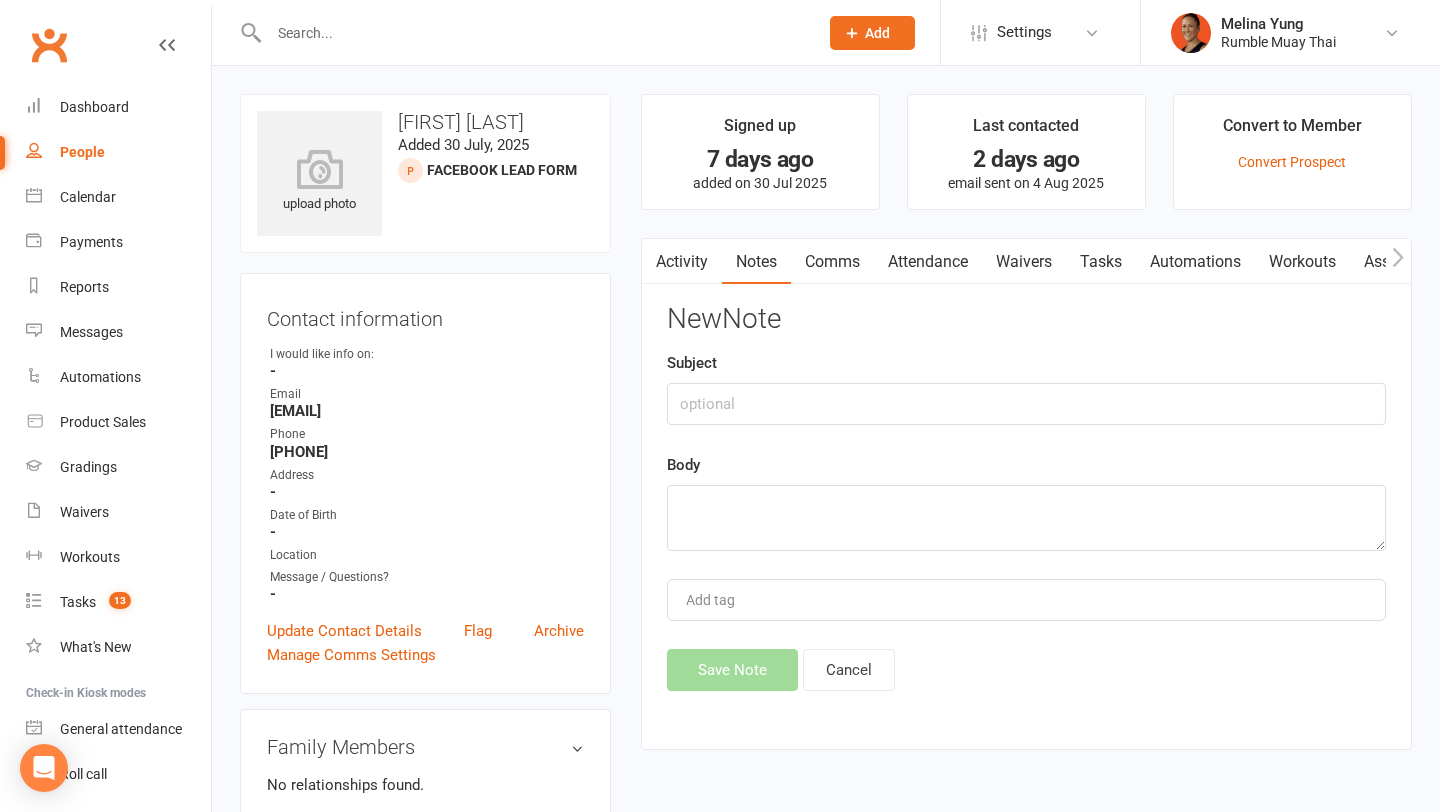click on "Signed up 7 days ago added on 30 Jul 2025 Last contacted 2 days ago email sent on 4 Aug 2025 Convert to Member Convert Prospect
Activity Notes Comms Attendance Waivers Tasks Automations Workouts Assessments
Notes + New Note No results New  Note Subject Body Add tag Save Note Cancel" at bounding box center [1026, 432] 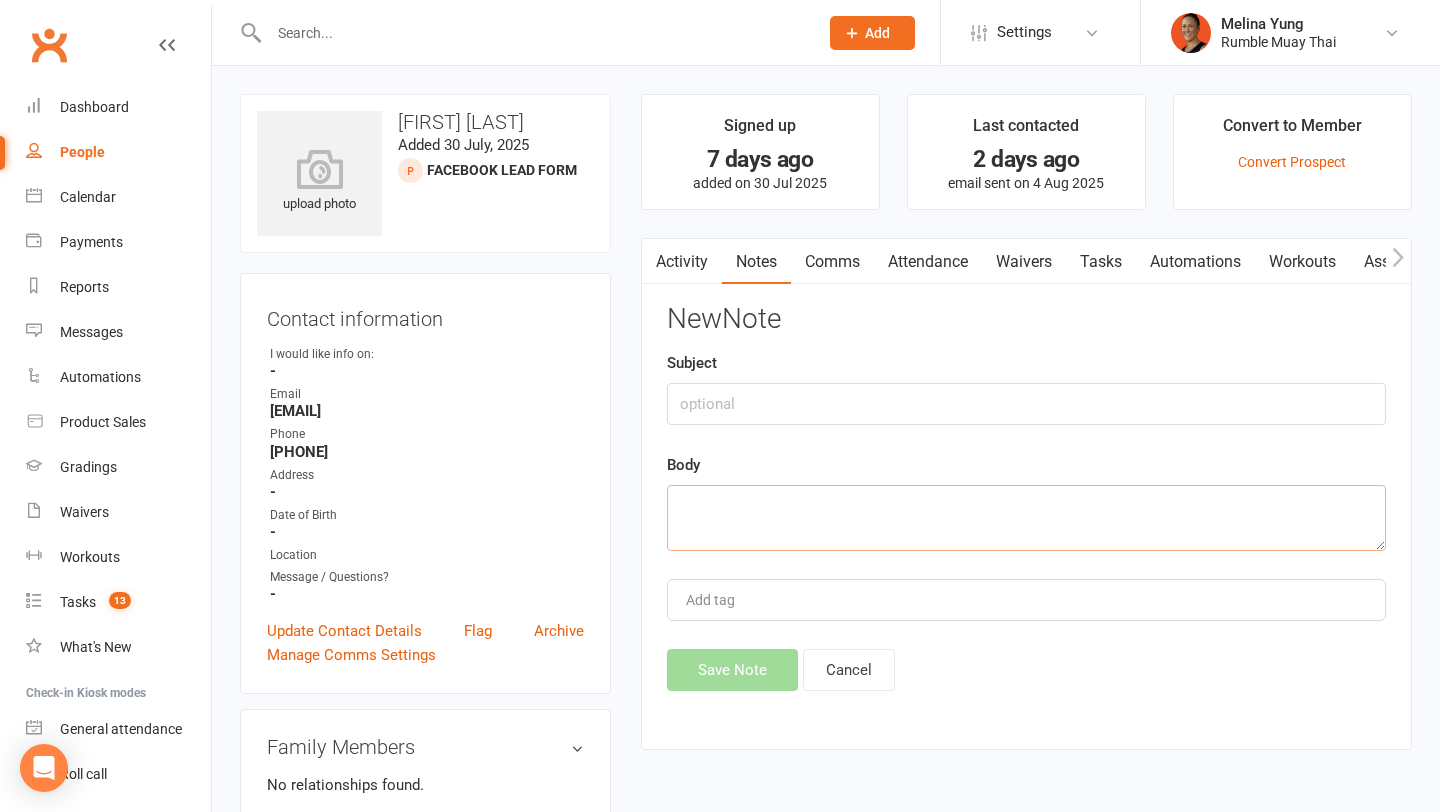 click at bounding box center [1026, 518] 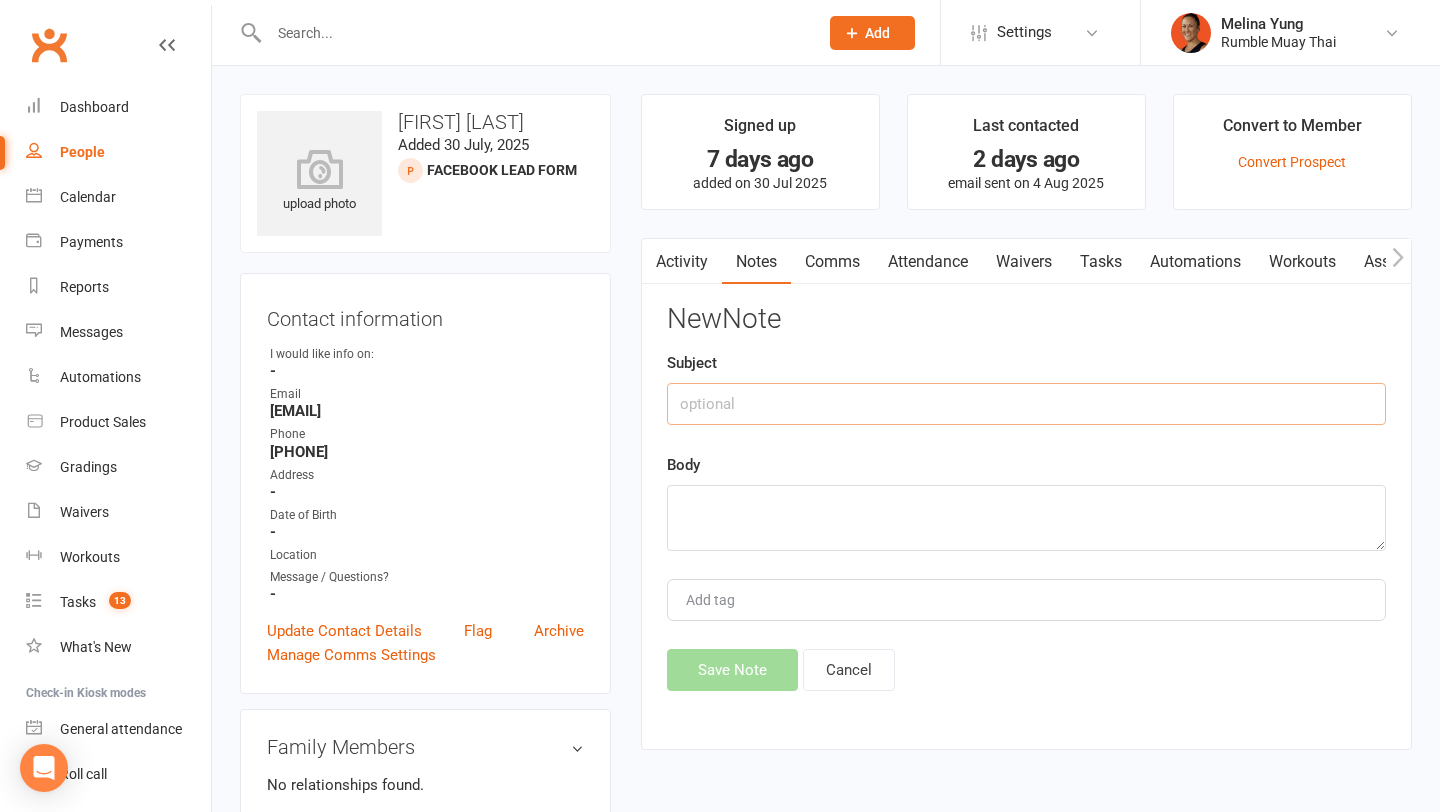 click at bounding box center [1026, 404] 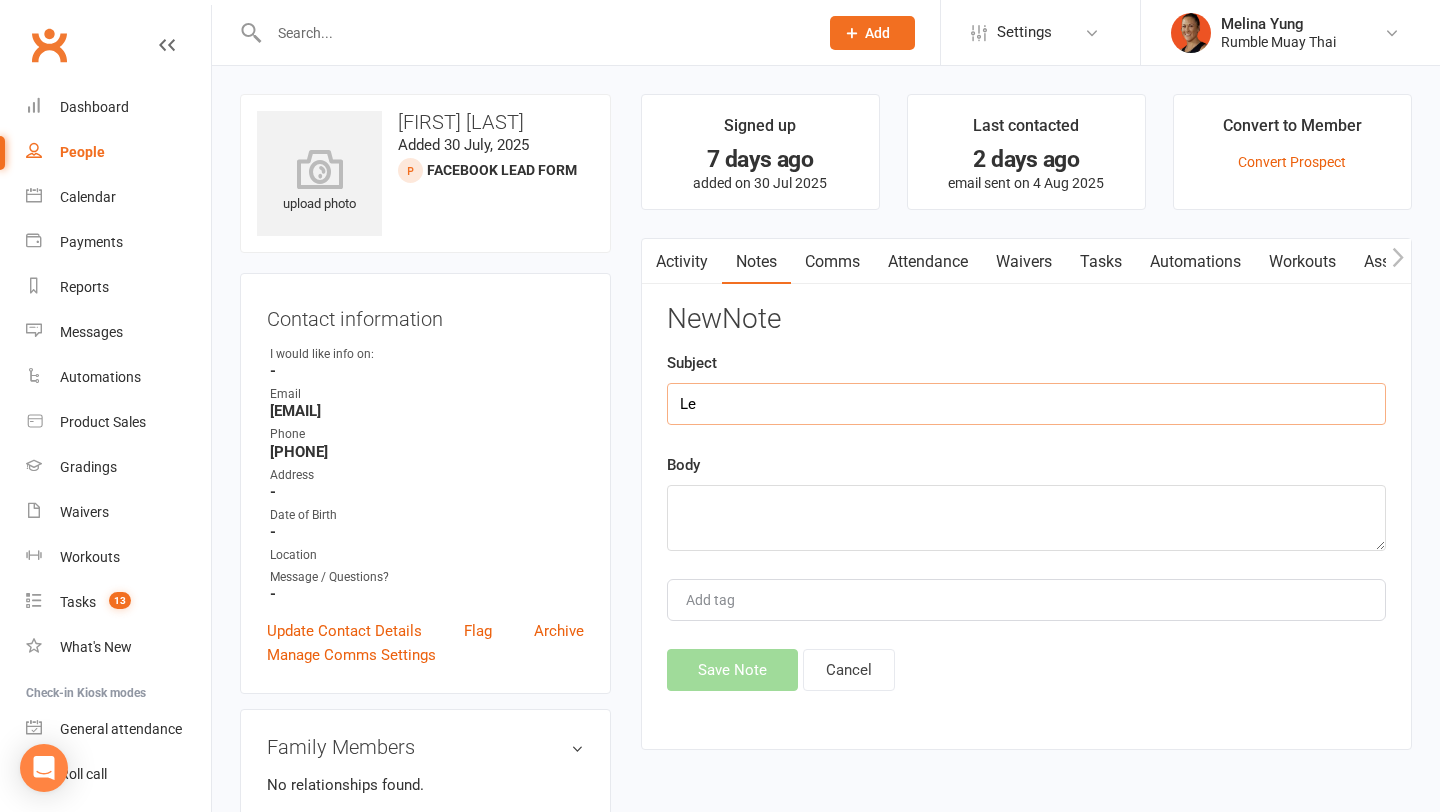 type on "L" 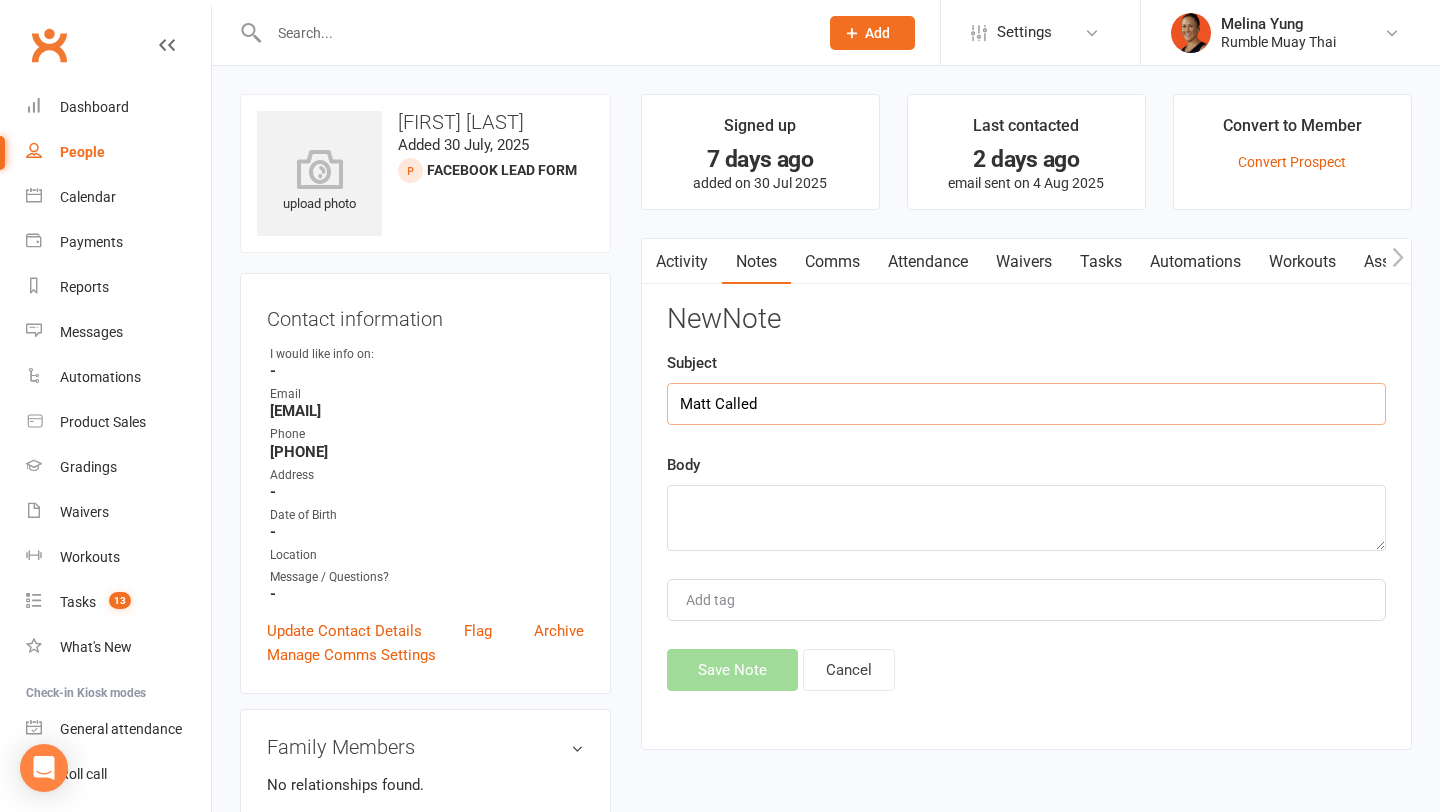type on "Matt Called" 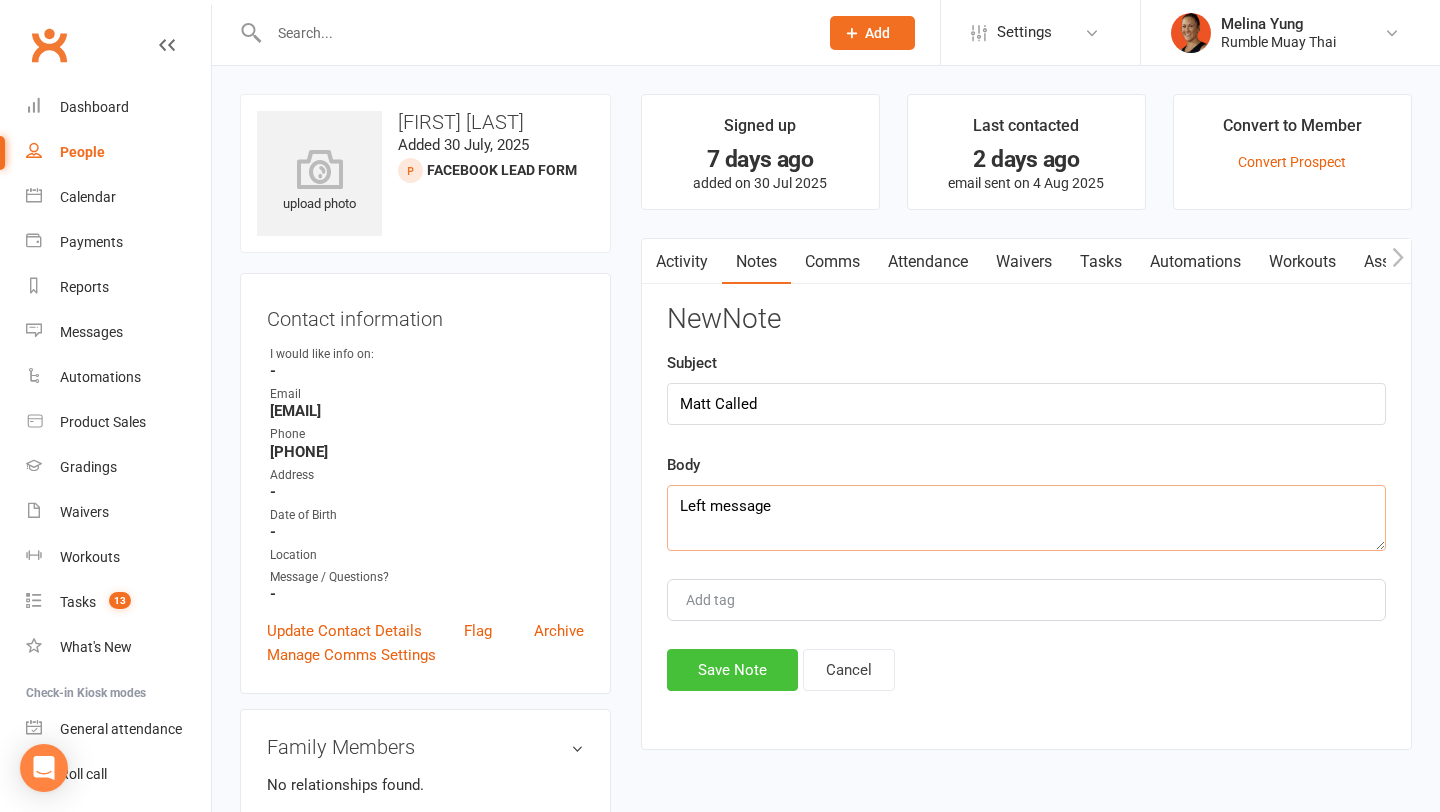 type on "Left message" 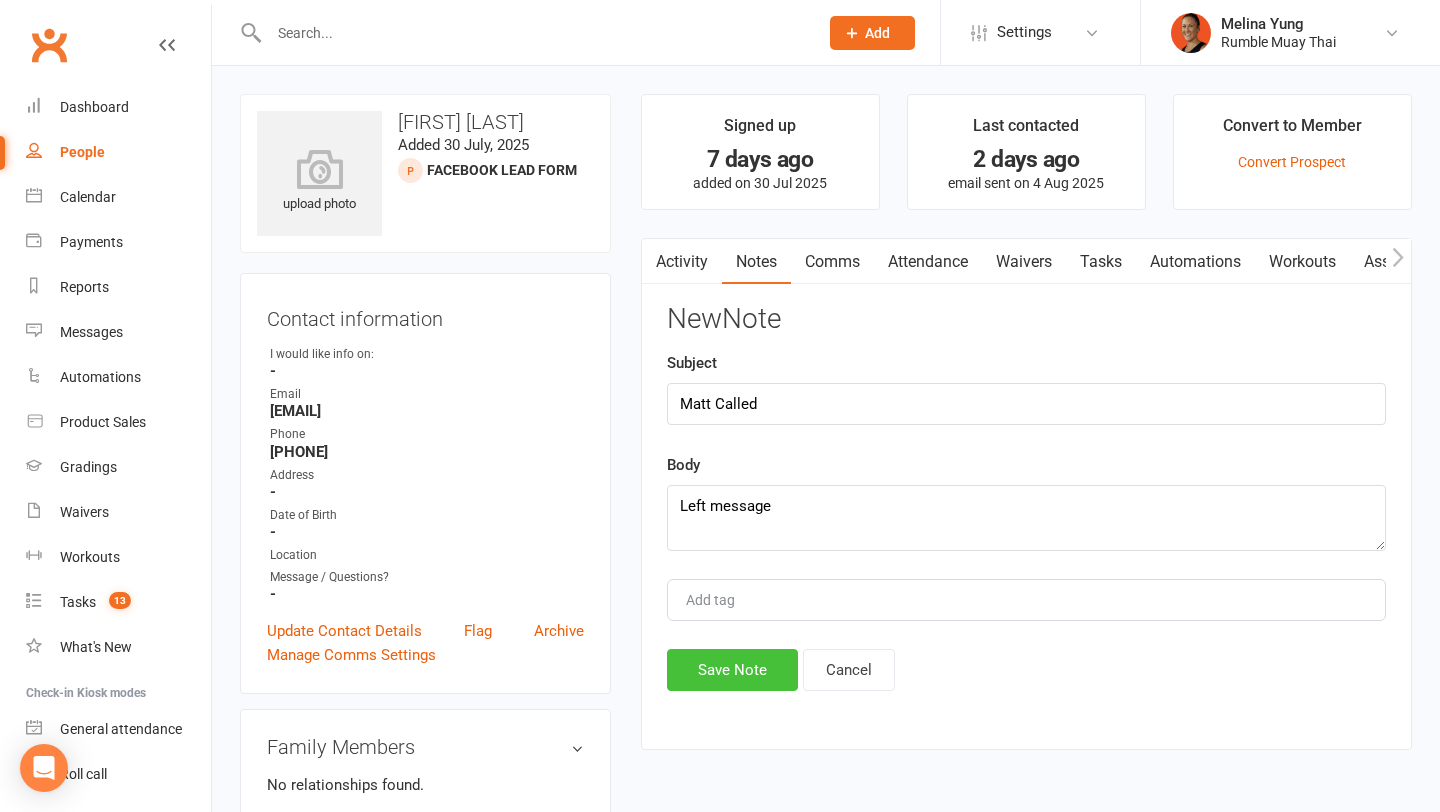 click on "Save Note" at bounding box center [732, 670] 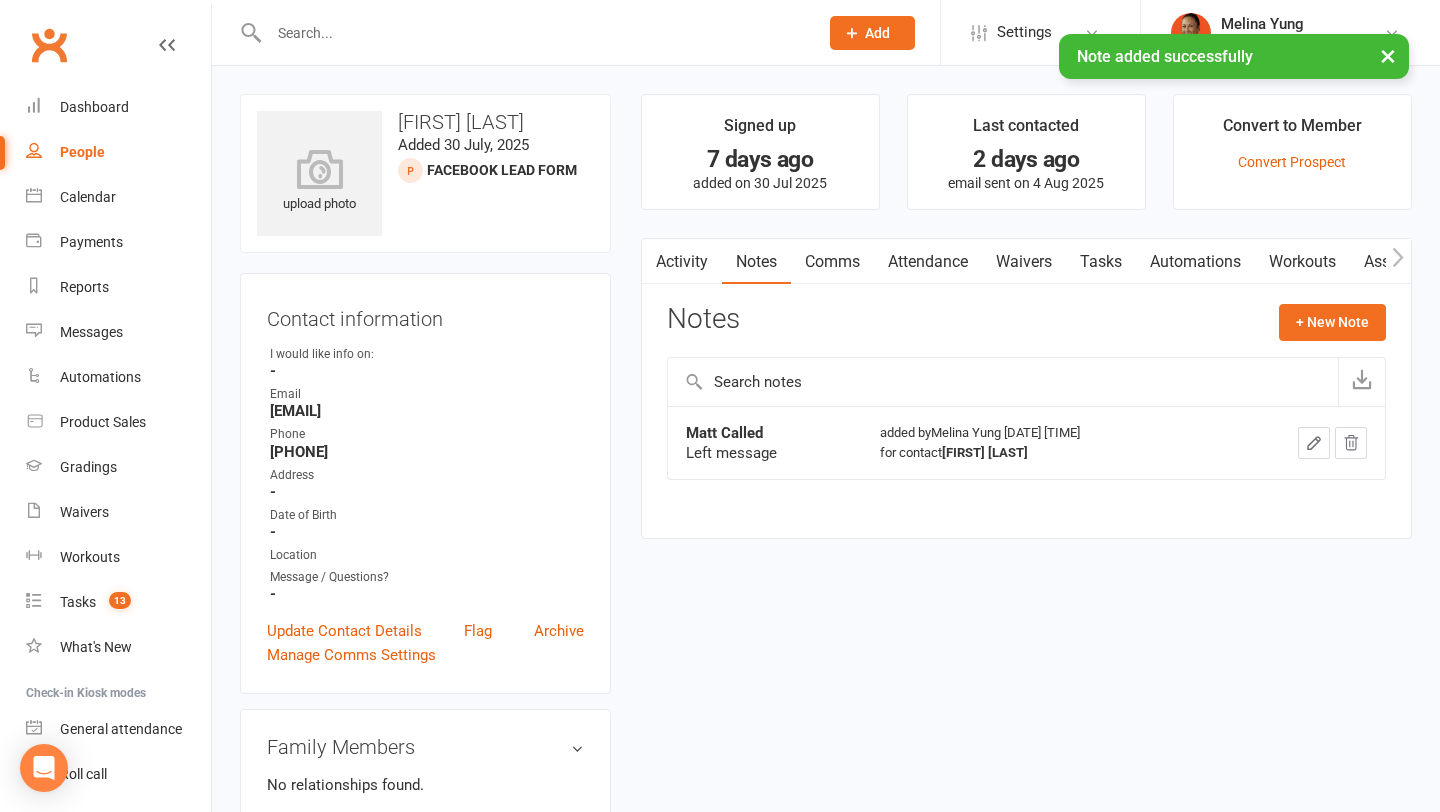 click on "Activity" at bounding box center [682, 262] 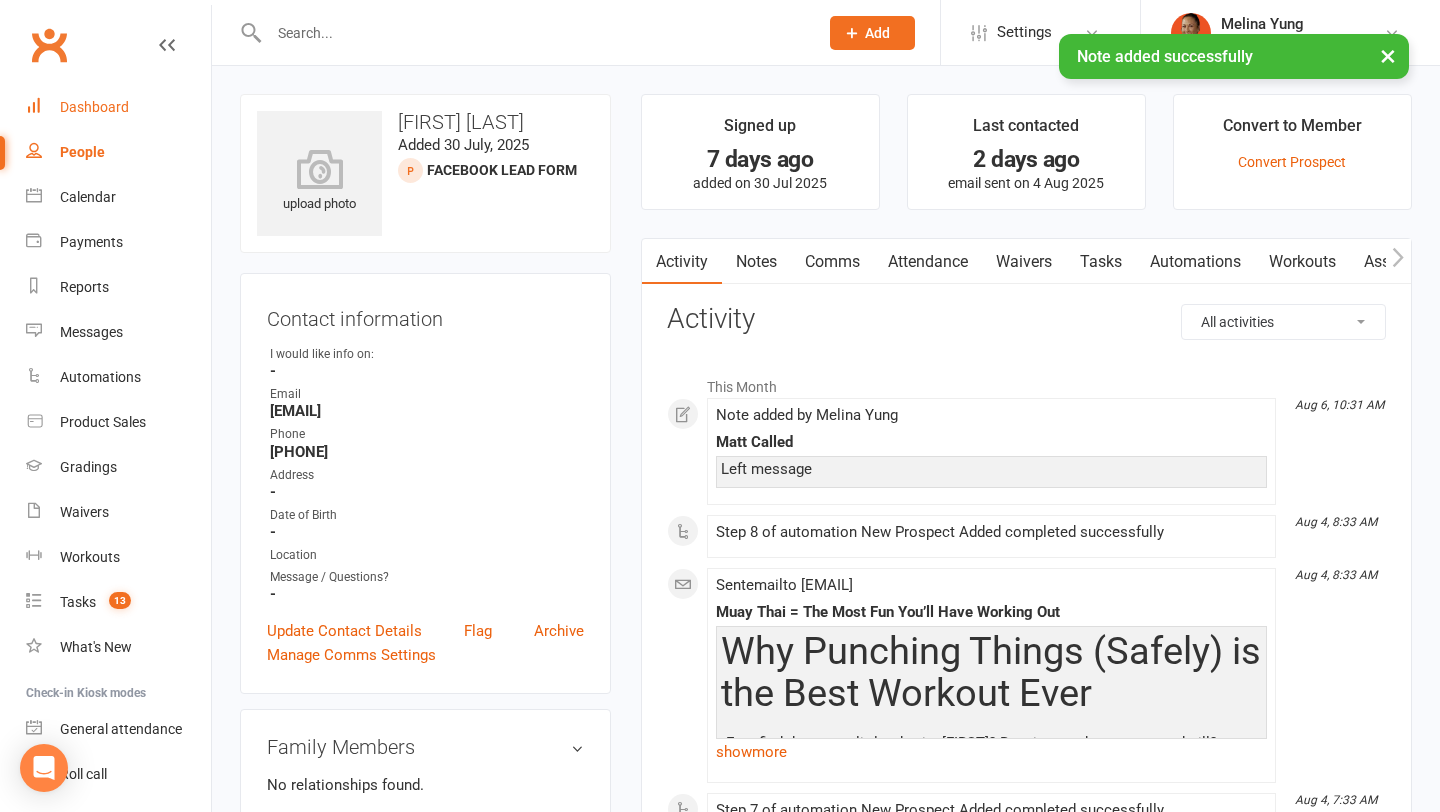 click on "Dashboard" at bounding box center (94, 107) 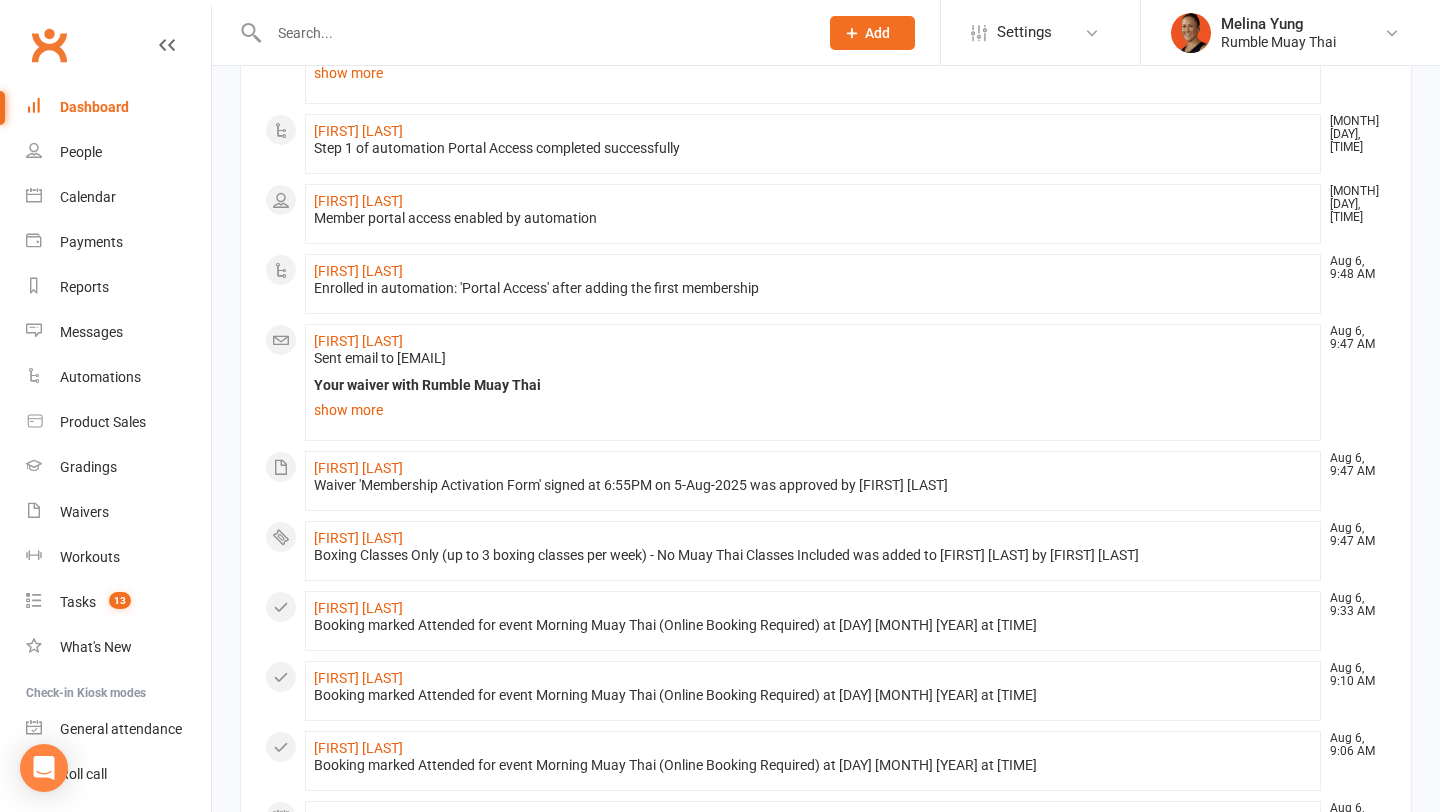 scroll, scrollTop: 0, scrollLeft: 0, axis: both 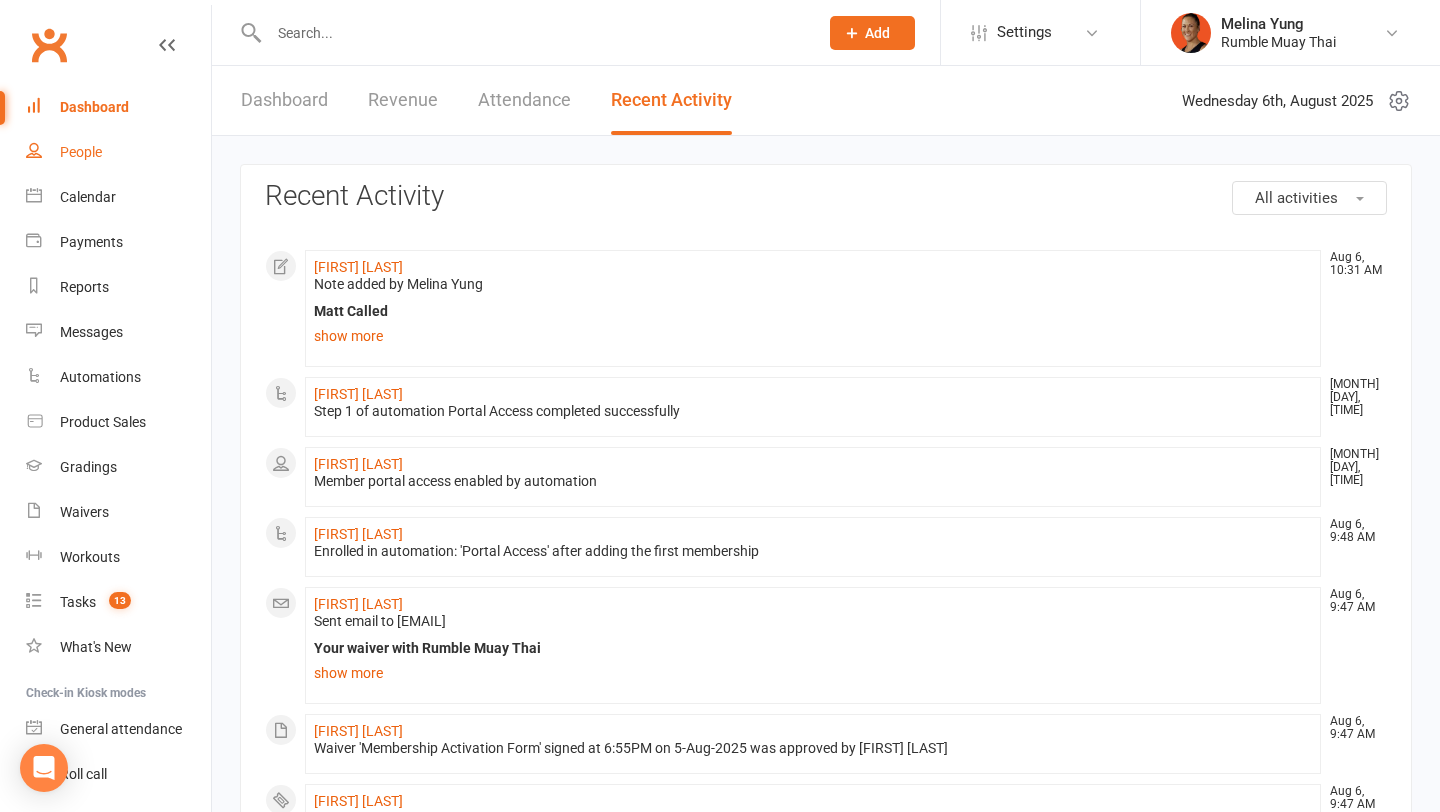 click on "People" at bounding box center [81, 152] 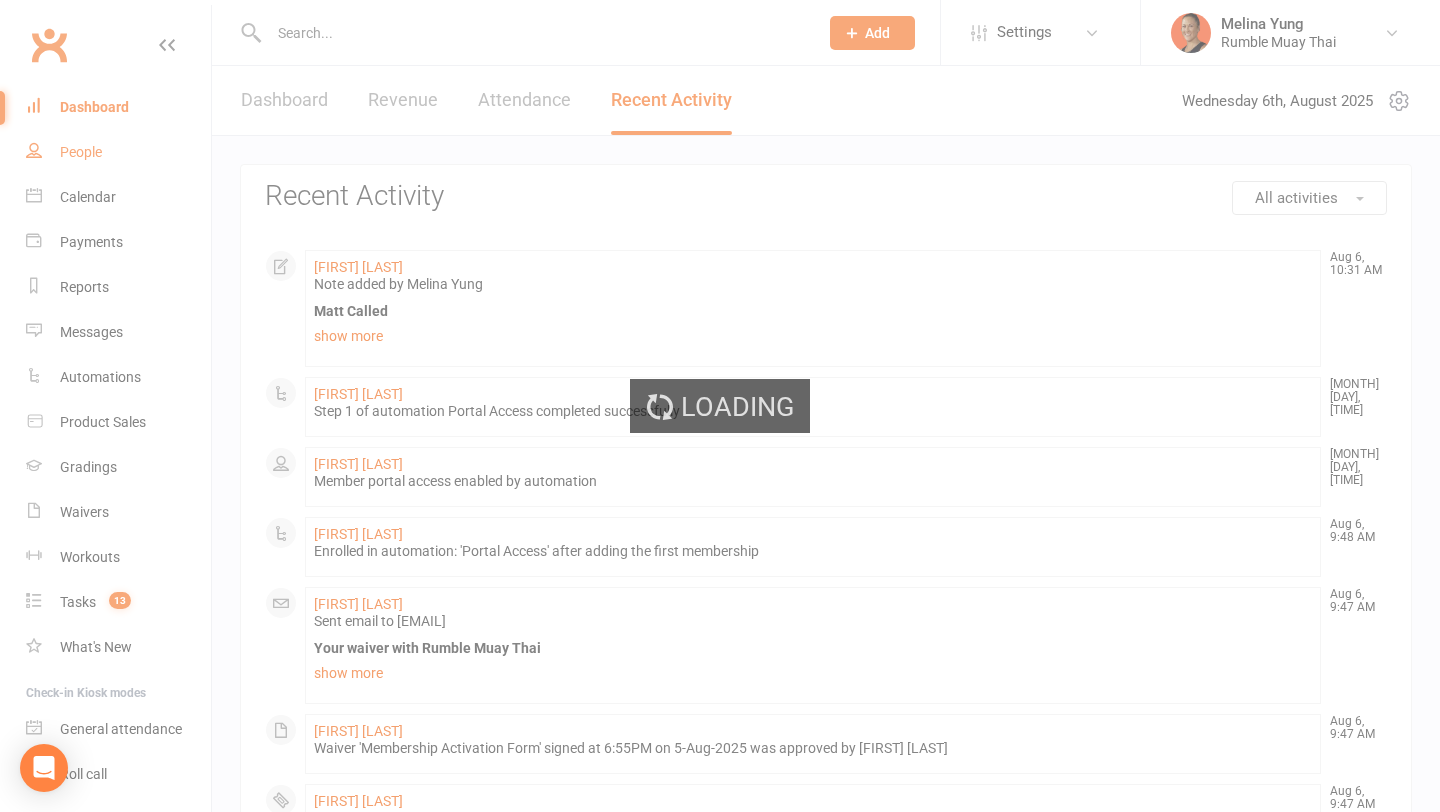 select on "100" 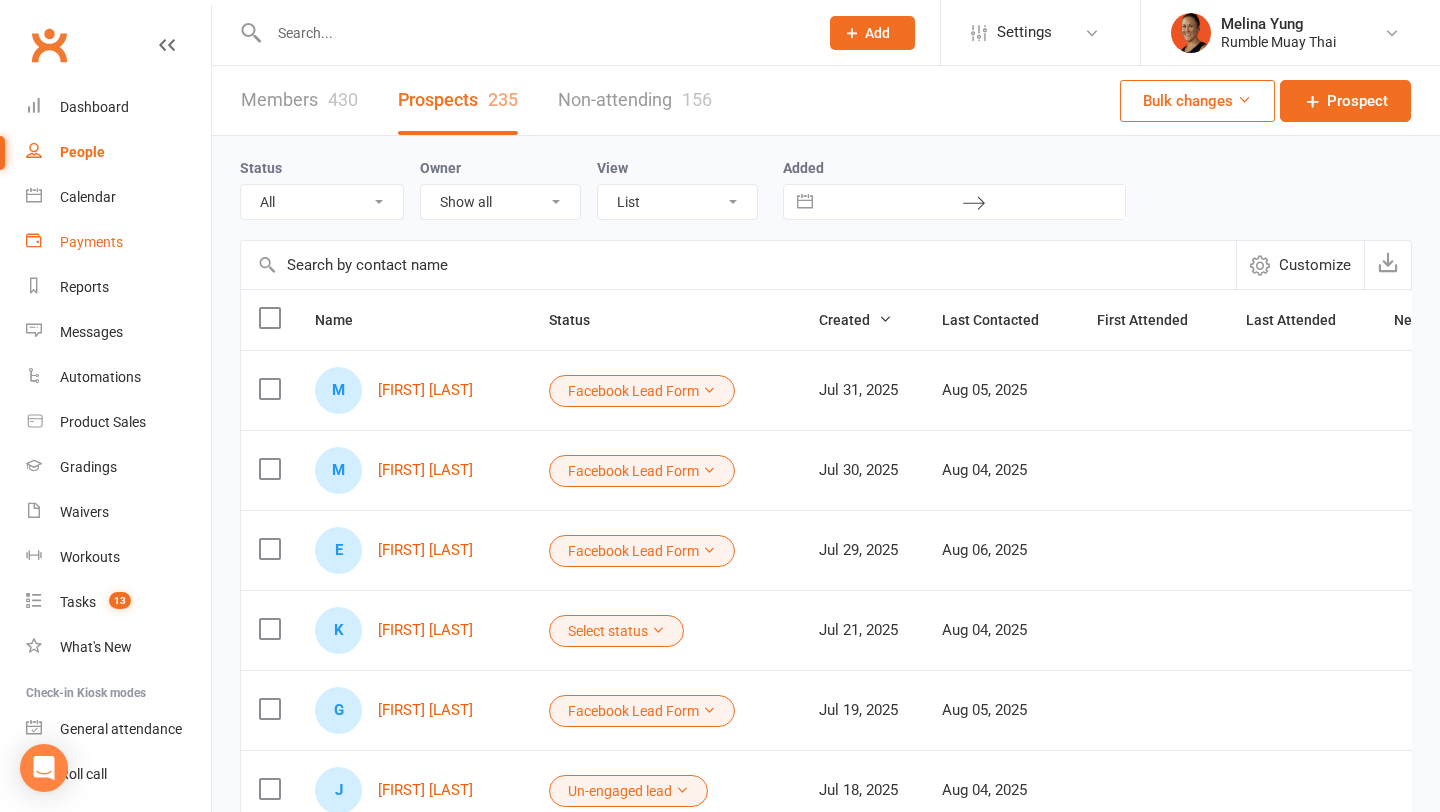 click on "Payments" at bounding box center (91, 242) 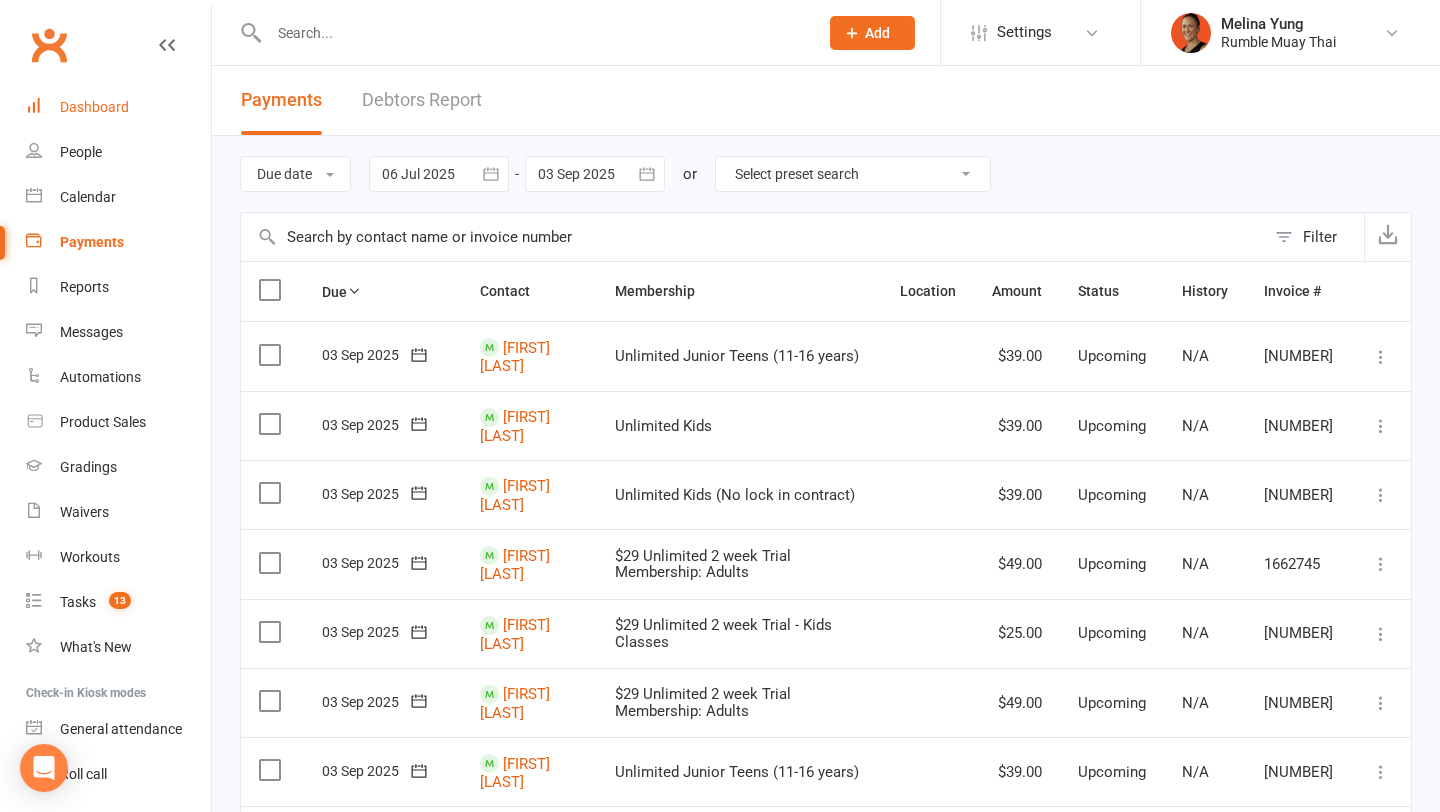 click on "Dashboard" at bounding box center [94, 107] 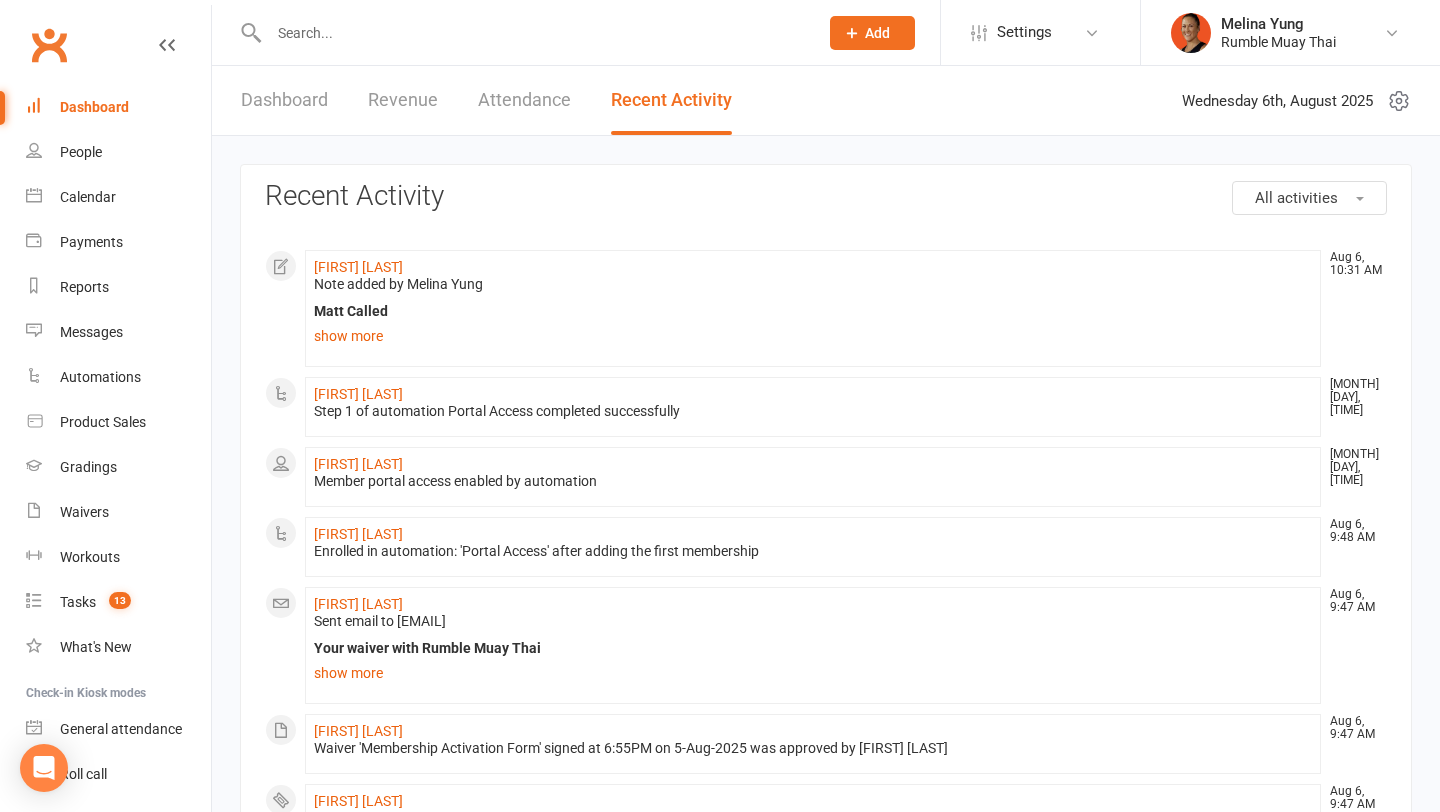 click on "Dashboard" at bounding box center (284, 100) 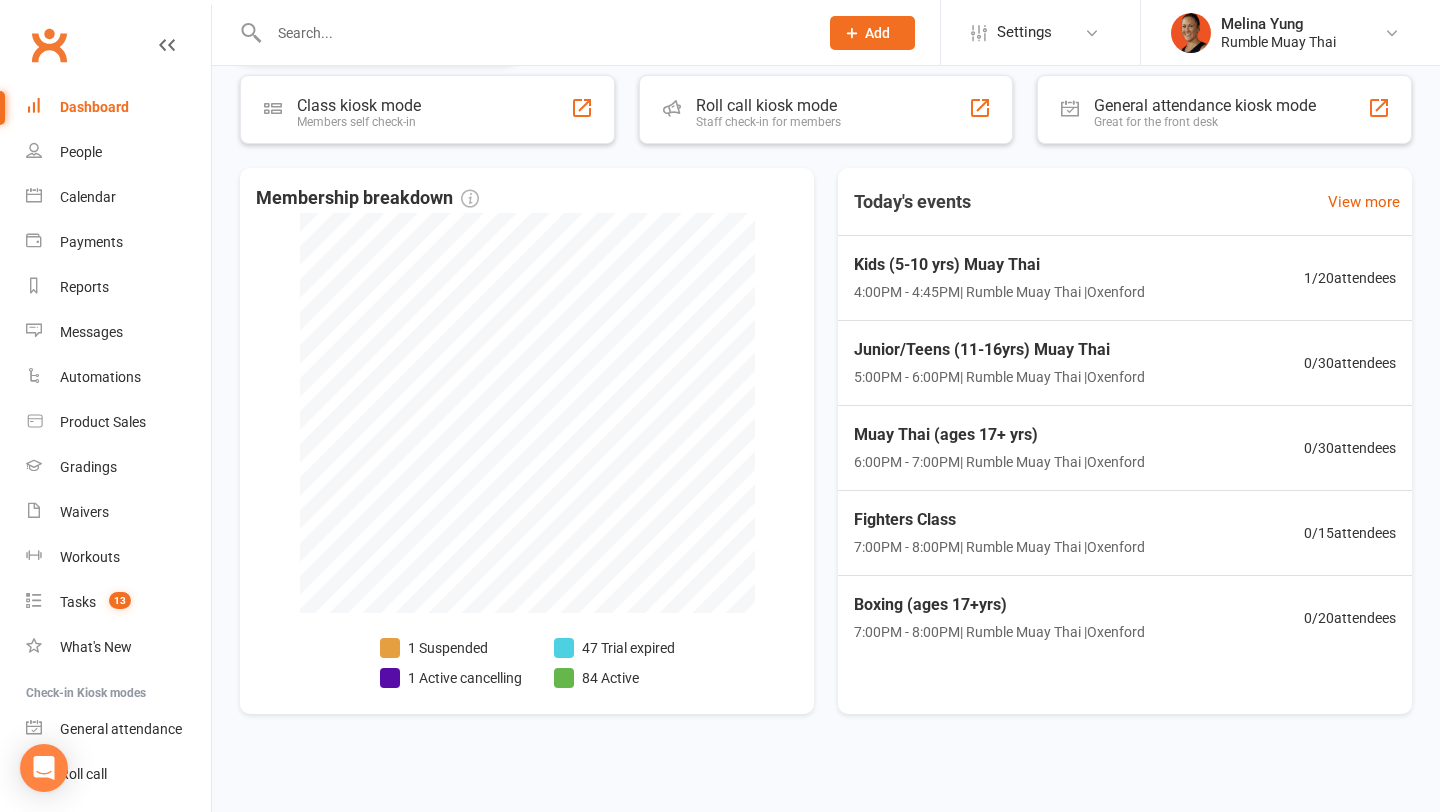 scroll, scrollTop: 912, scrollLeft: 0, axis: vertical 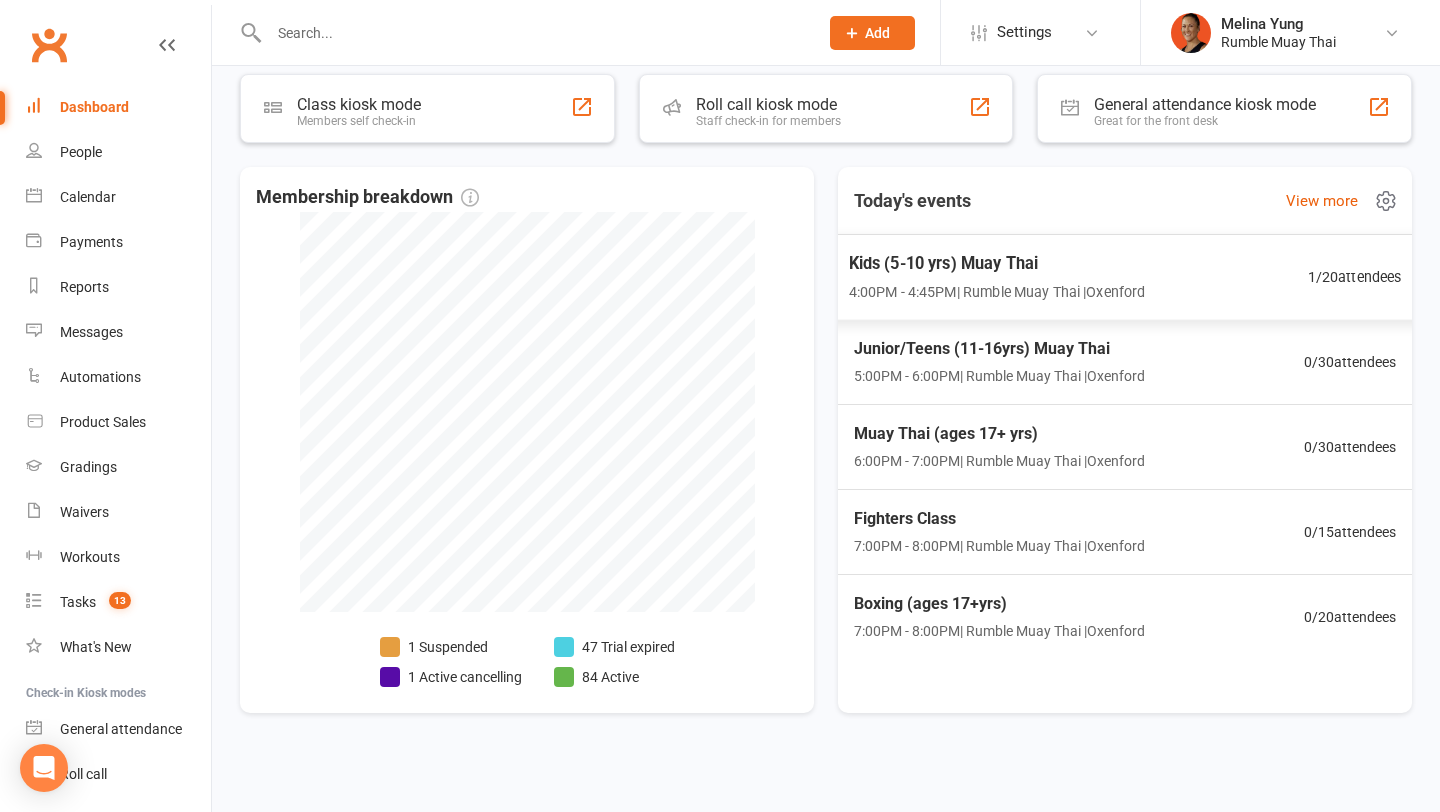 click on "Kids (5-10 yrs) Muay Thai" at bounding box center (997, 263) 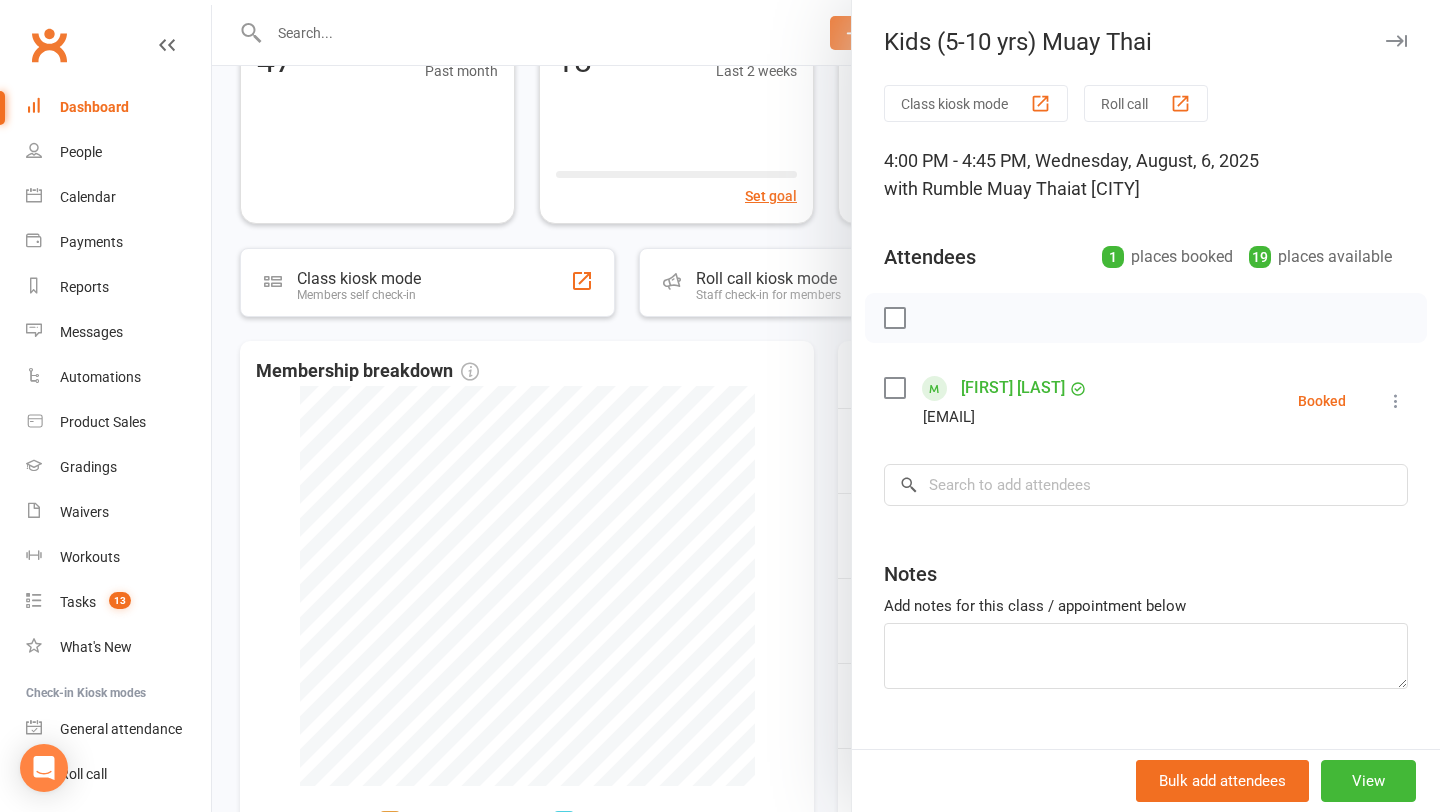 scroll, scrollTop: 734, scrollLeft: 0, axis: vertical 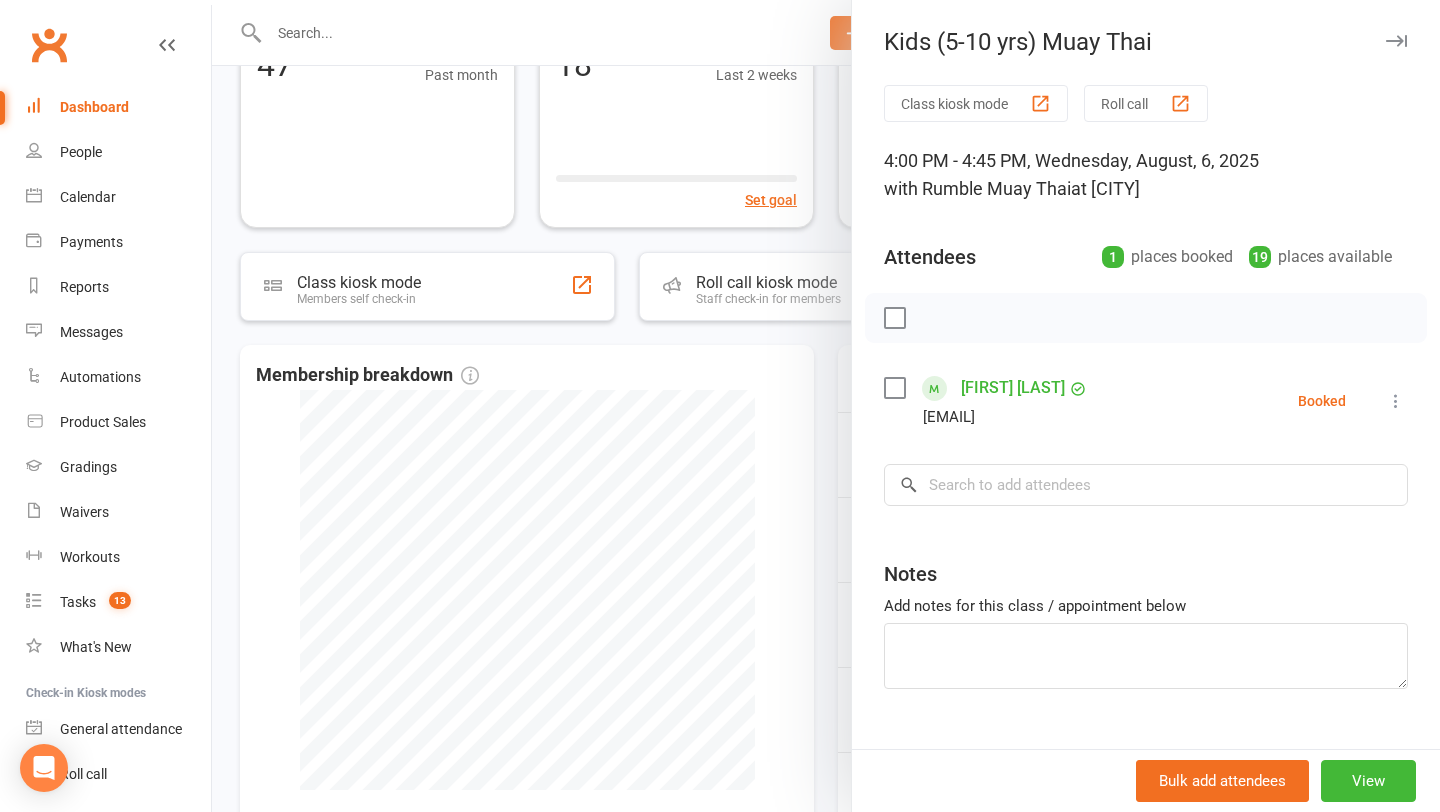 click at bounding box center (1396, 41) 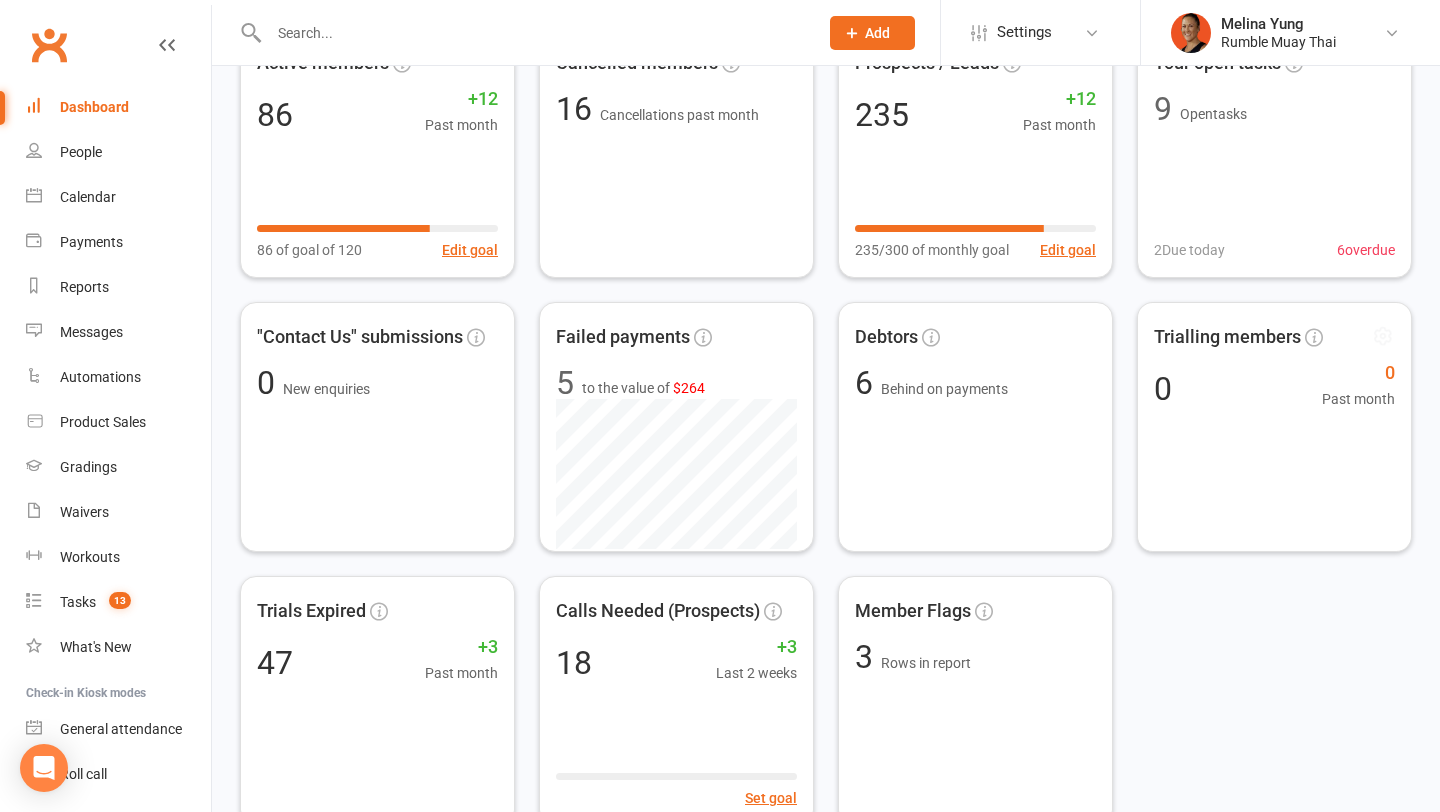 scroll, scrollTop: 121, scrollLeft: 0, axis: vertical 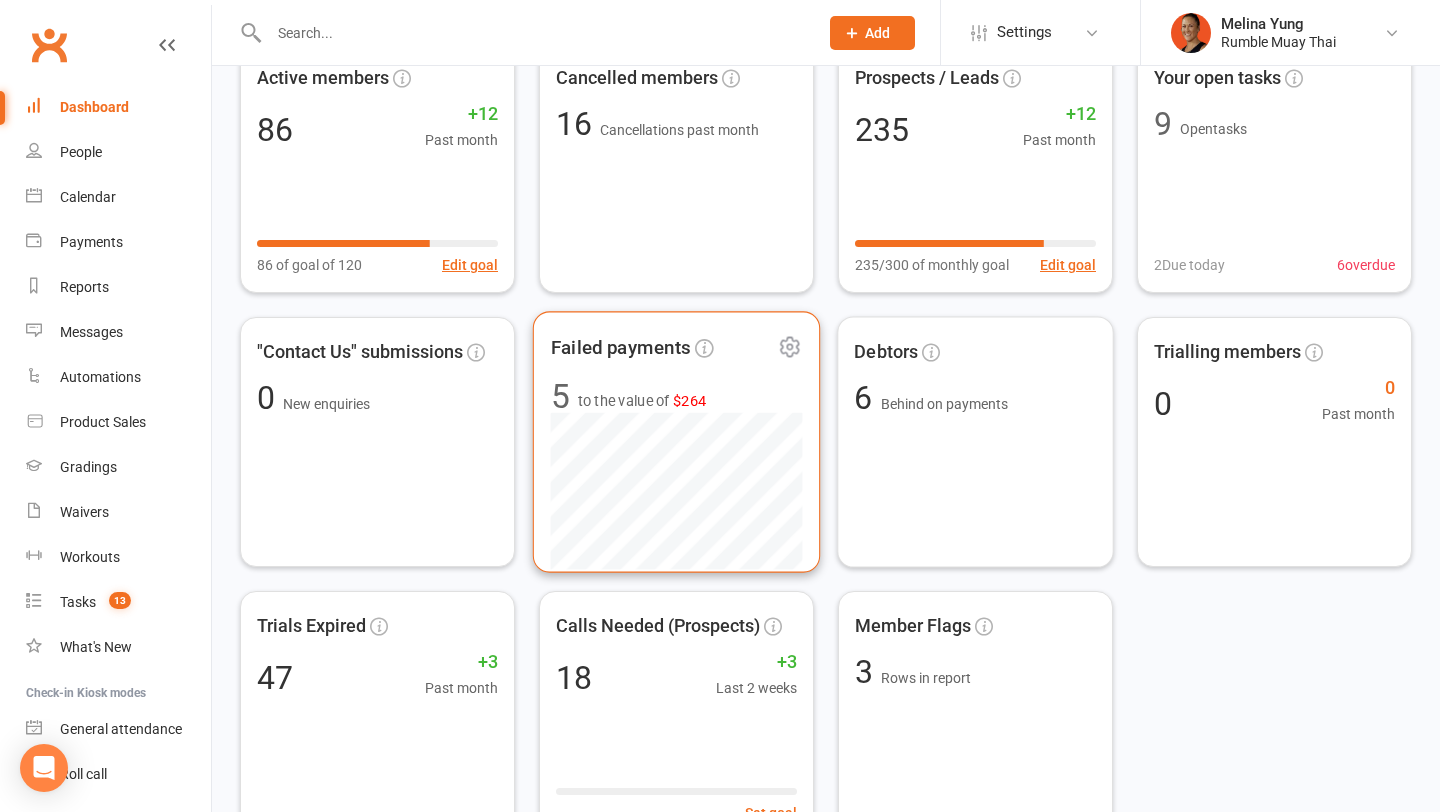 click on "to the value of   $264" at bounding box center [642, 400] 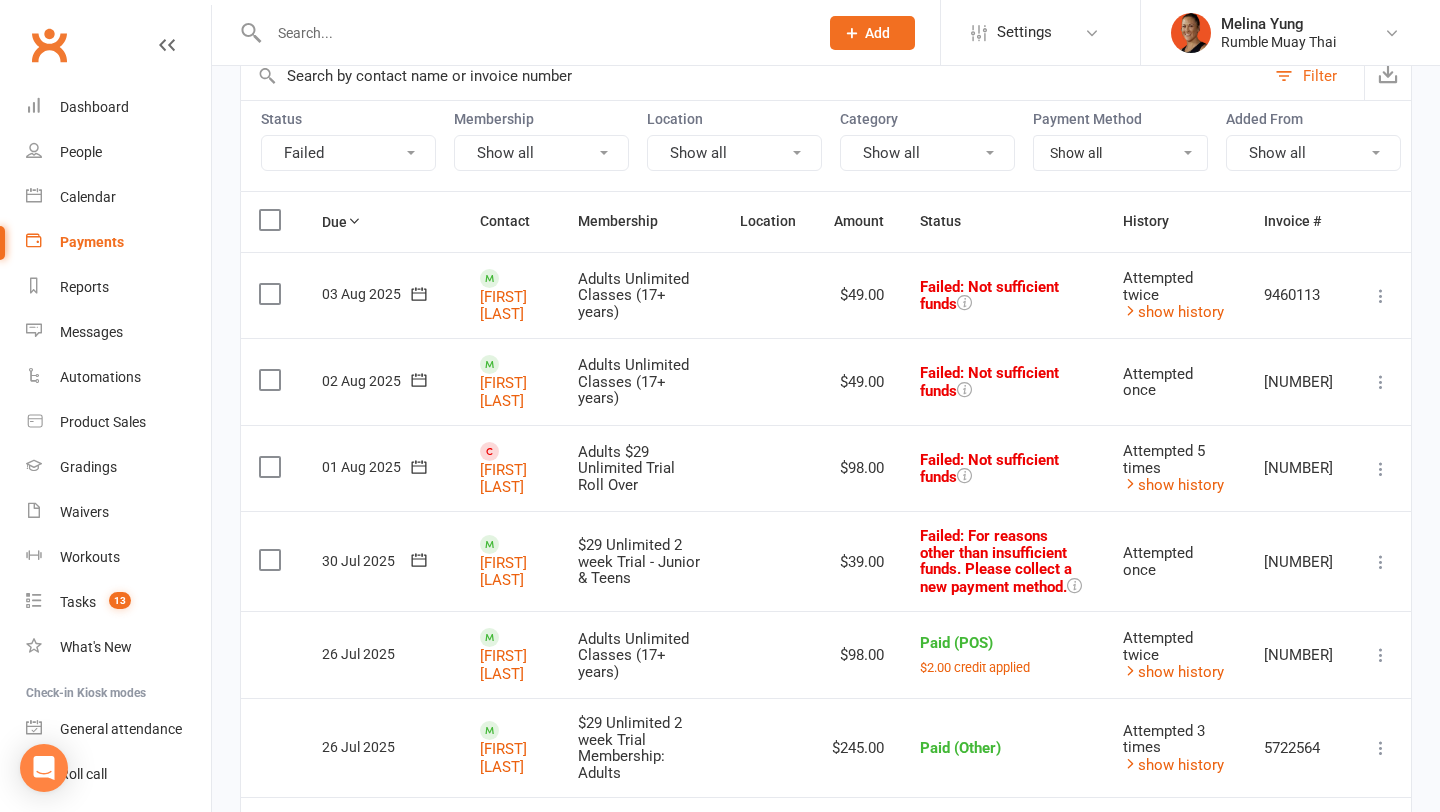 scroll, scrollTop: 169, scrollLeft: 0, axis: vertical 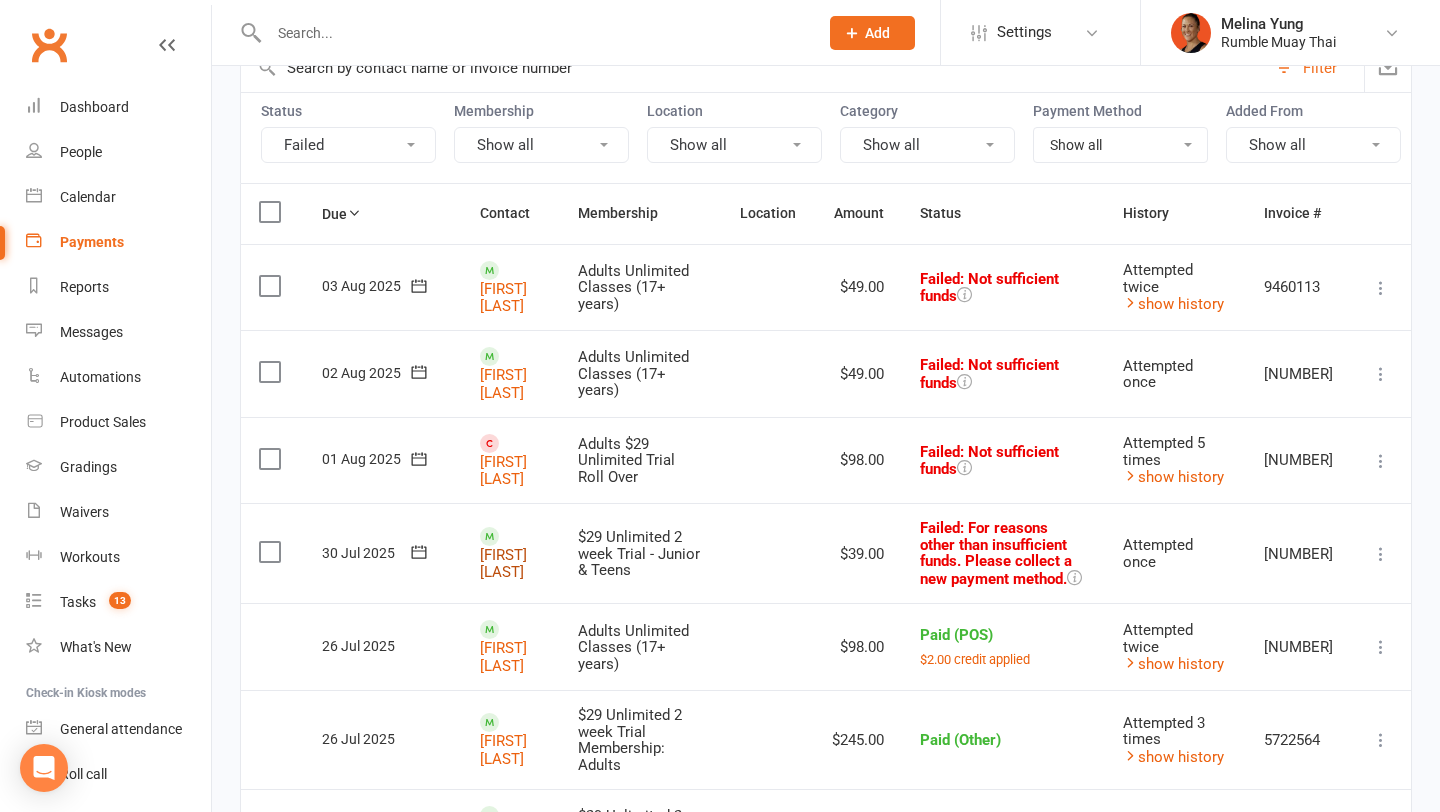 click on "Lyncen Sharpe" at bounding box center [503, 563] 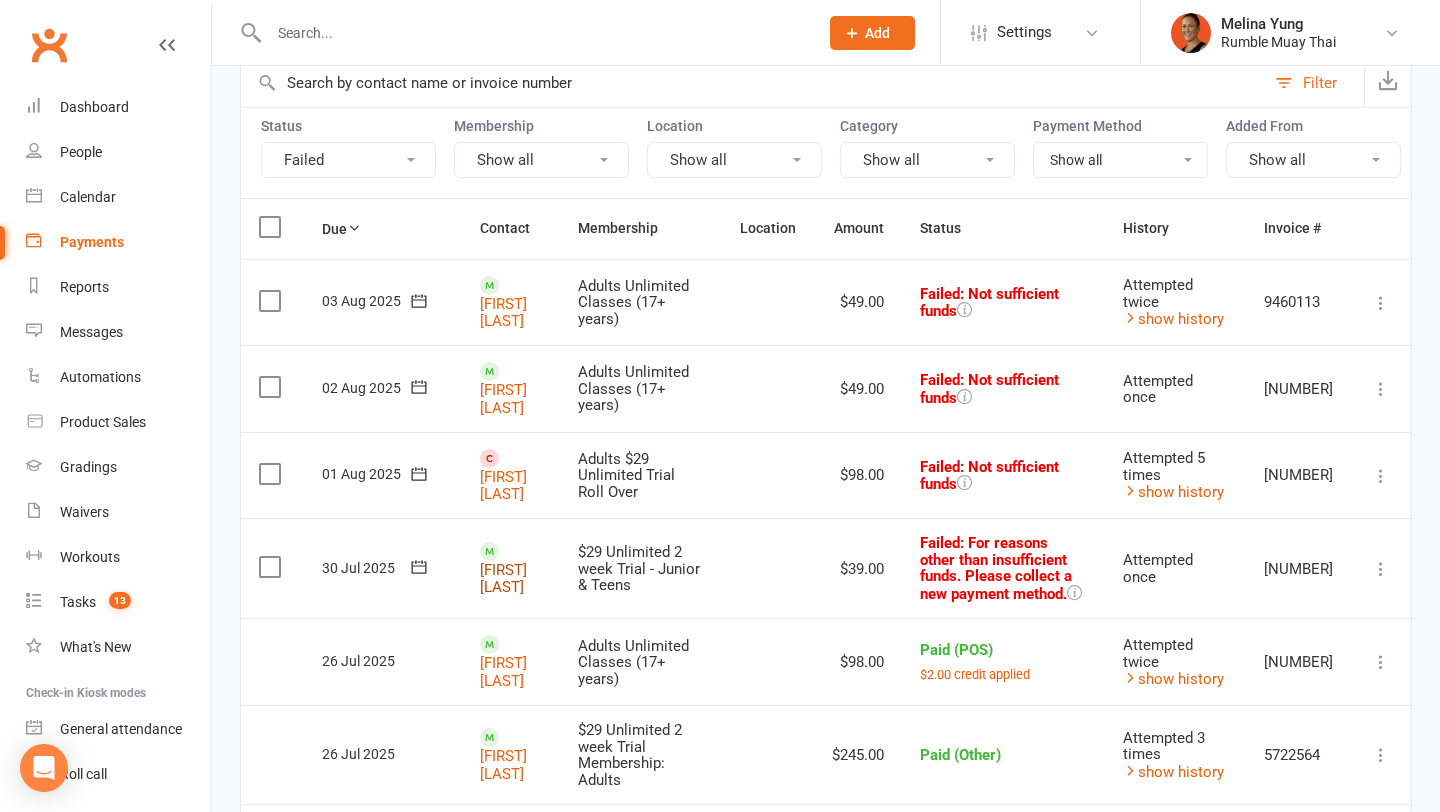scroll, scrollTop: 143, scrollLeft: 0, axis: vertical 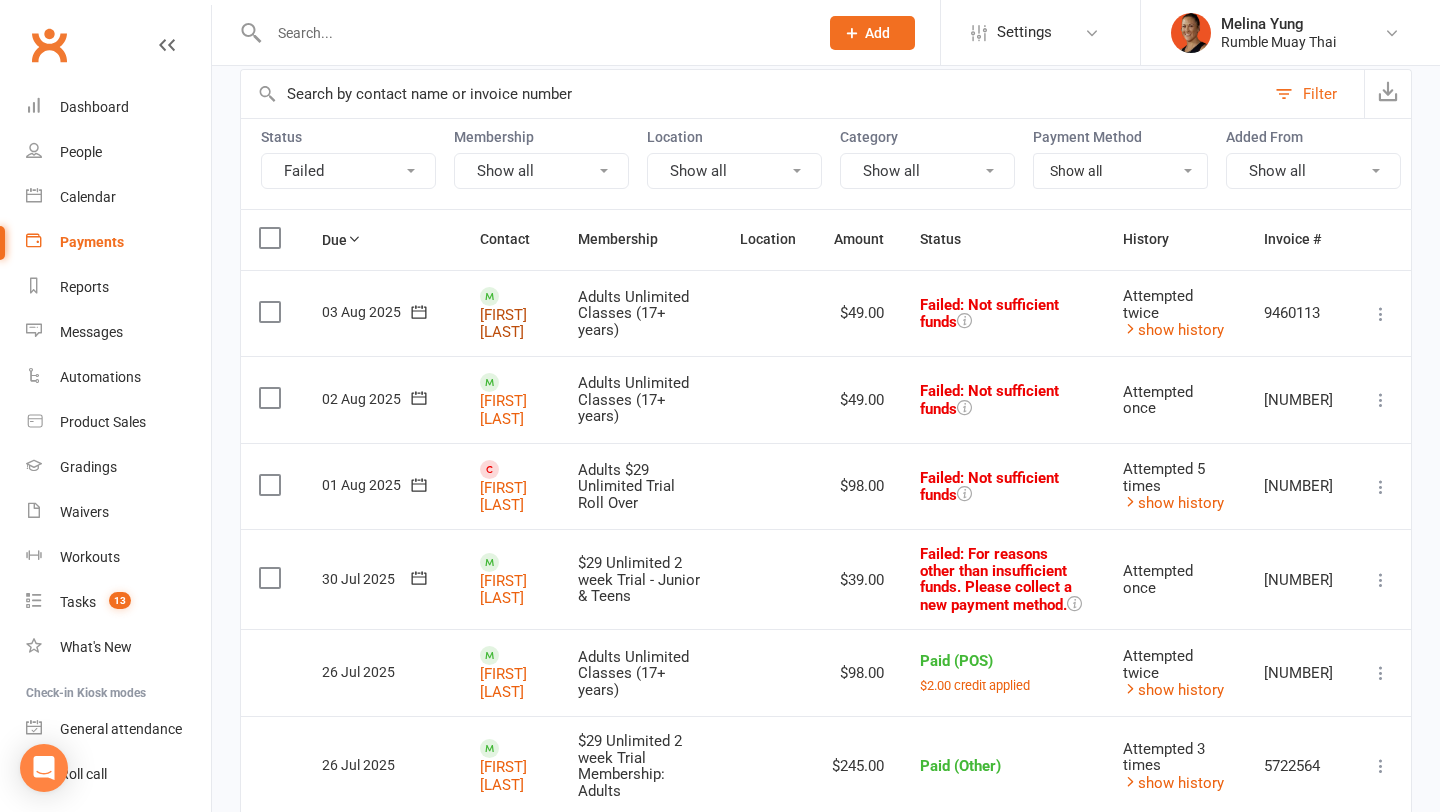 click on "Hunter Strachan" at bounding box center [503, 323] 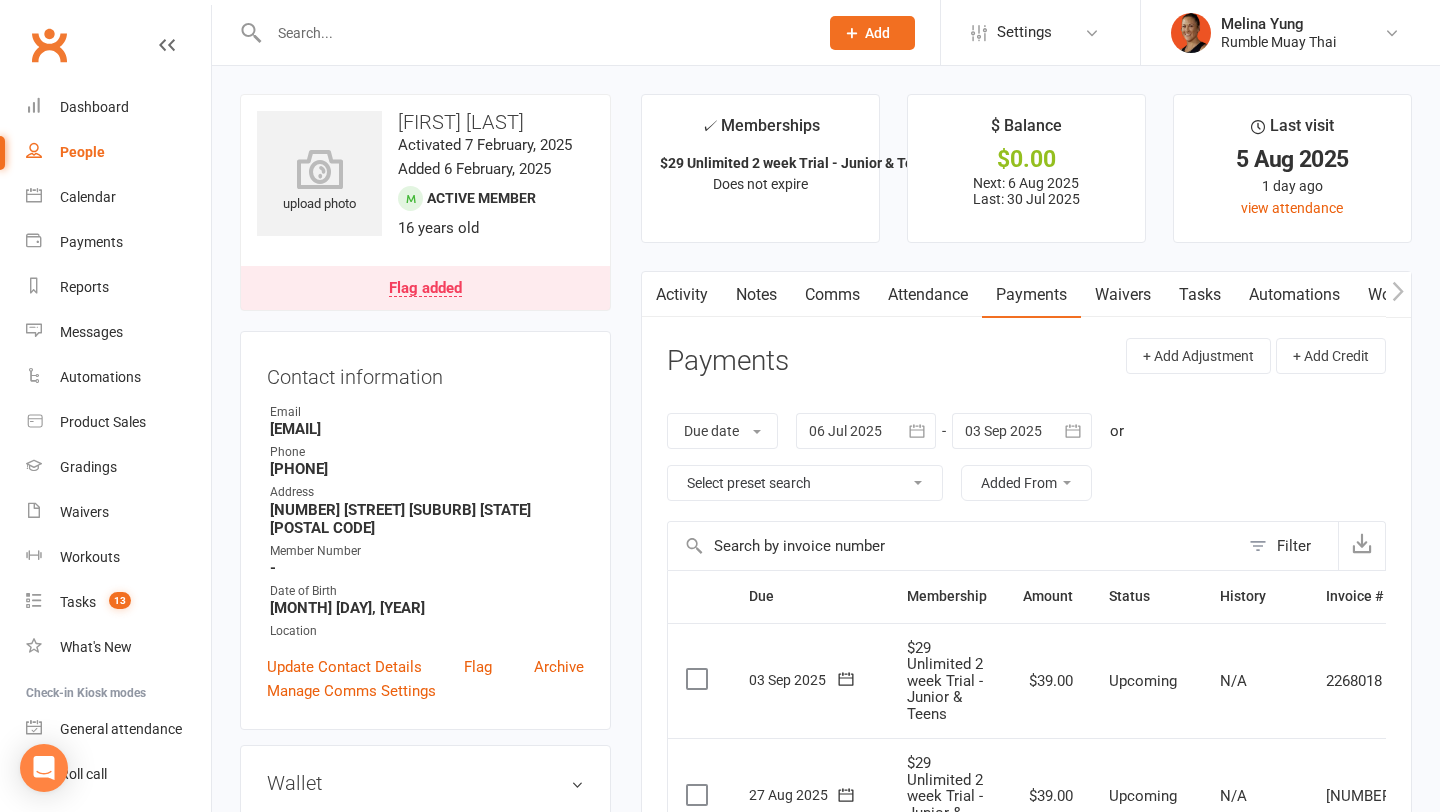 scroll, scrollTop: 0, scrollLeft: 0, axis: both 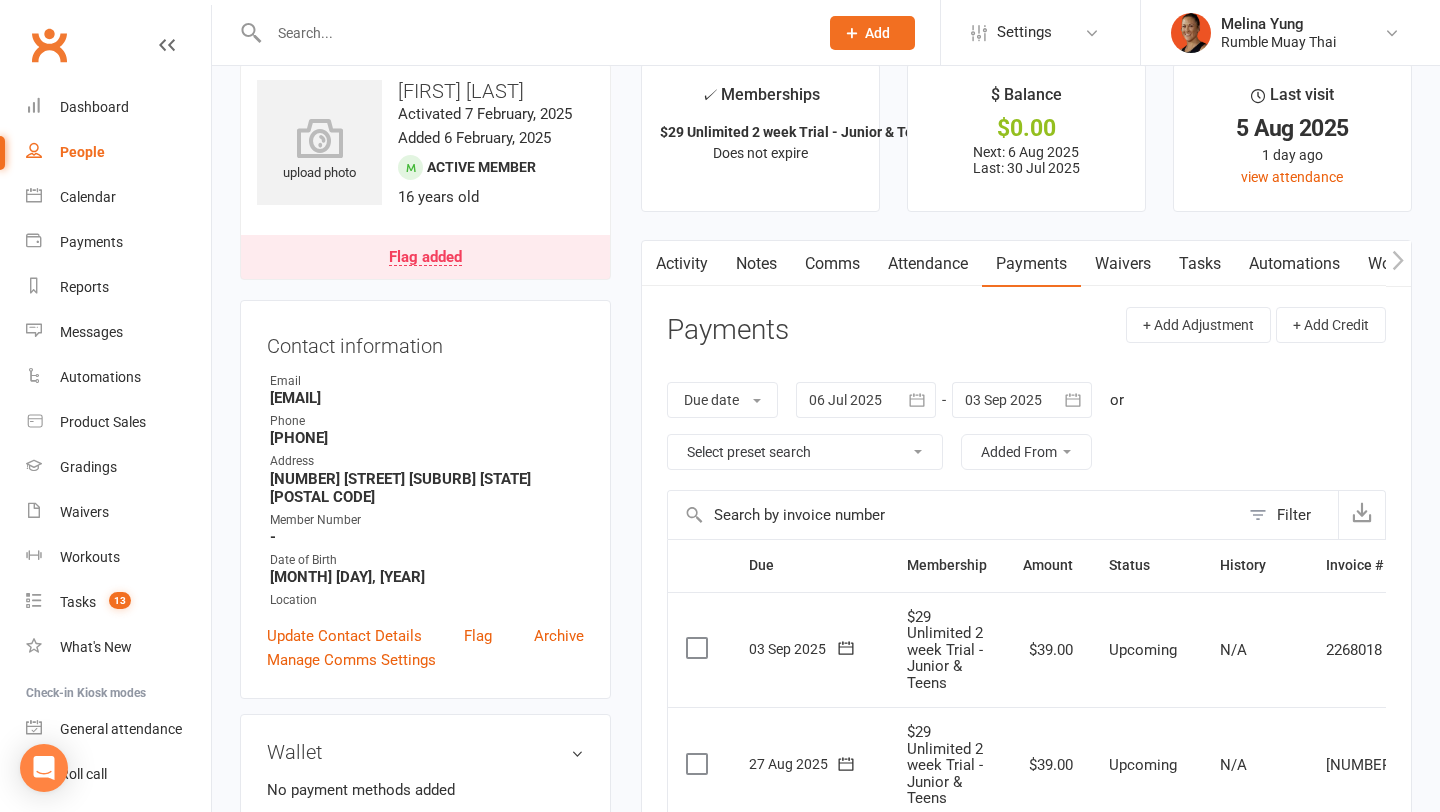 click on "Activity" at bounding box center (682, 264) 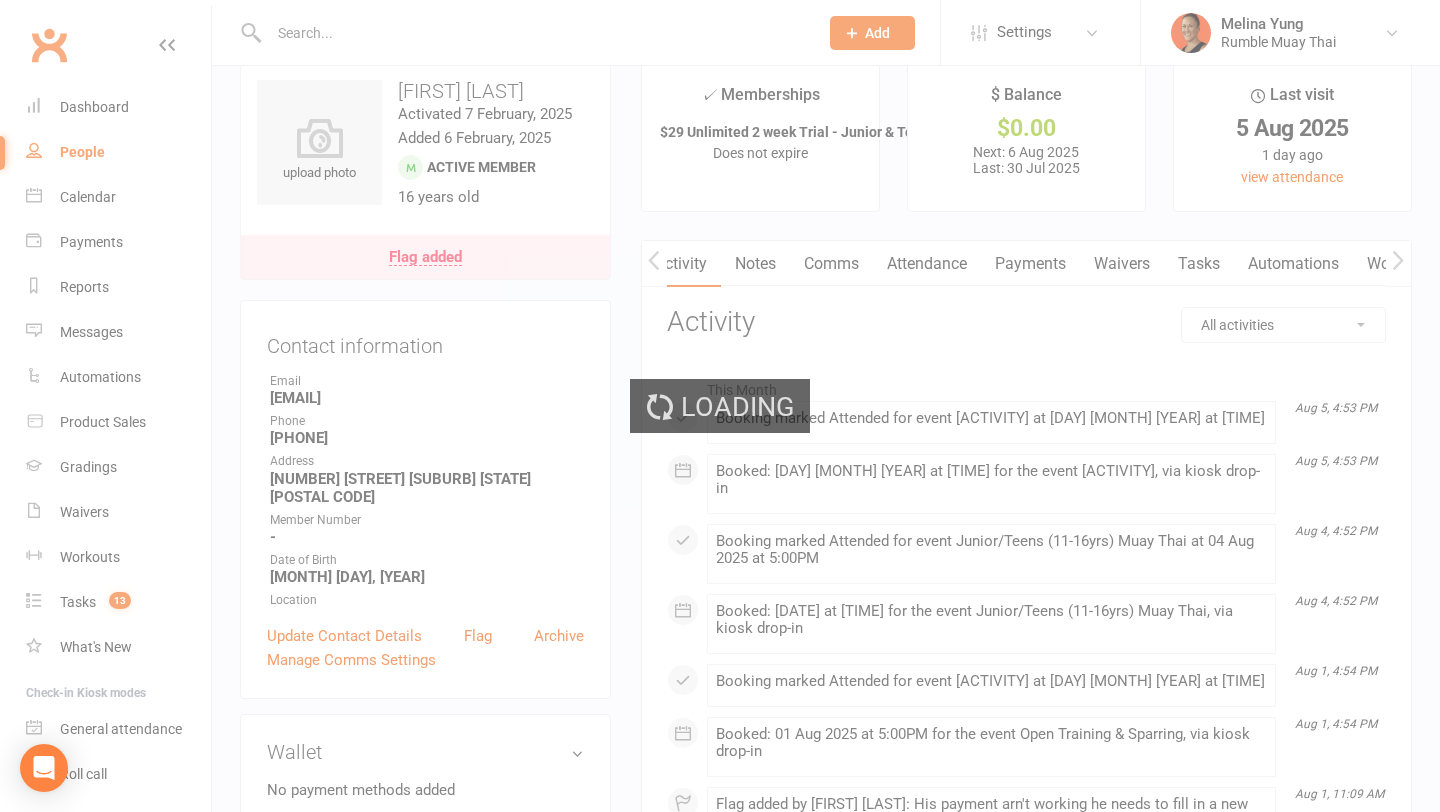 scroll, scrollTop: 0, scrollLeft: 0, axis: both 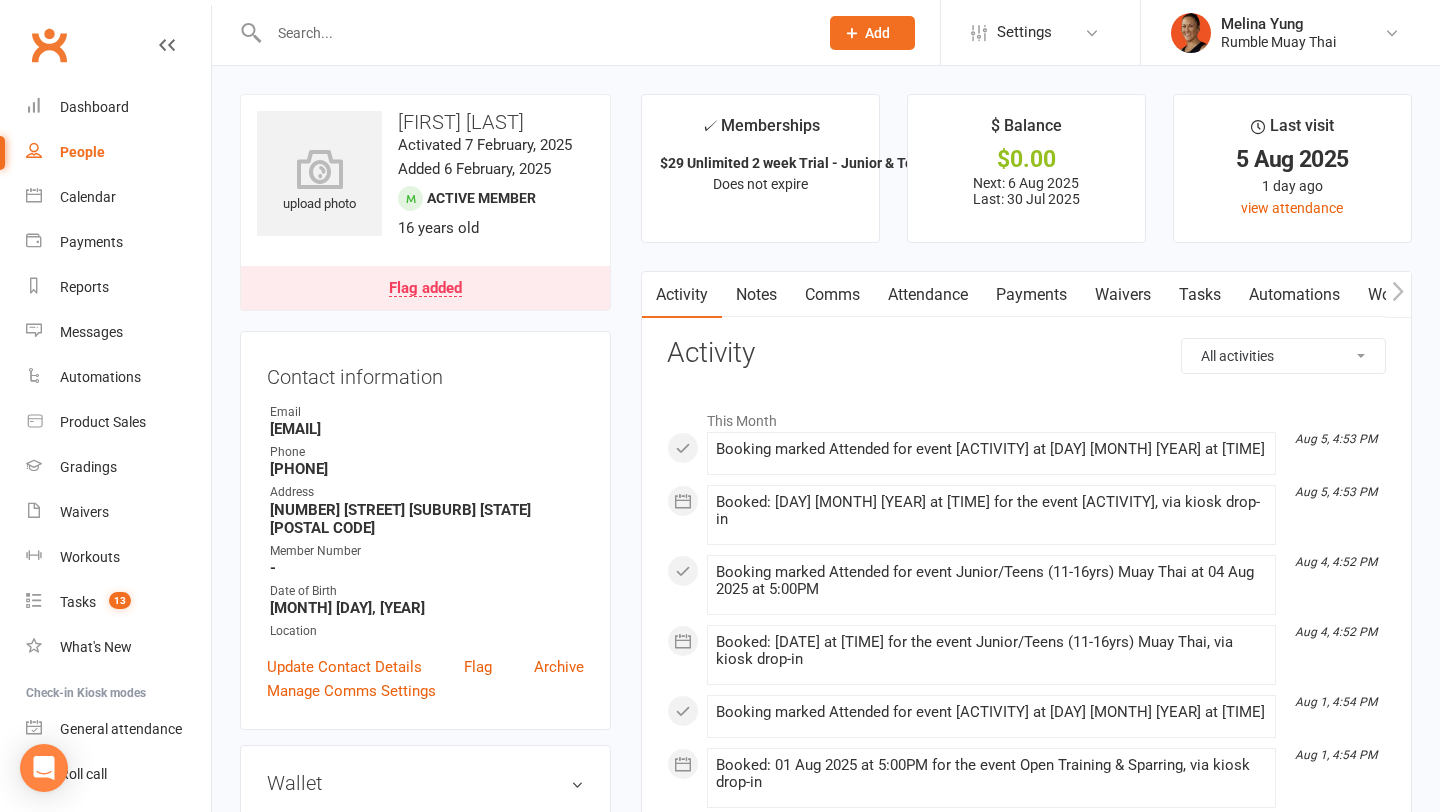 click on "Notes" at bounding box center [756, 295] 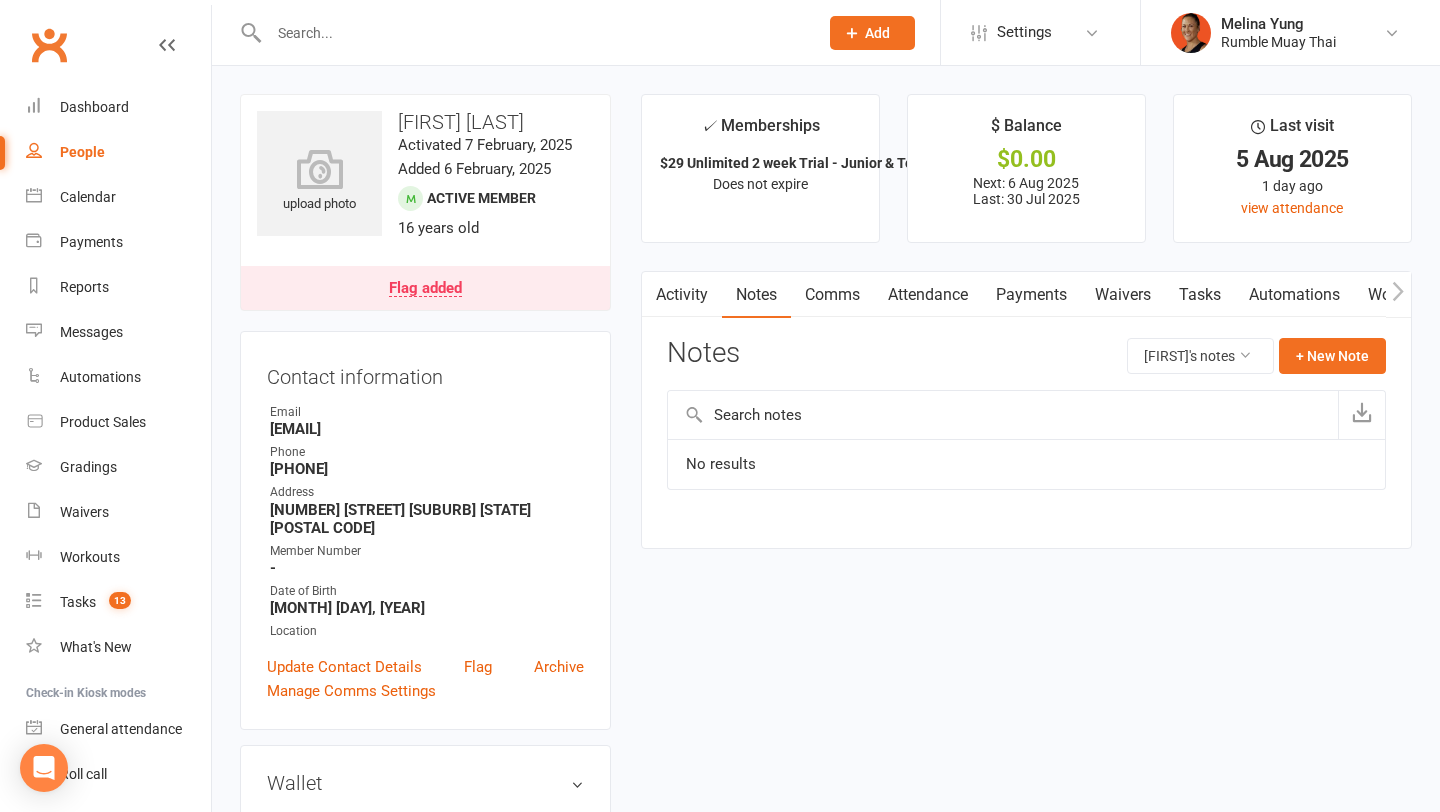 click on "Comms" at bounding box center [832, 295] 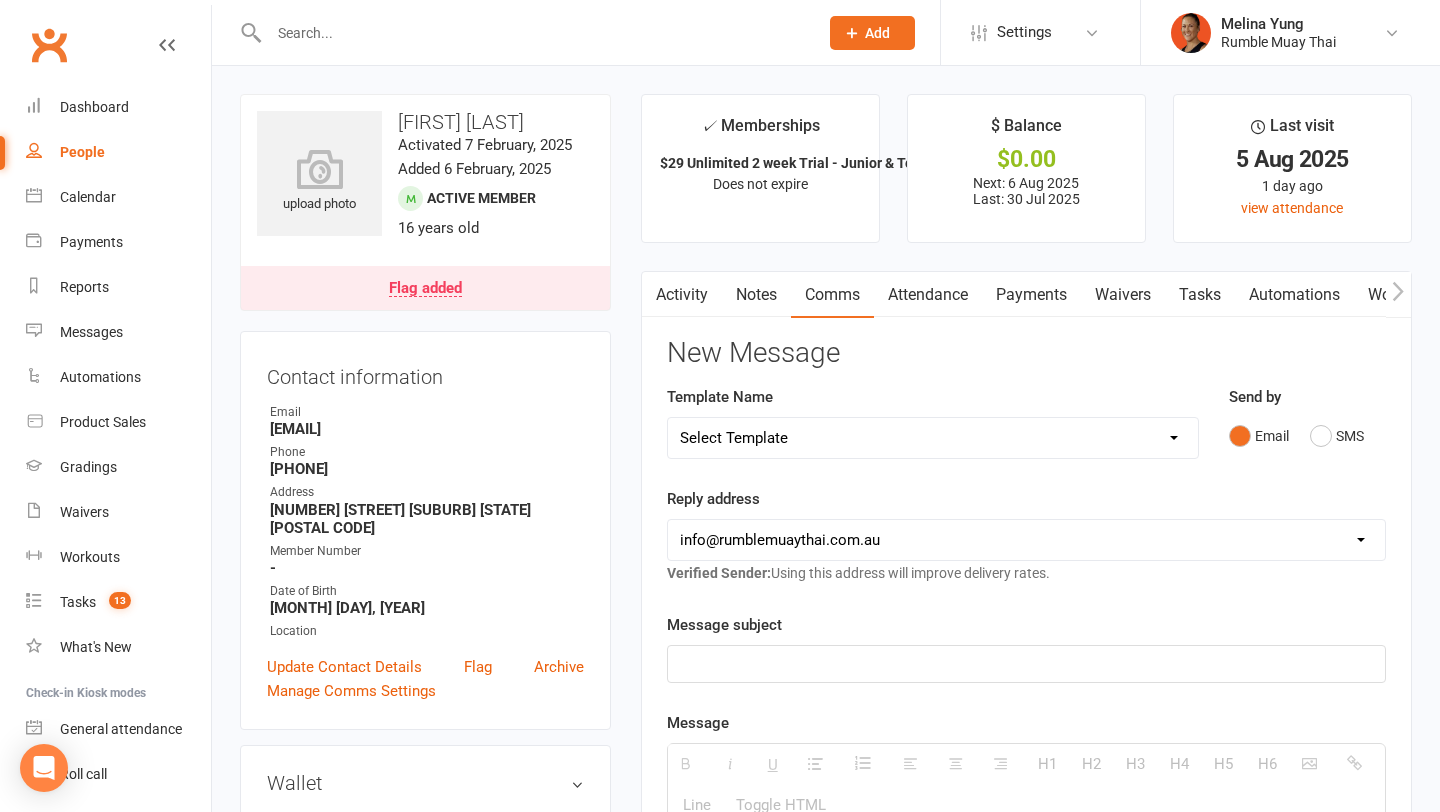 click on "Activity" at bounding box center (682, 295) 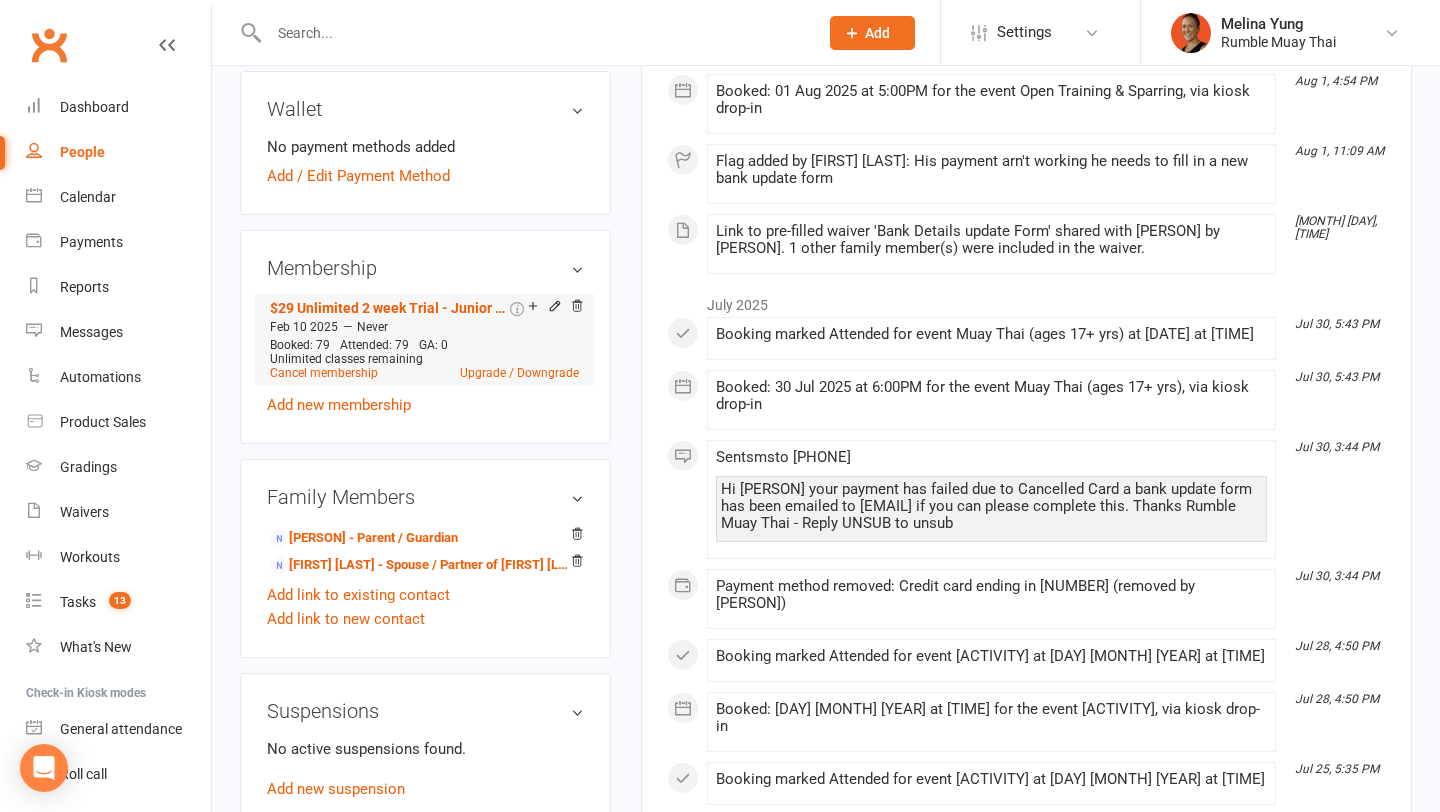 scroll, scrollTop: 750, scrollLeft: 0, axis: vertical 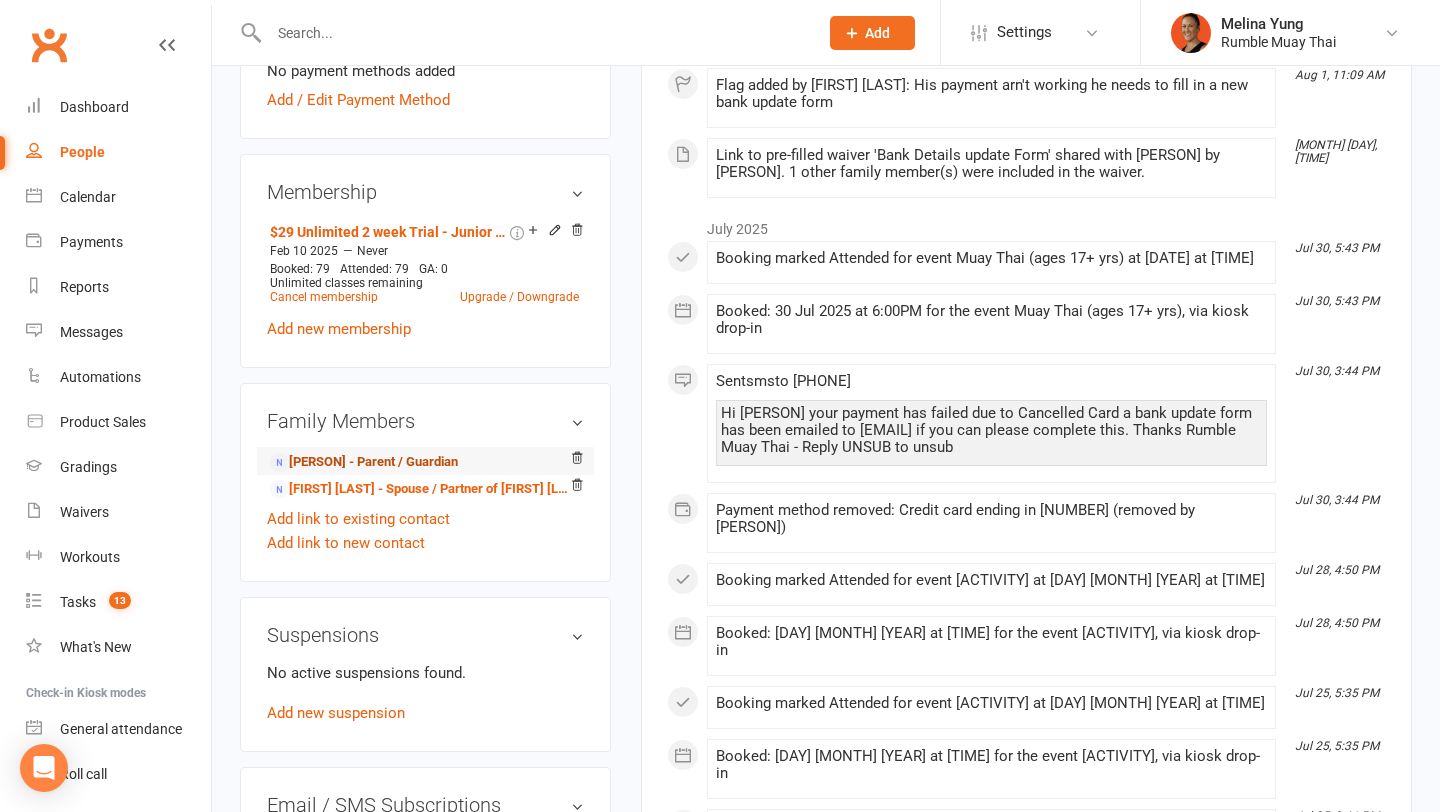 click on "Steve Sharpe - Parent / Guardian" at bounding box center [364, 462] 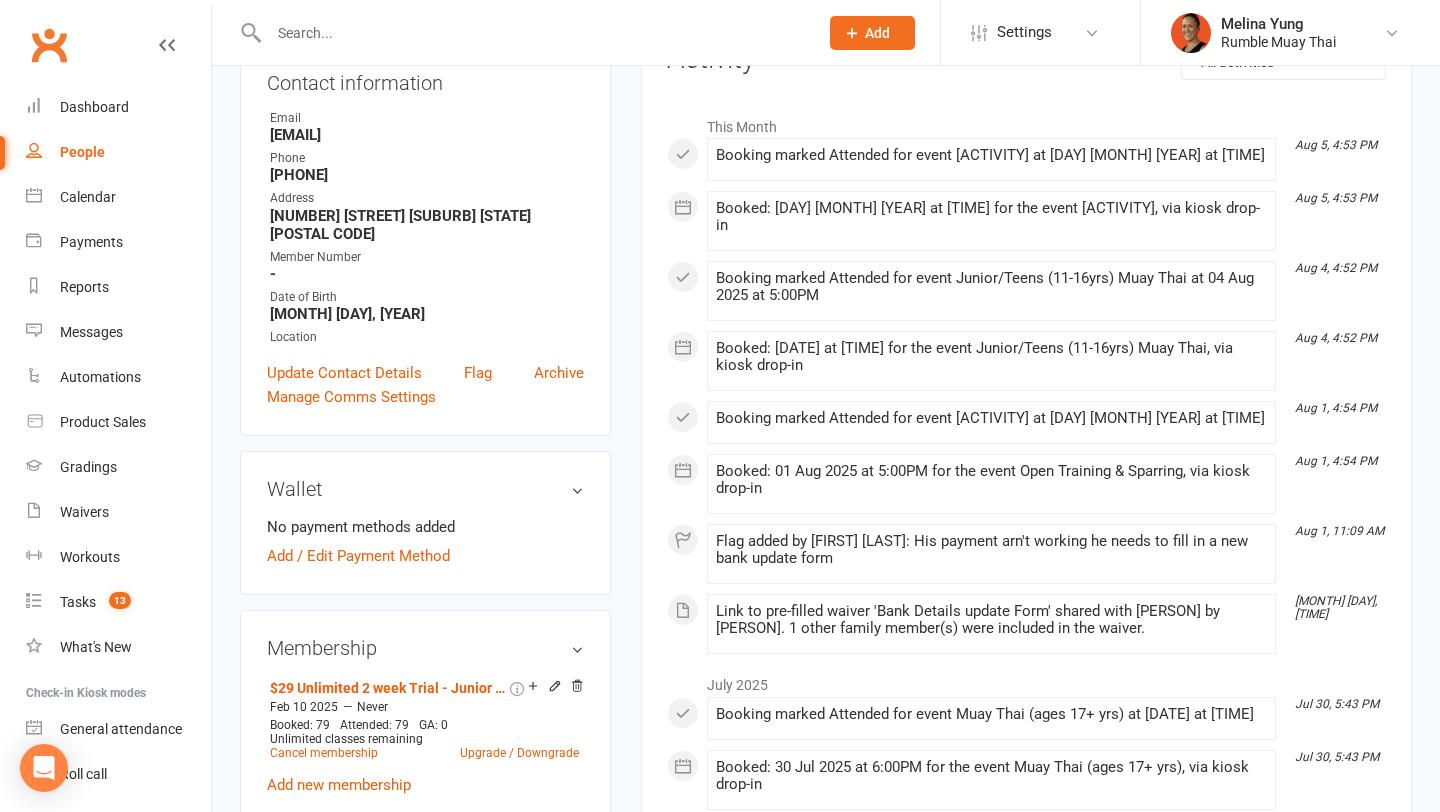 scroll, scrollTop: 0, scrollLeft: 0, axis: both 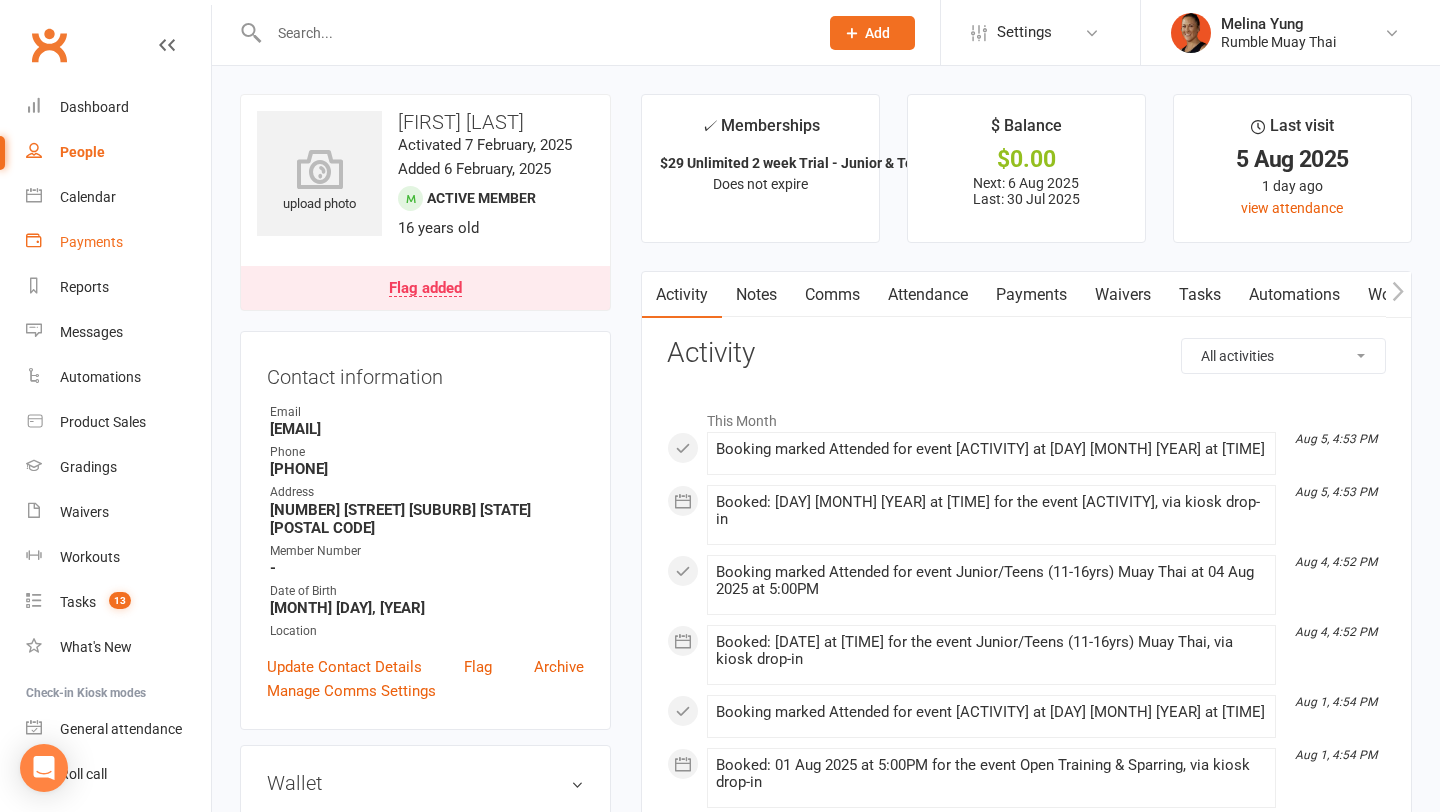 click on "Payments" at bounding box center (91, 242) 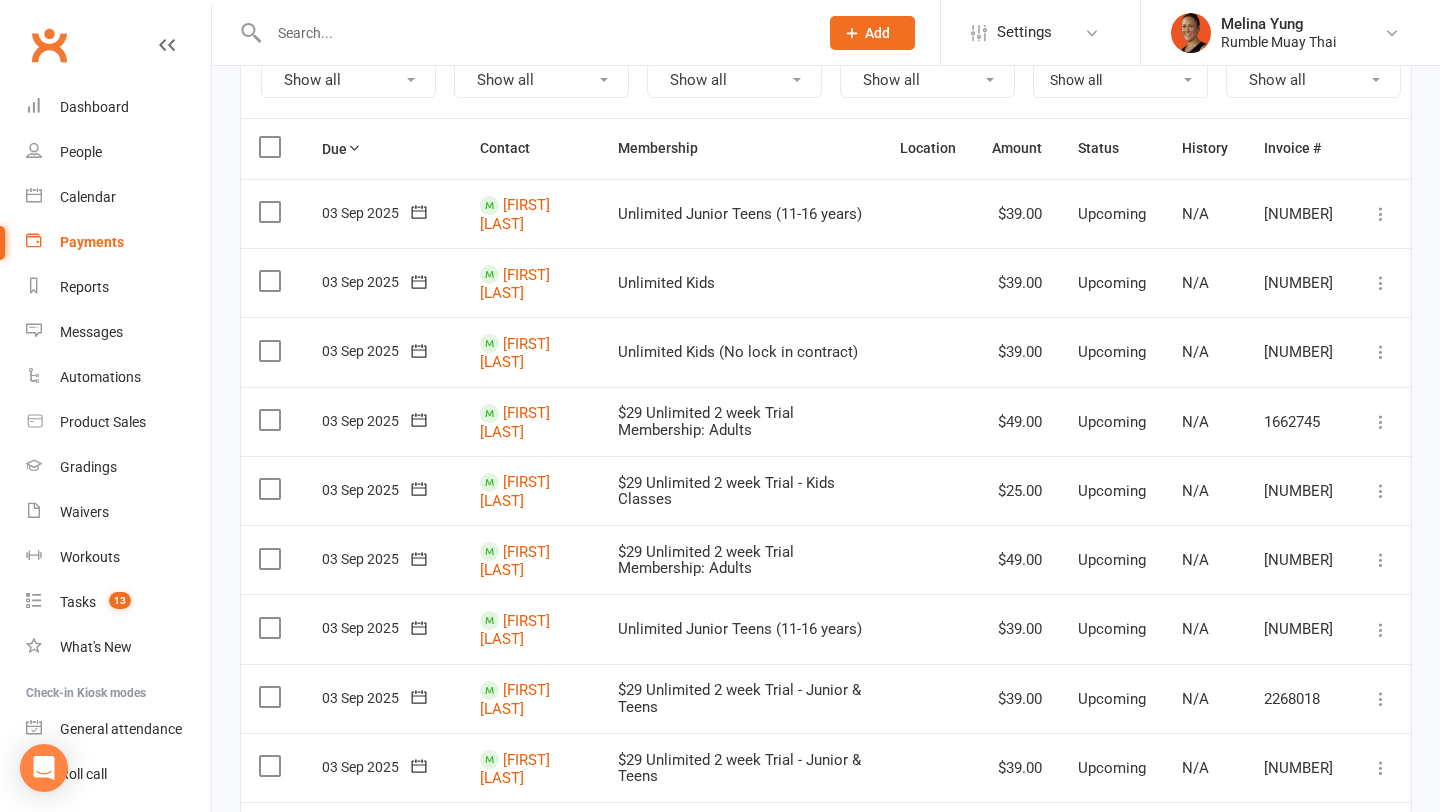 scroll, scrollTop: 0, scrollLeft: 0, axis: both 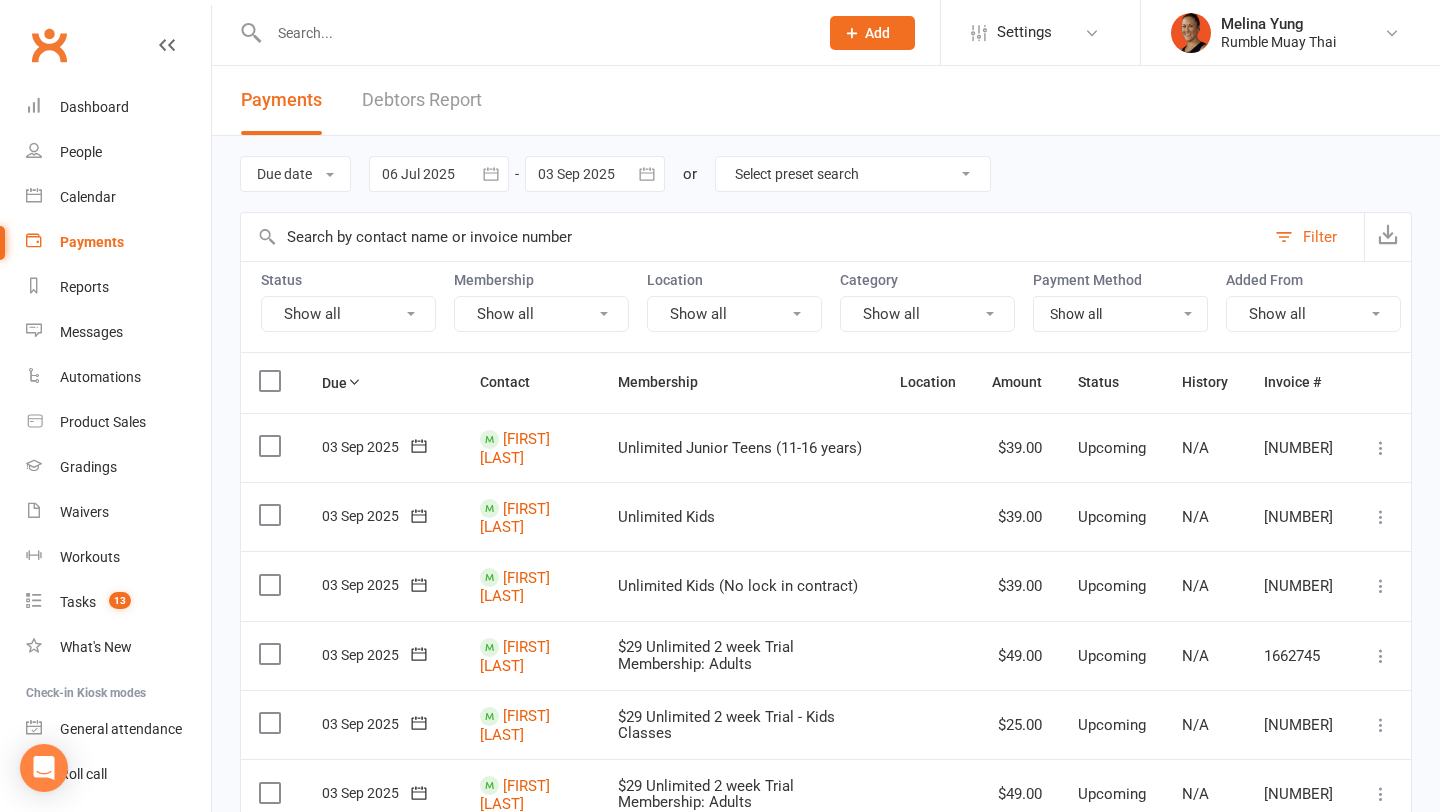 click at bounding box center [522, 32] 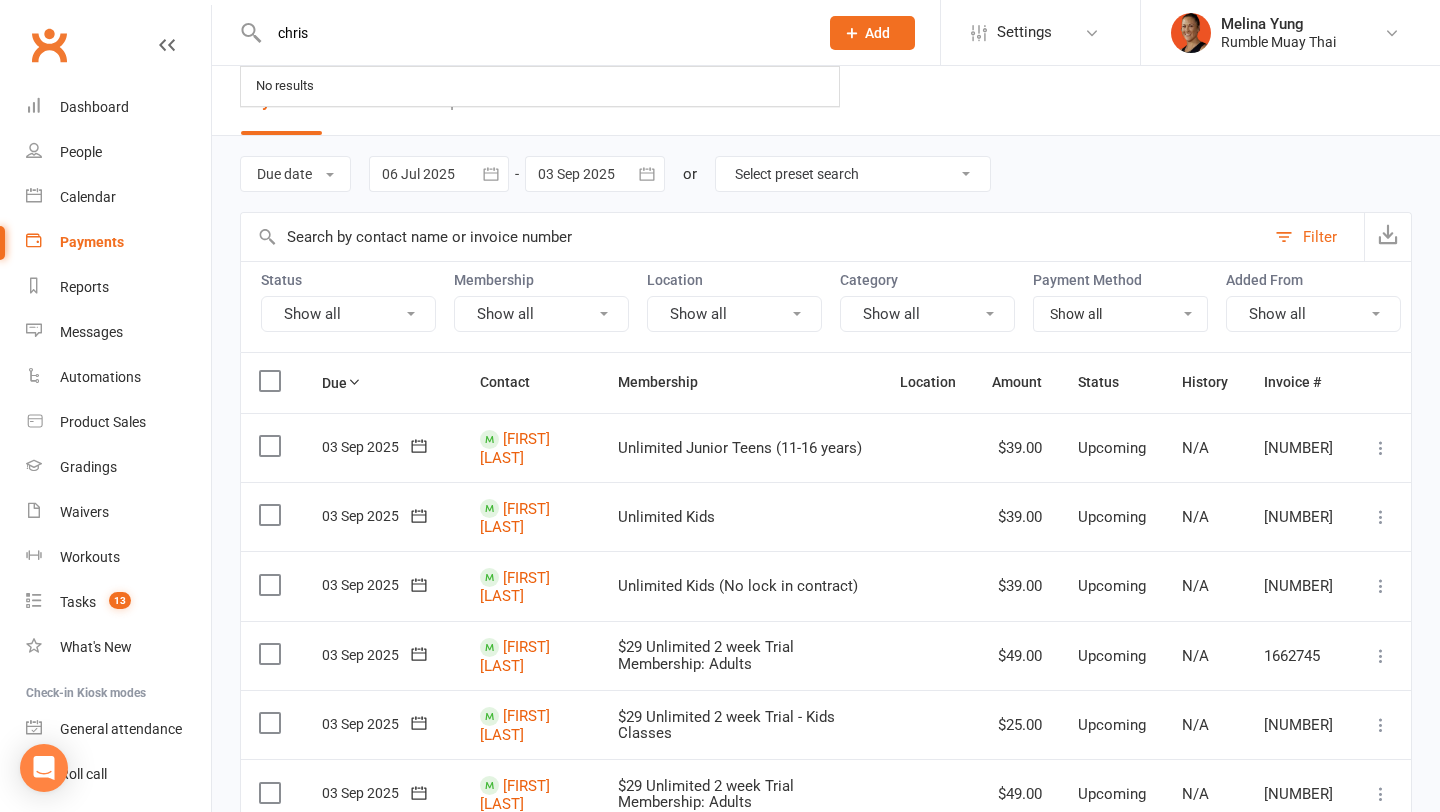 click on "chris" at bounding box center (533, 33) 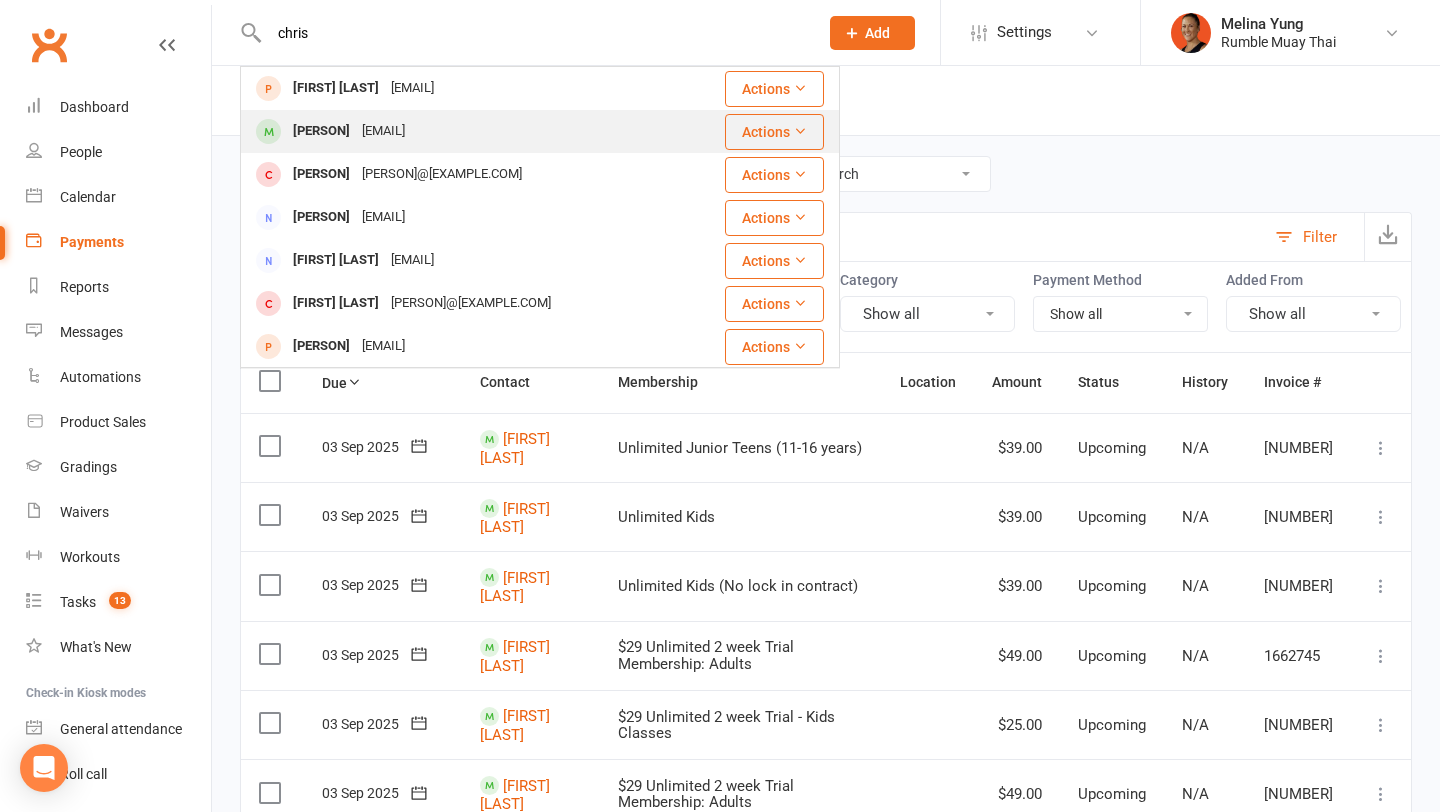 type on "chris" 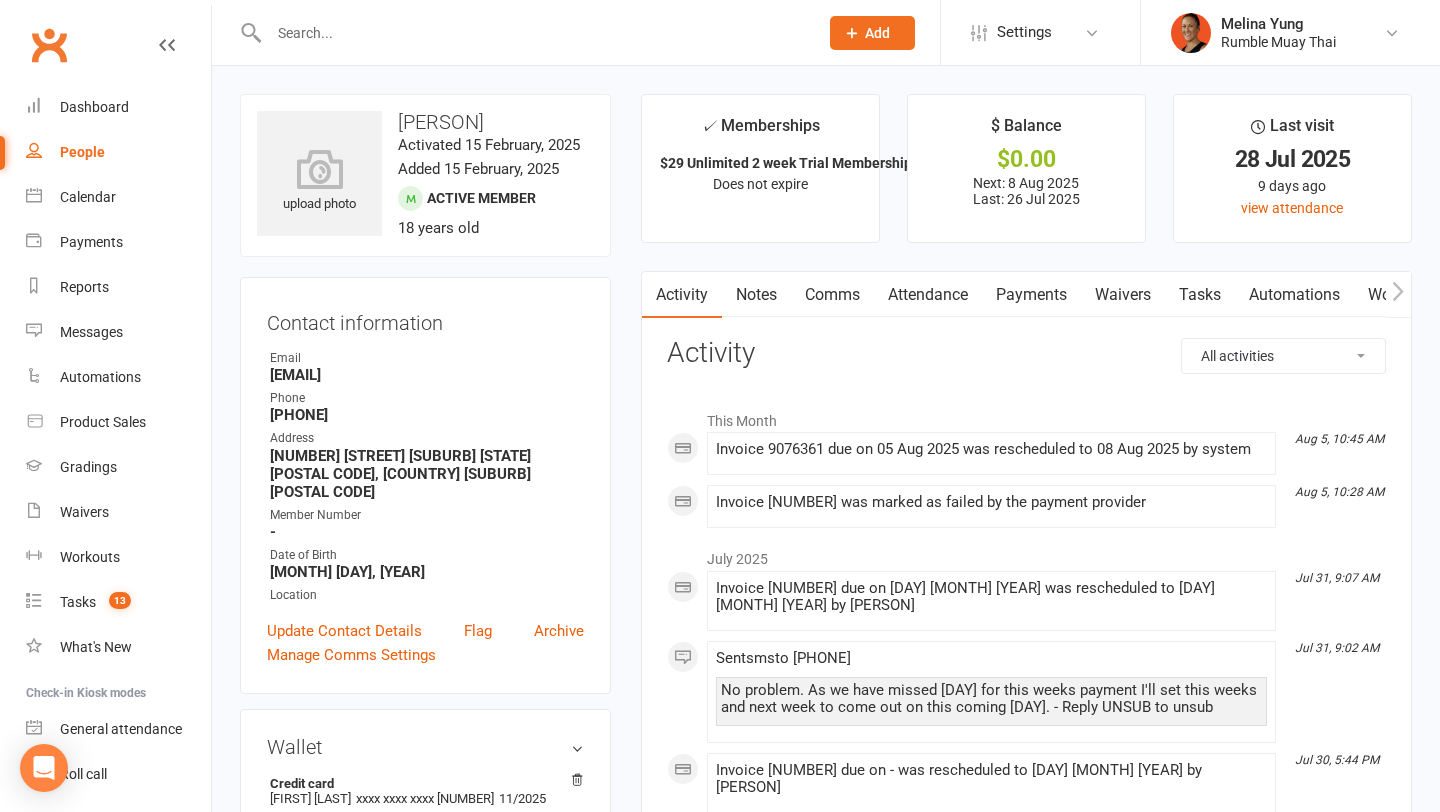 scroll, scrollTop: 9, scrollLeft: 0, axis: vertical 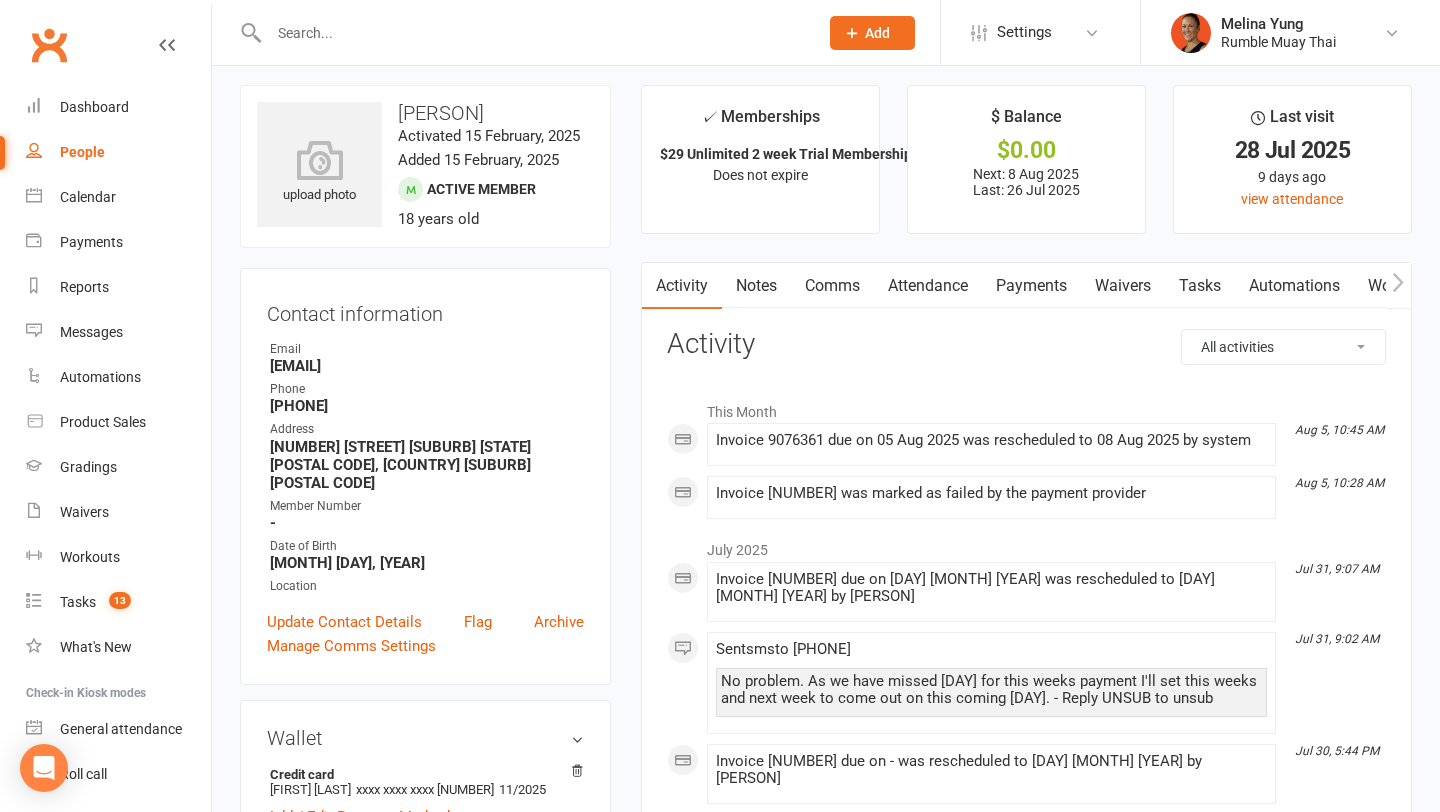 click on "Payments" at bounding box center [1031, 286] 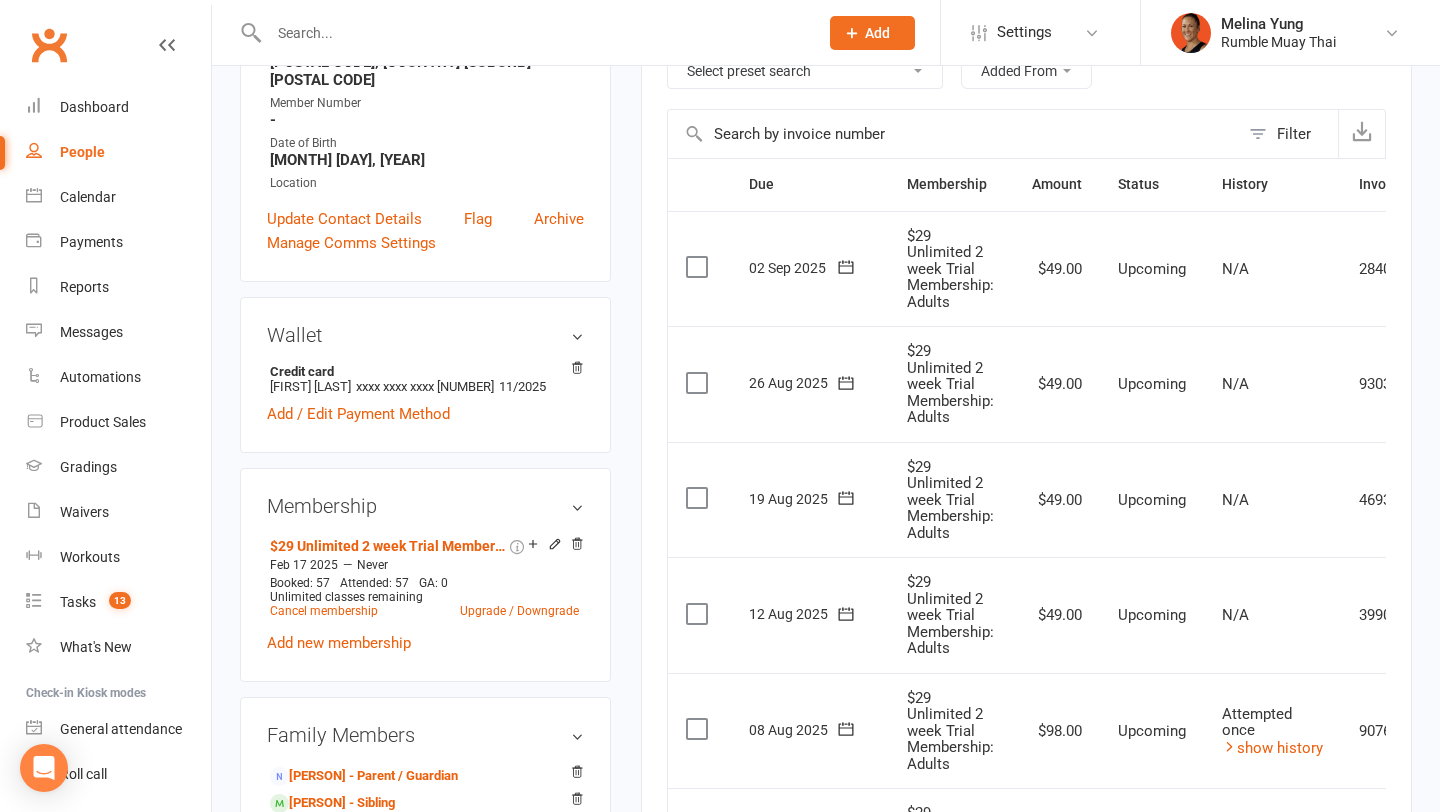 scroll, scrollTop: 697, scrollLeft: 0, axis: vertical 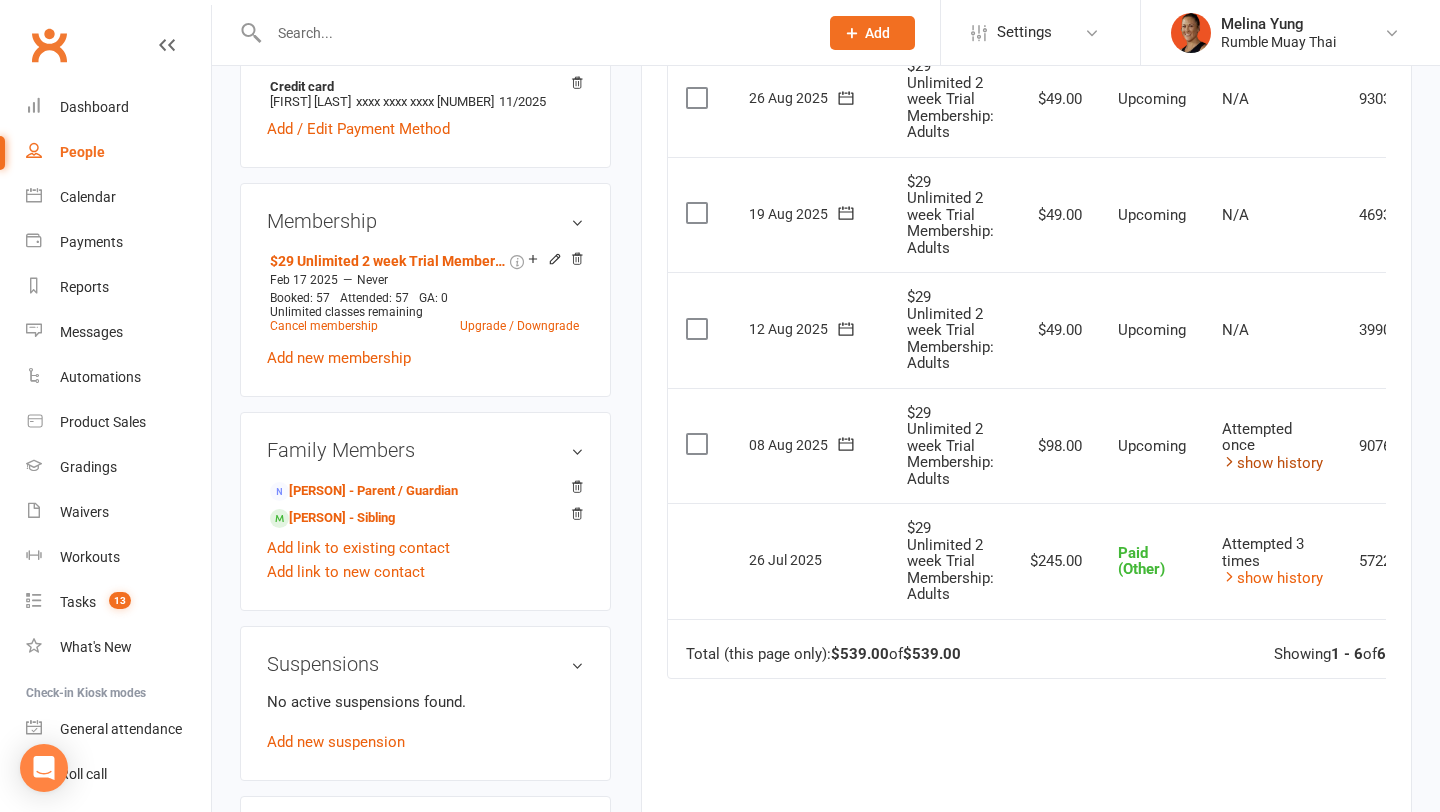 click on "show history" at bounding box center [1272, 463] 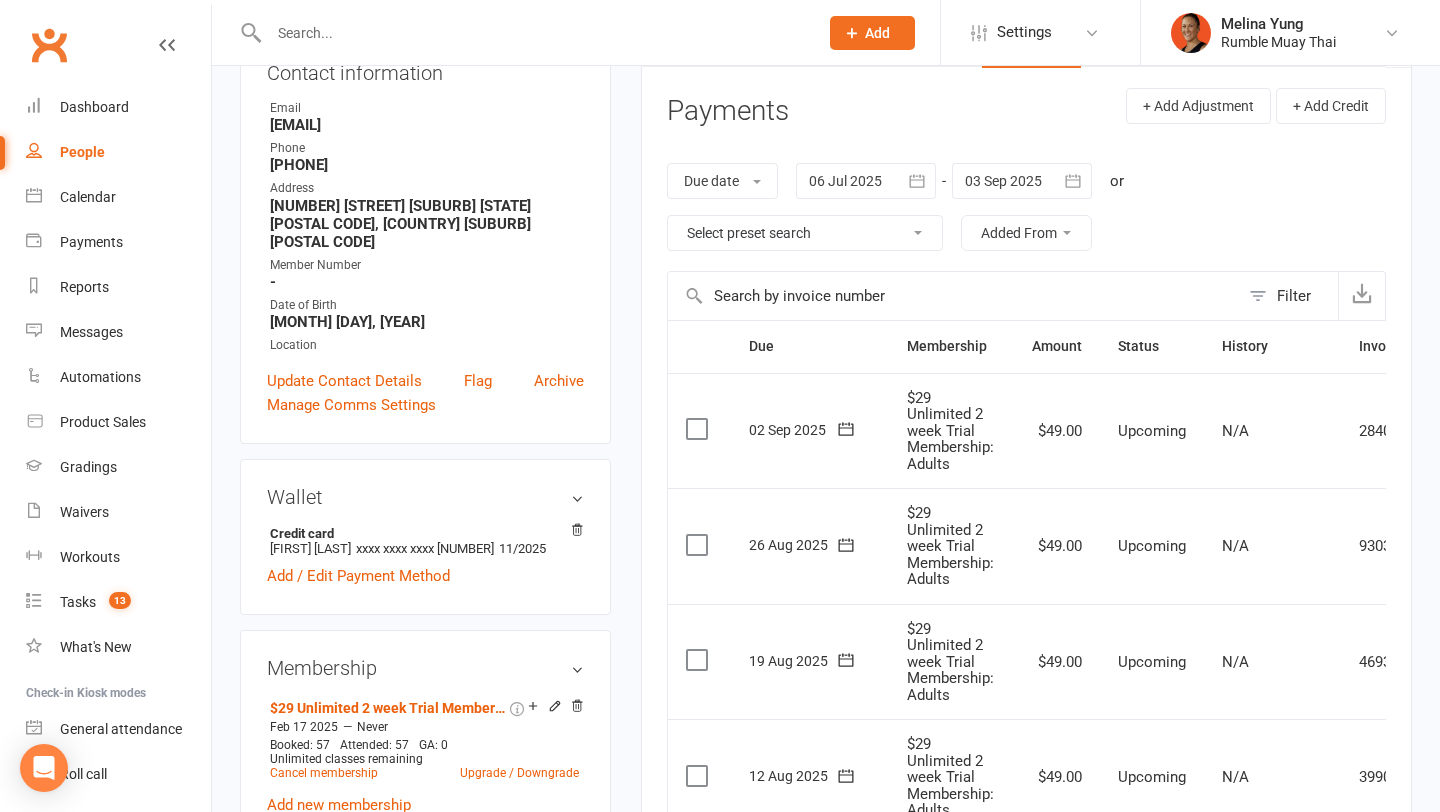 scroll, scrollTop: 28, scrollLeft: 0, axis: vertical 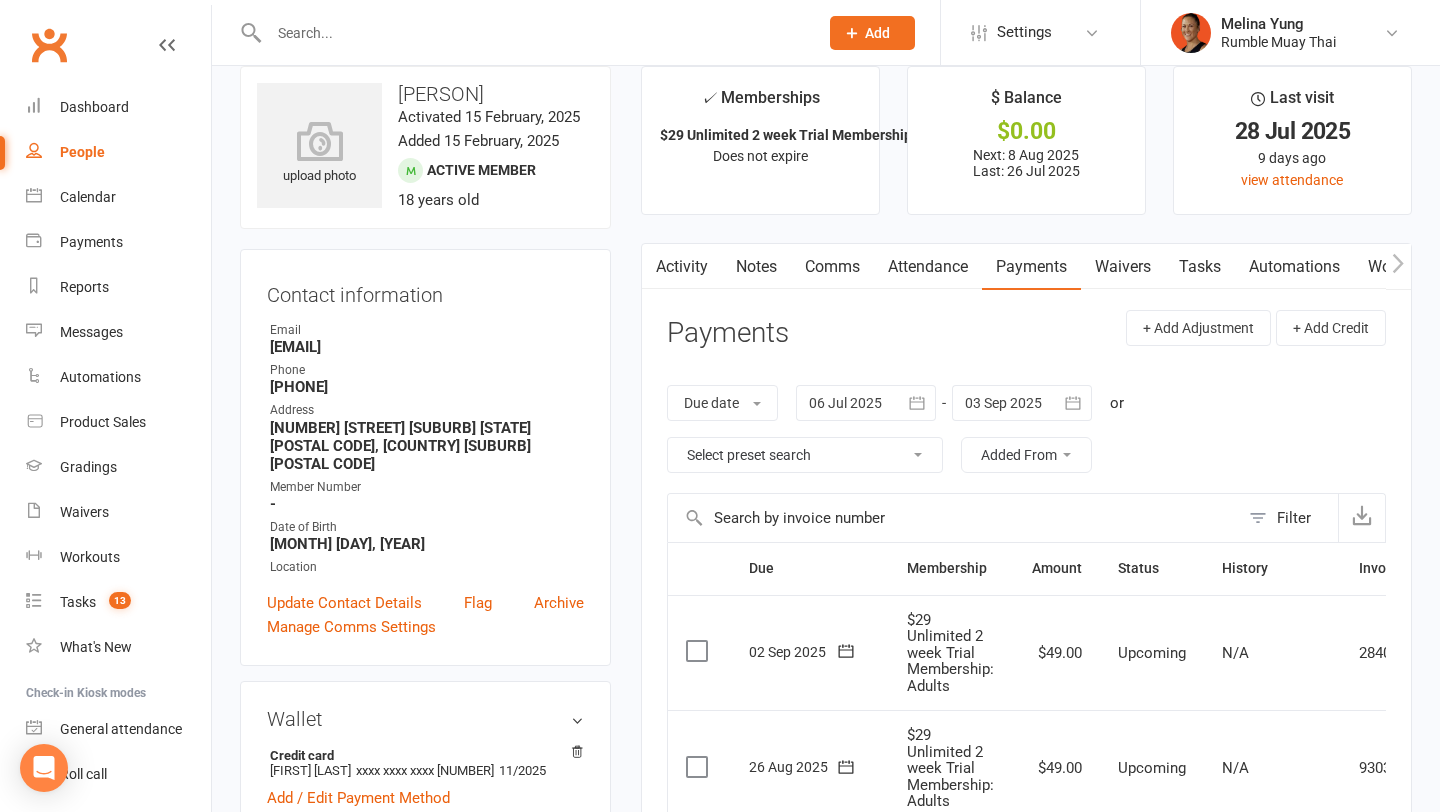 click on "Notes" at bounding box center [756, 267] 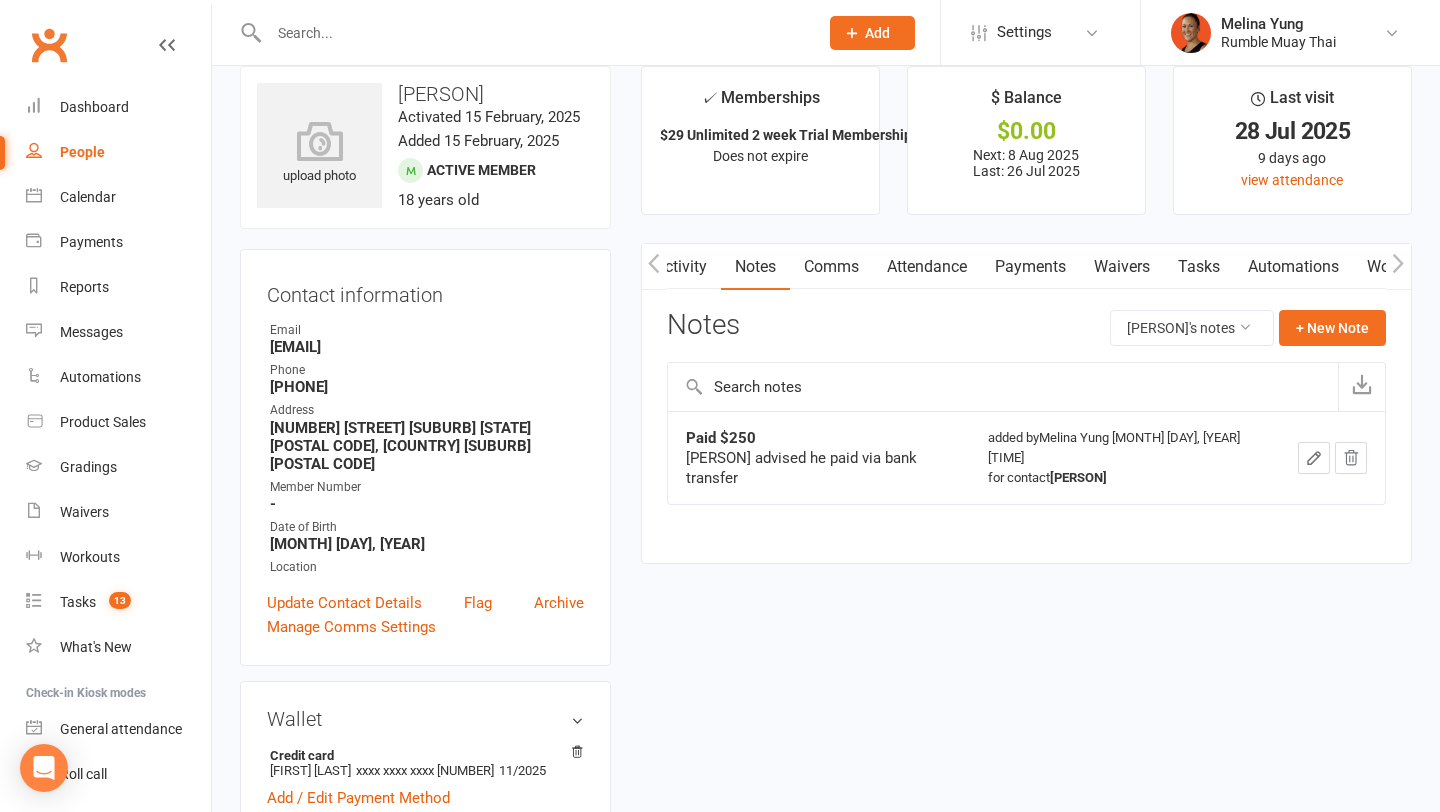 click on "Activity" at bounding box center [681, 267] 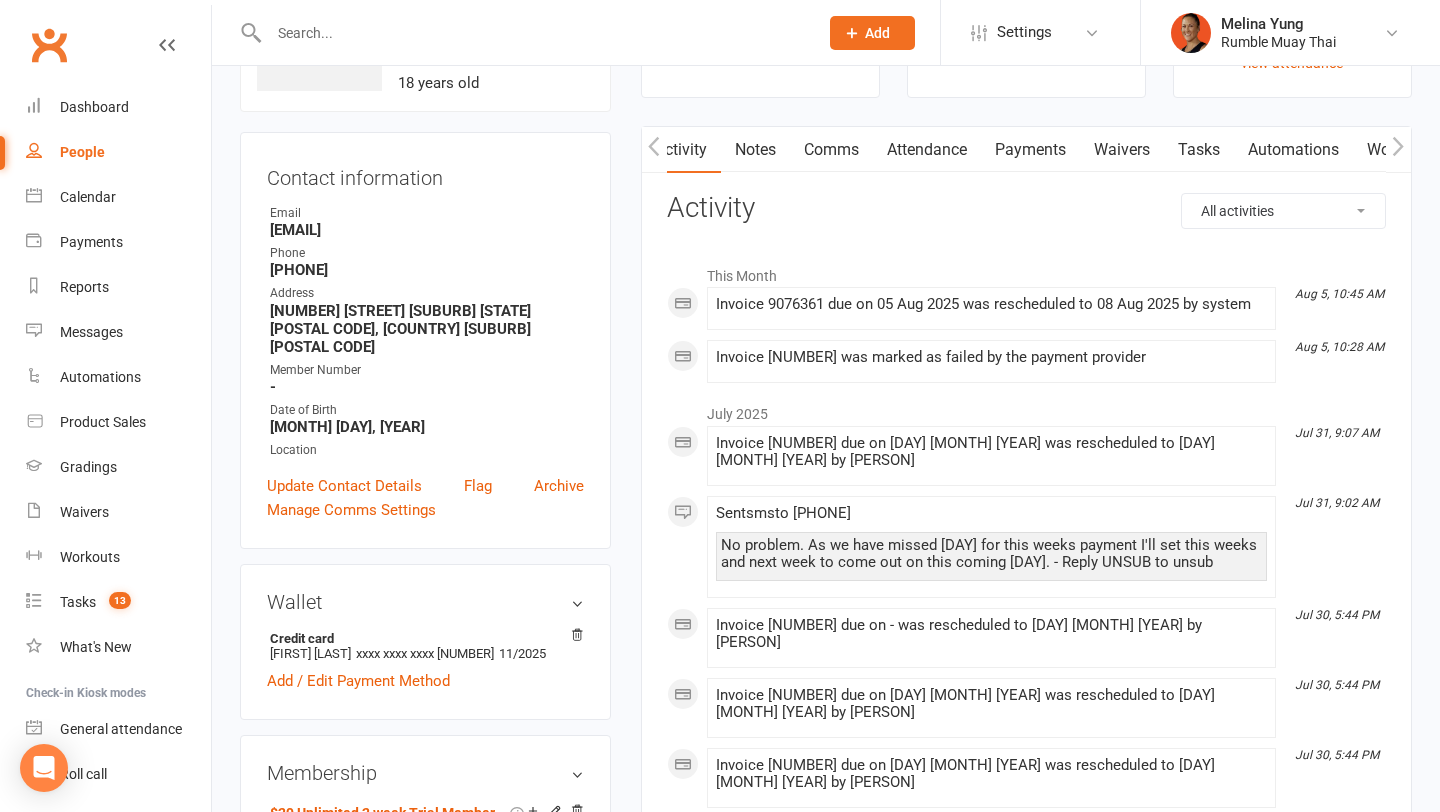 scroll, scrollTop: 148, scrollLeft: 0, axis: vertical 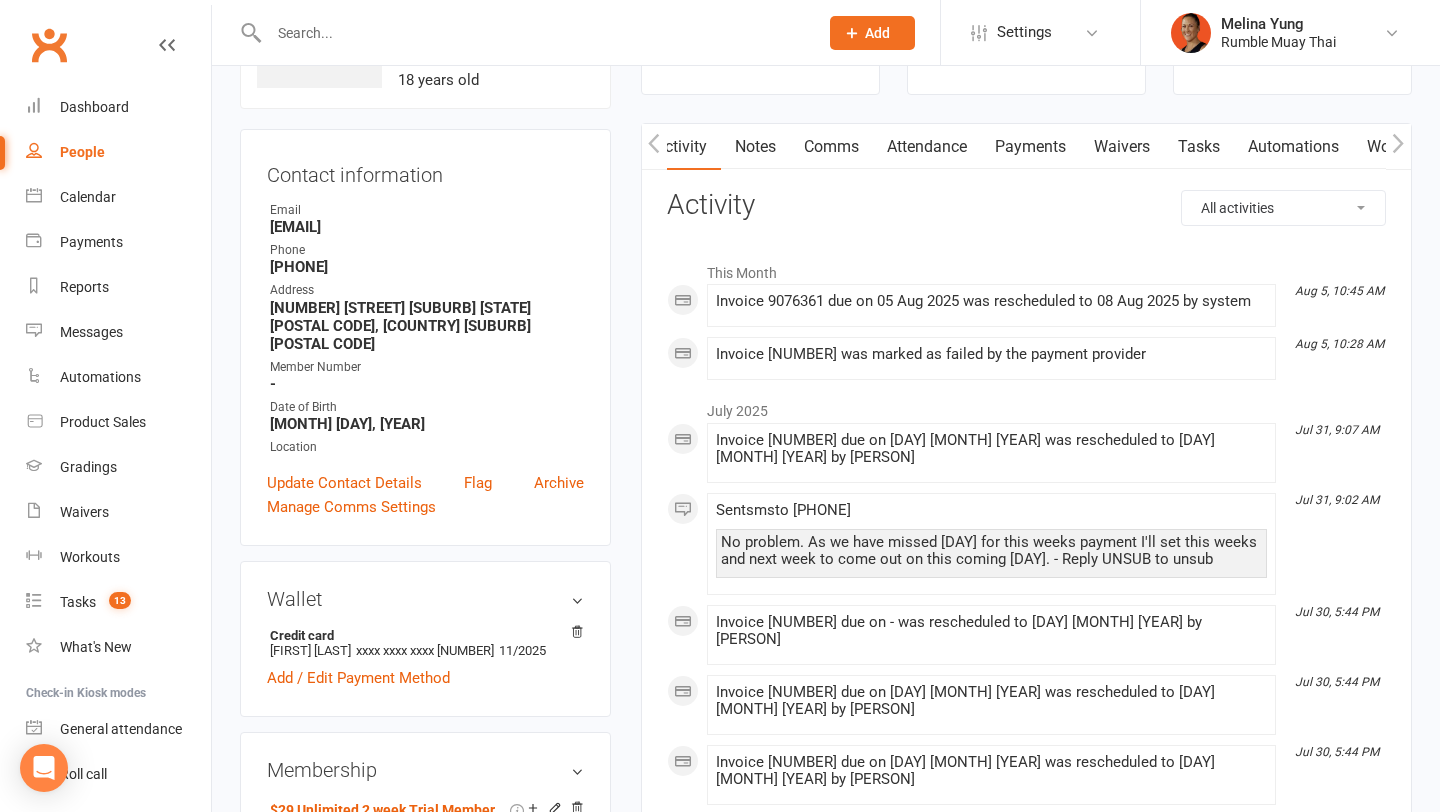 click on "Payments" at bounding box center (1030, 147) 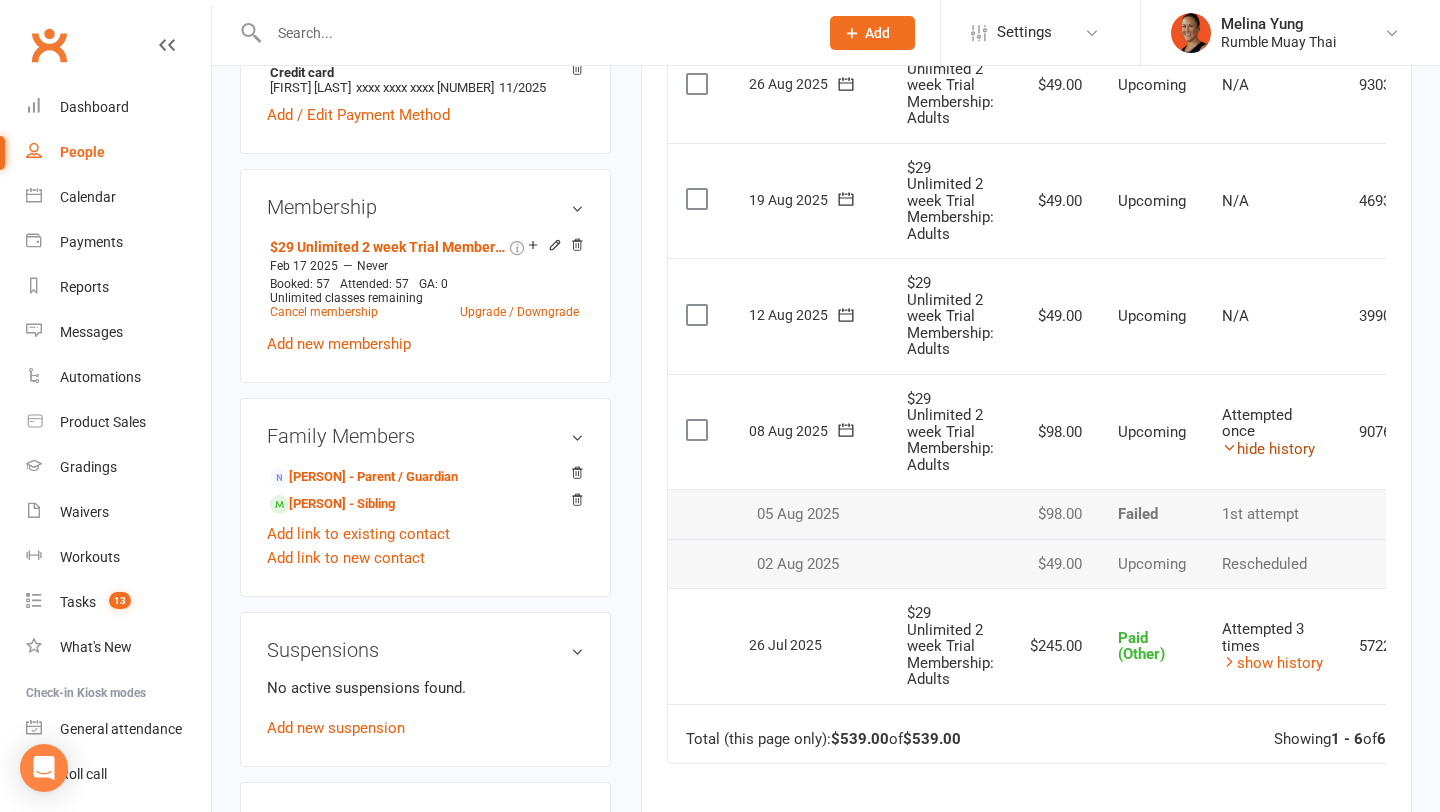 scroll, scrollTop: 712, scrollLeft: 0, axis: vertical 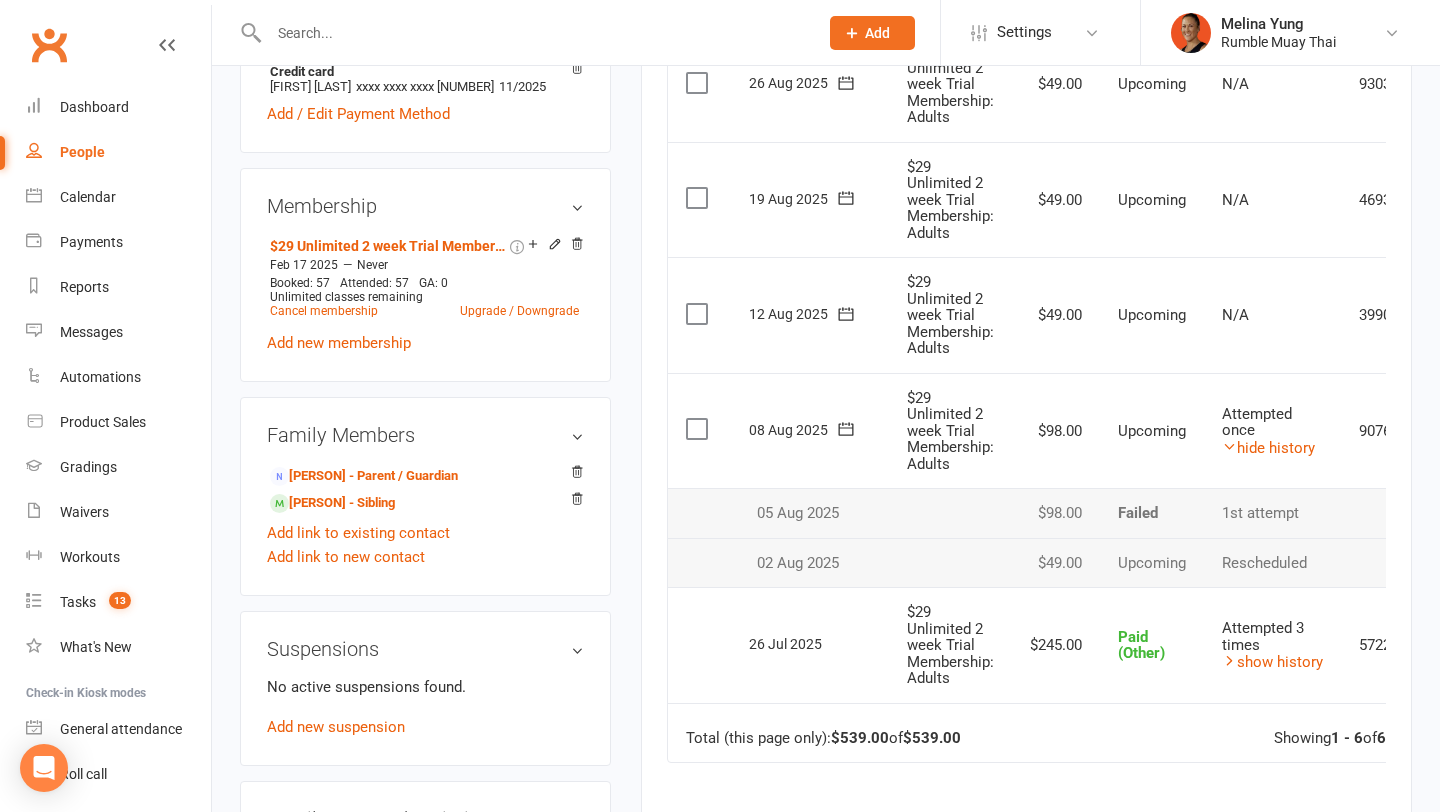 click on "08 Aug 2025" at bounding box center (795, 429) 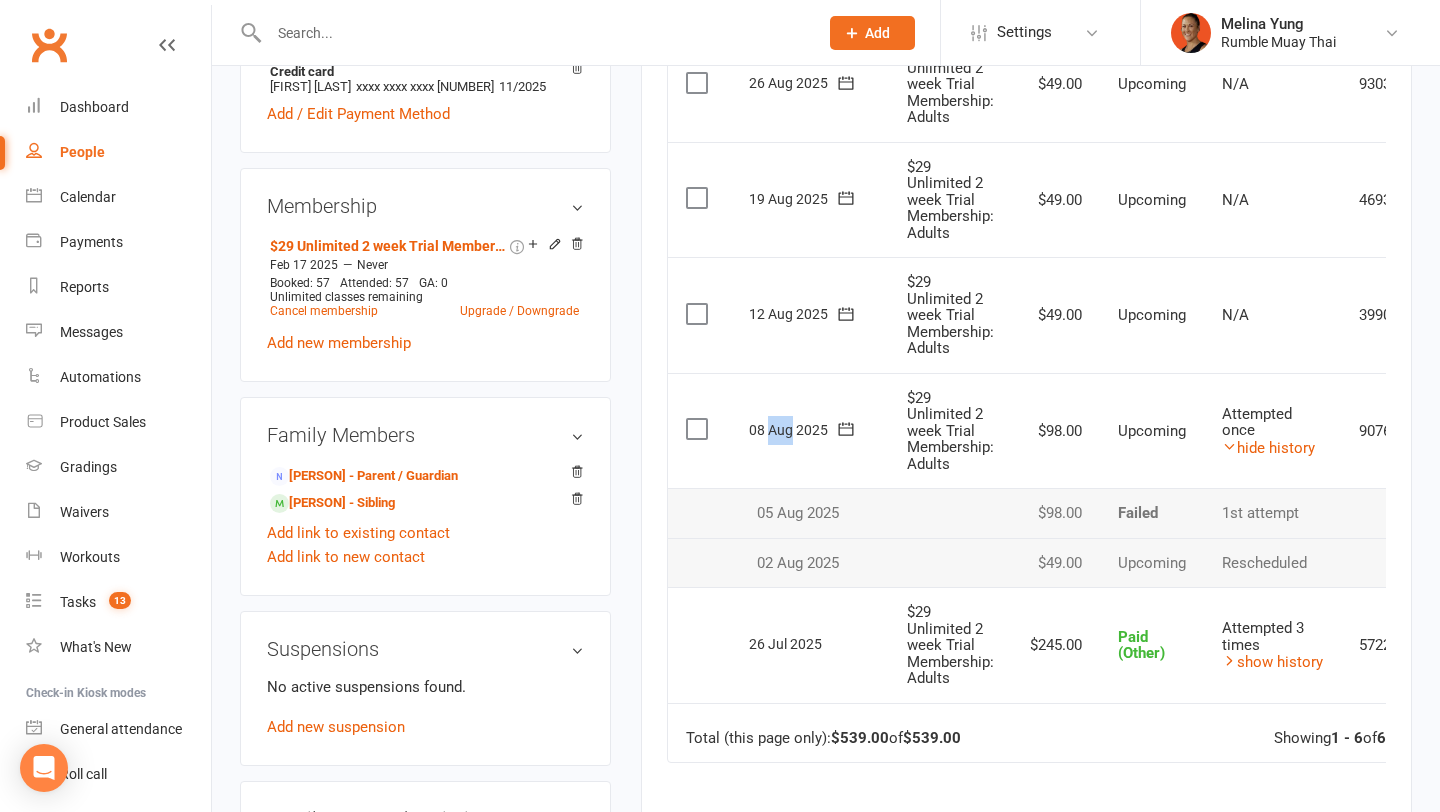 click on "08 Aug 2025" at bounding box center [795, 429] 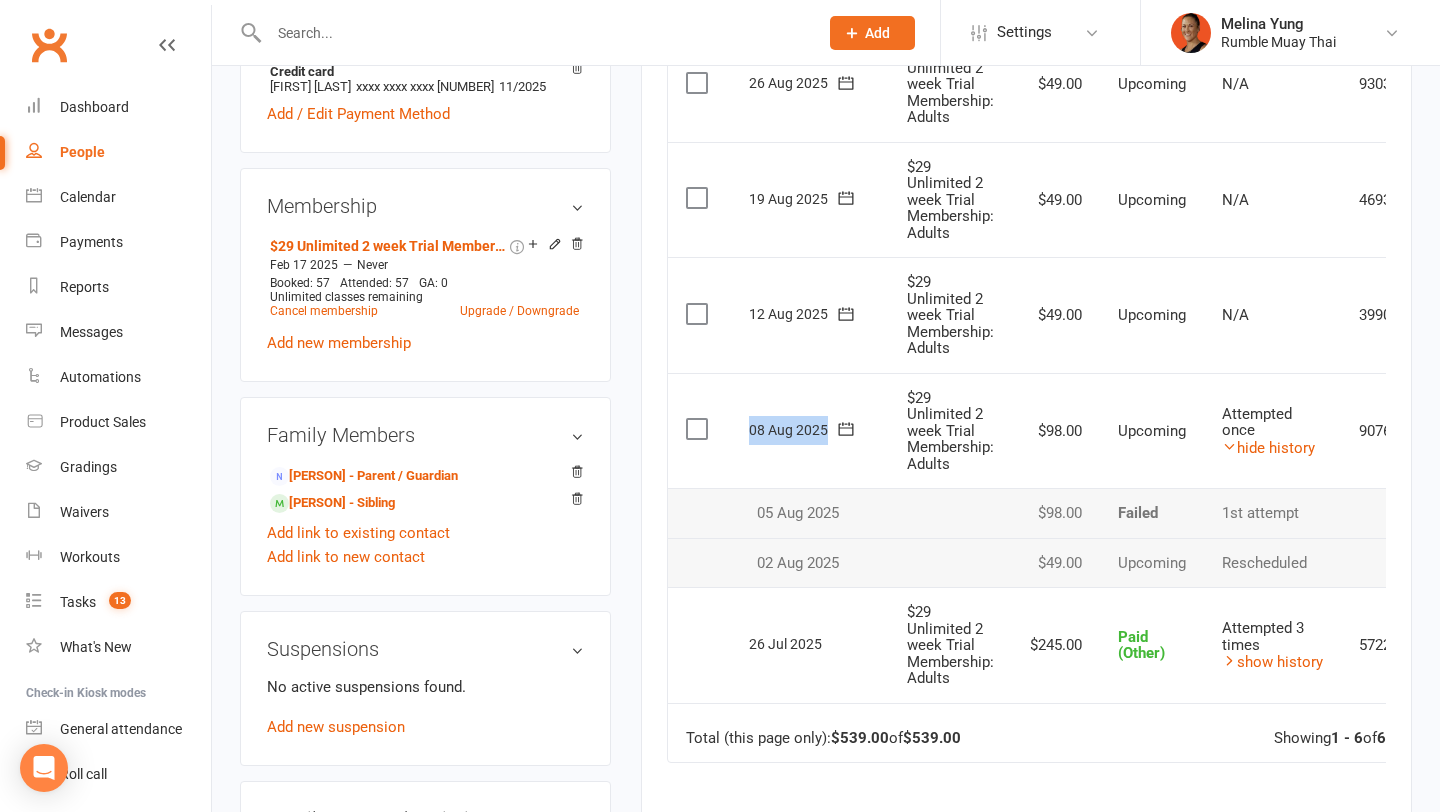 click on "08 Aug 2025" at bounding box center (795, 429) 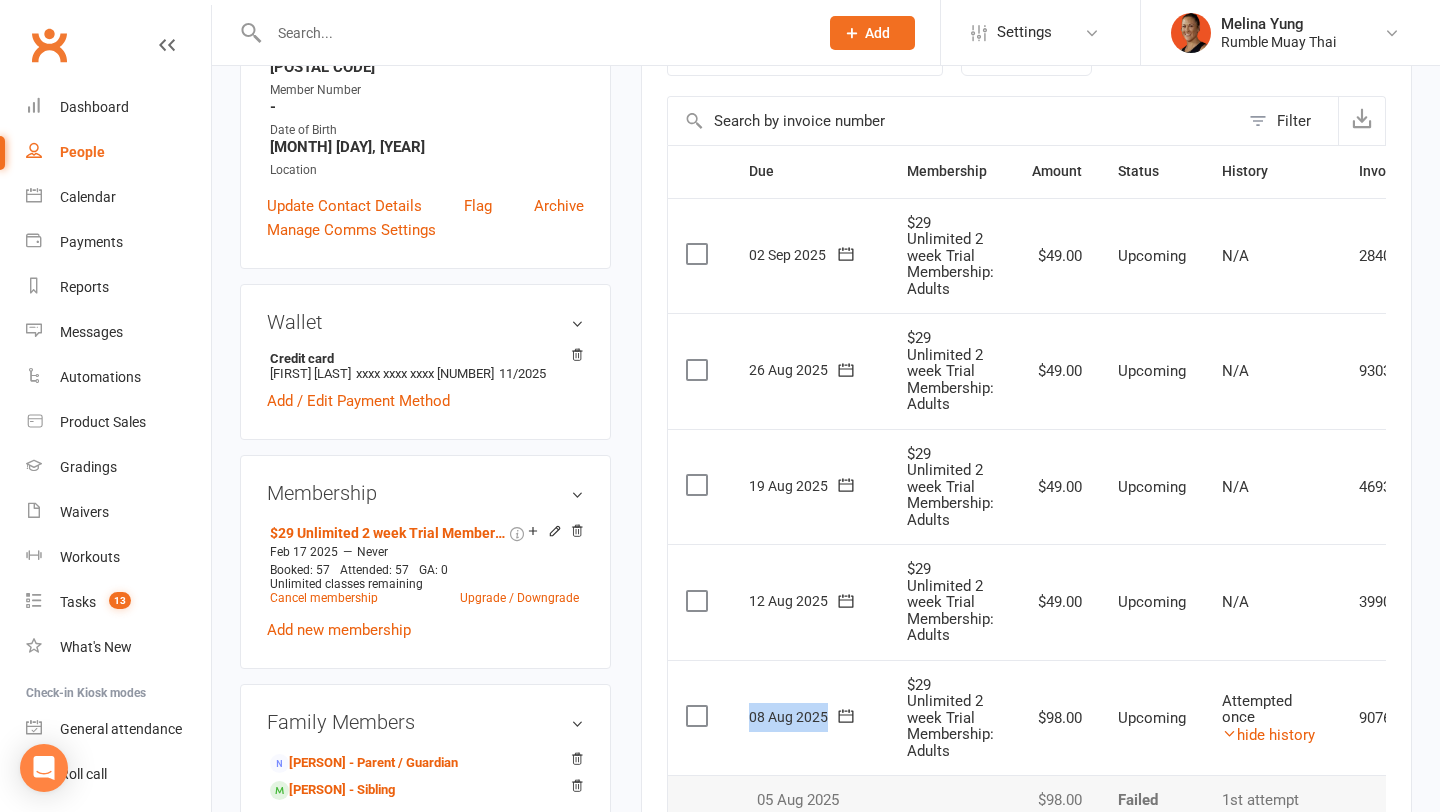 scroll, scrollTop: 0, scrollLeft: 0, axis: both 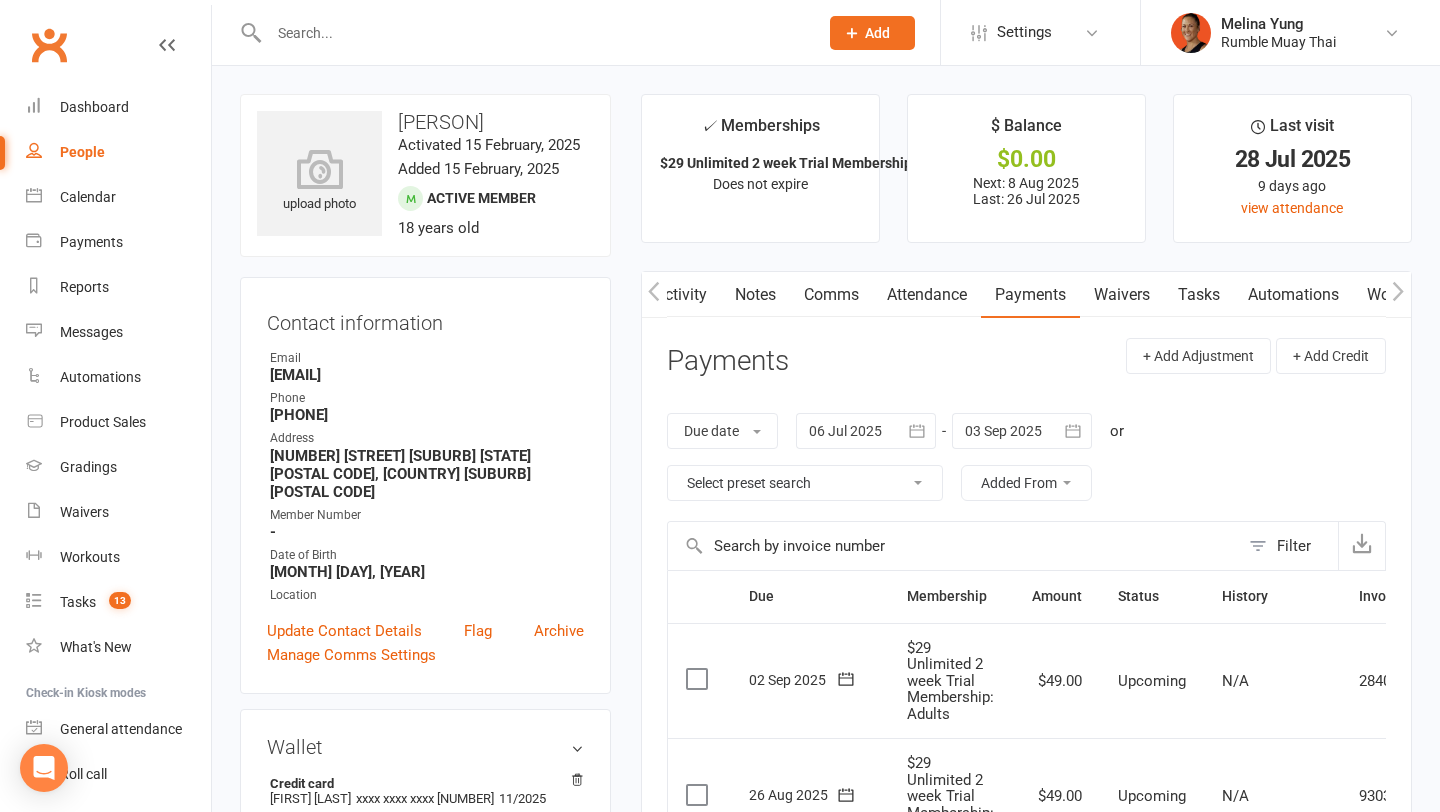 click on "Activity" at bounding box center [681, 295] 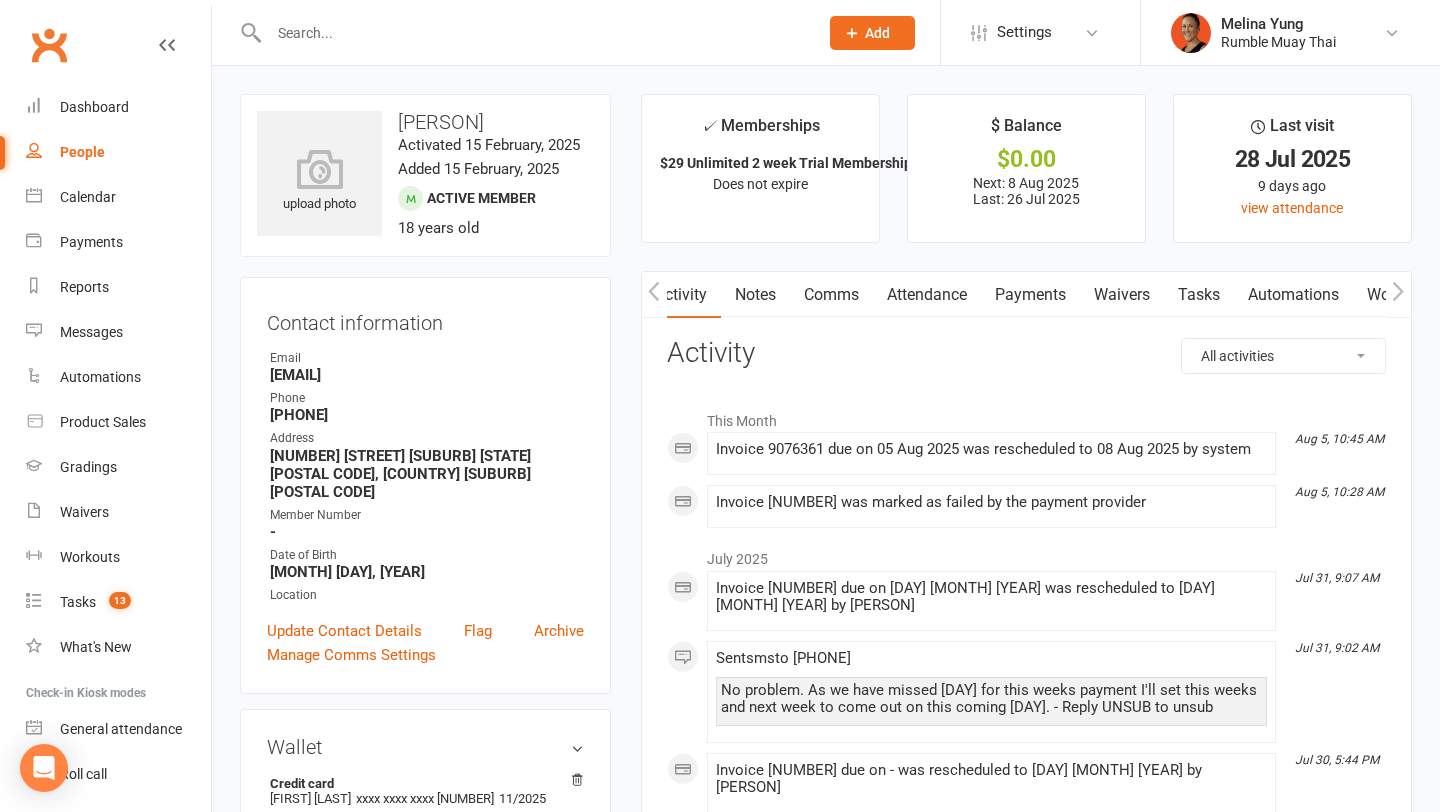 click on "Comms" at bounding box center [831, 295] 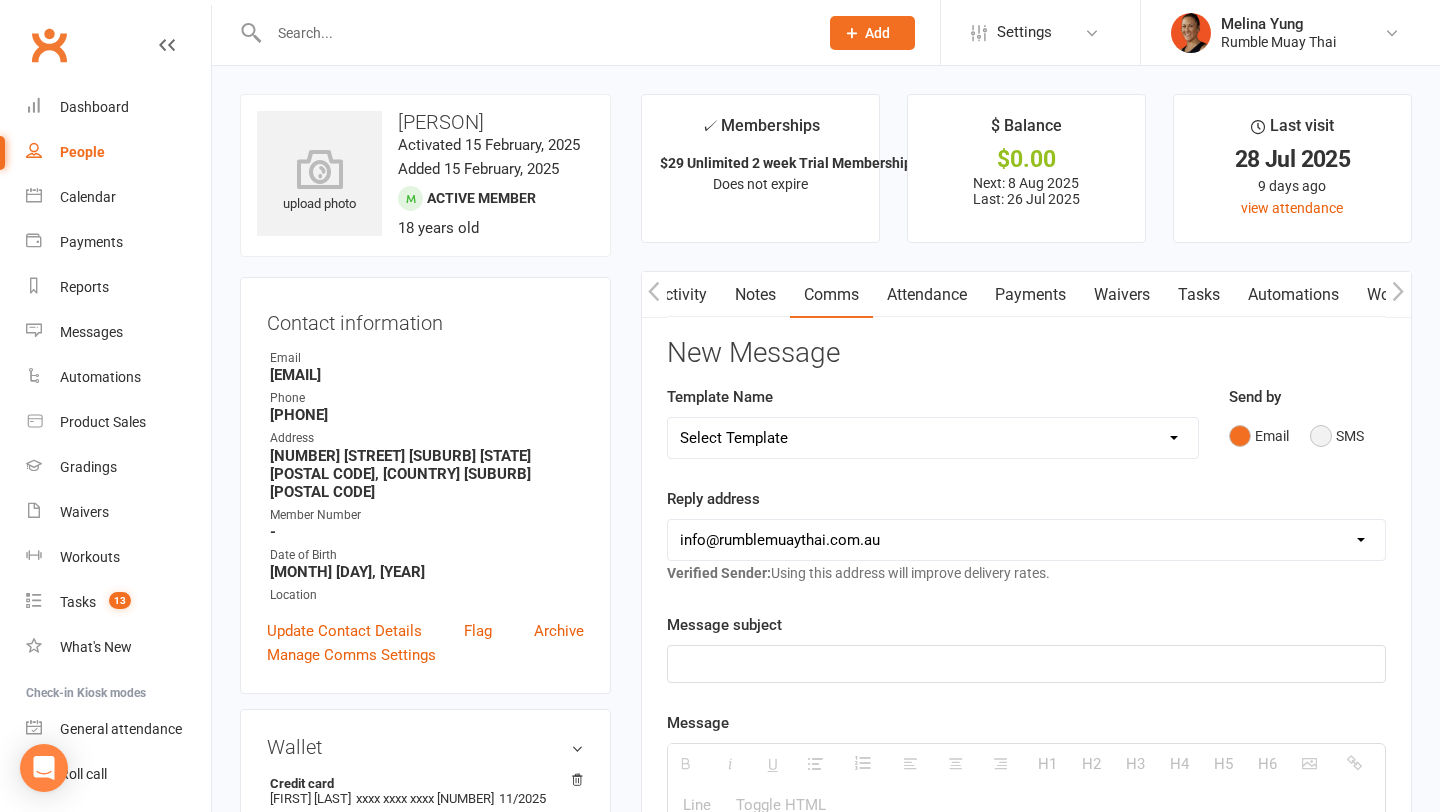 click on "SMS" at bounding box center [1337, 436] 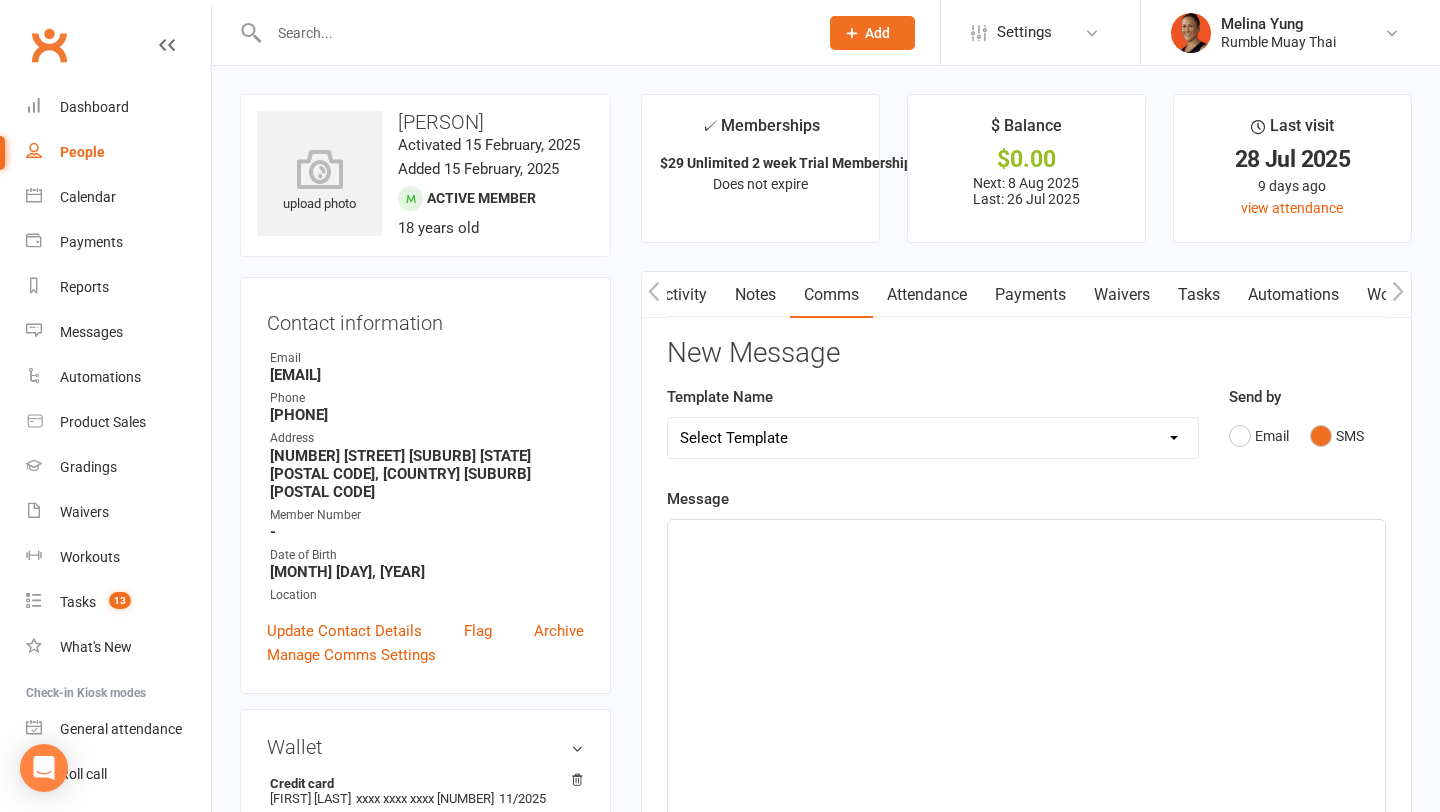 click at bounding box center (1026, 670) 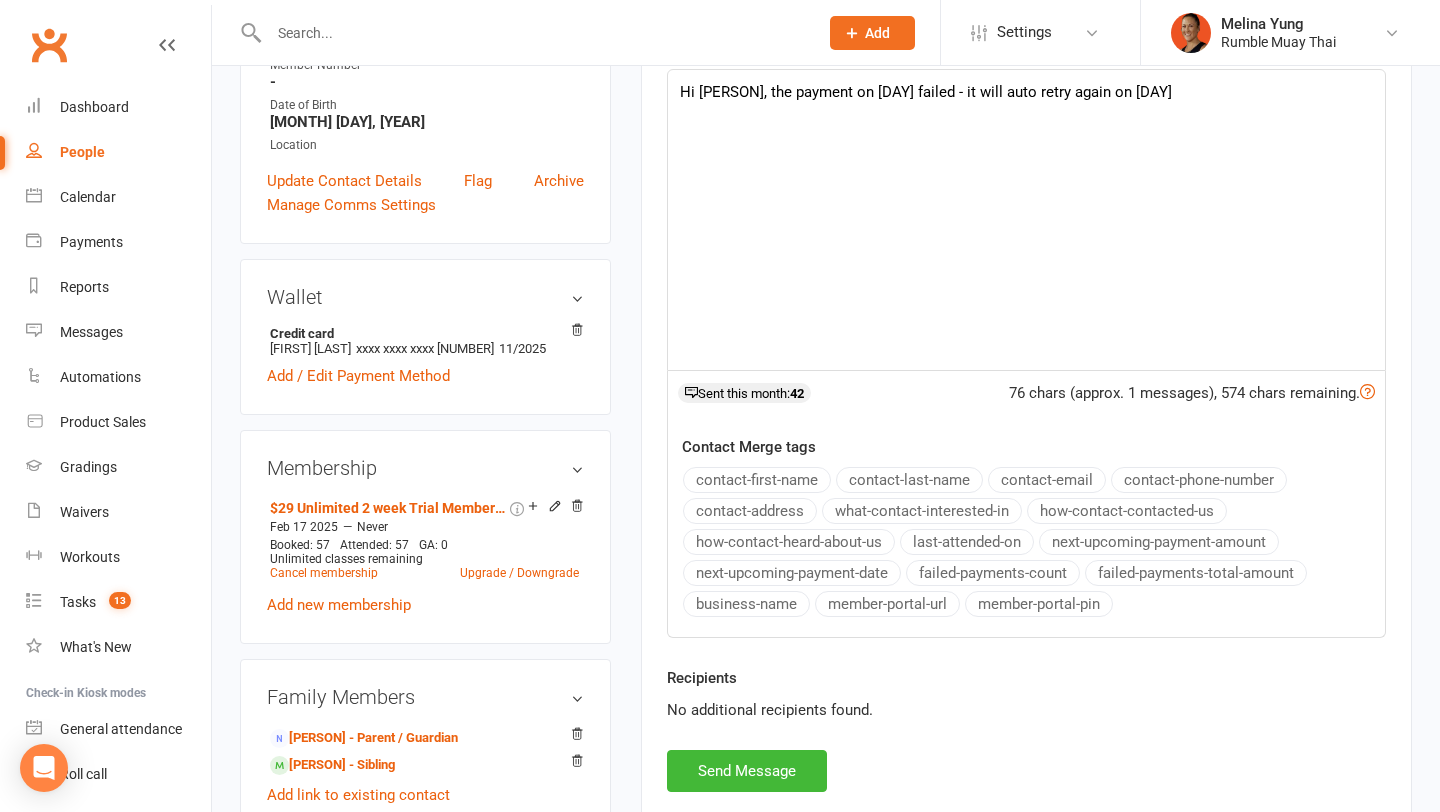 scroll, scrollTop: 486, scrollLeft: 0, axis: vertical 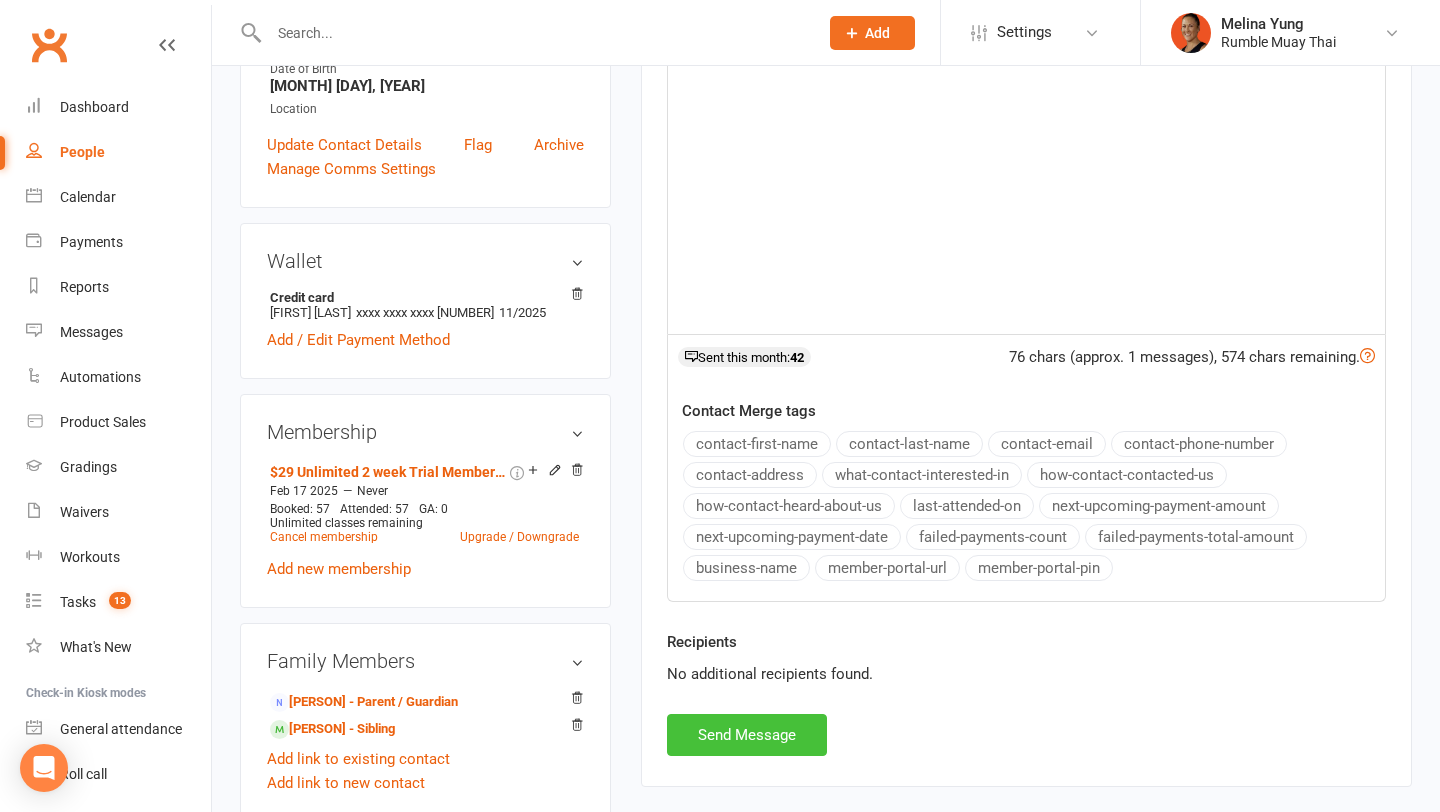 click on "Send Message" at bounding box center [747, 735] 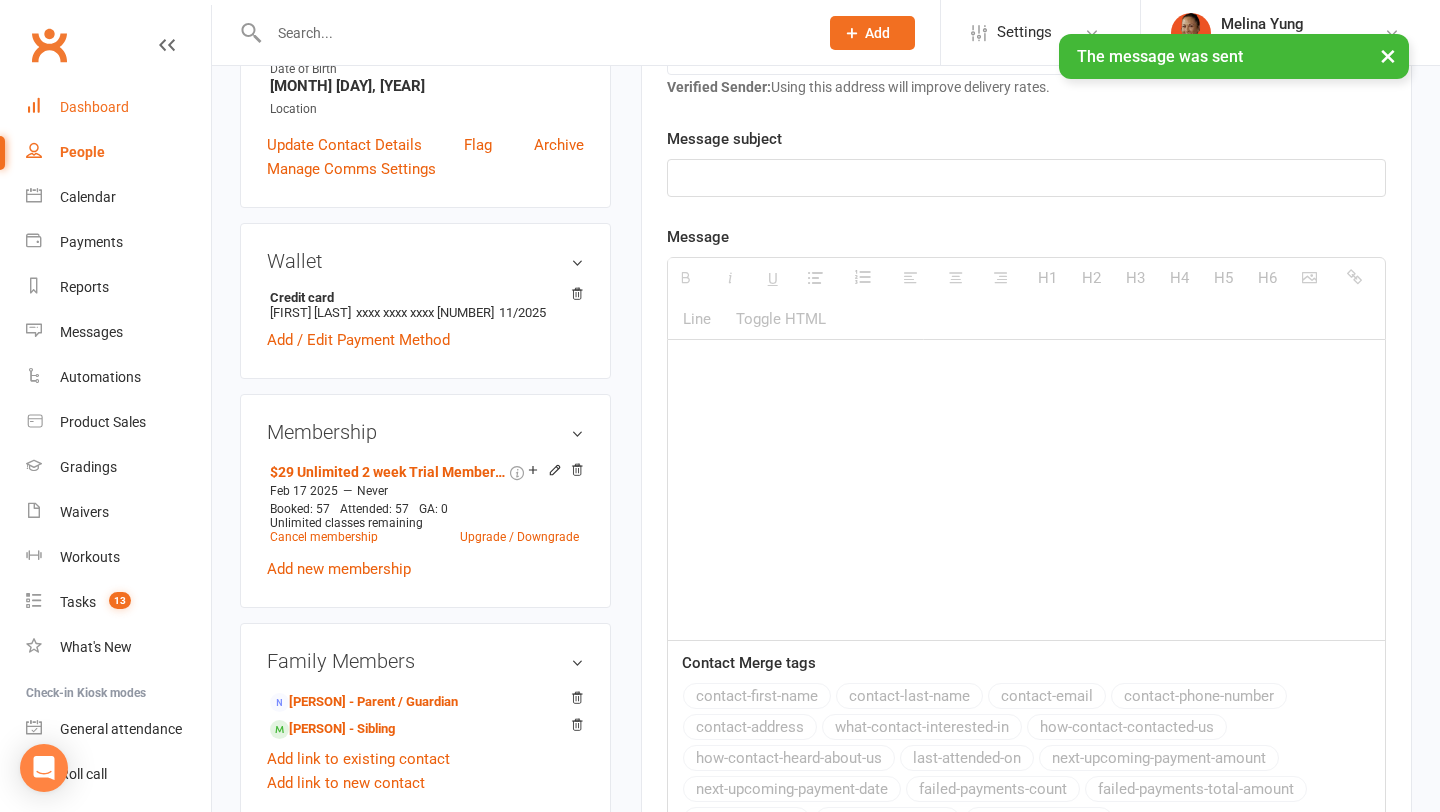 click on "Dashboard" at bounding box center [94, 107] 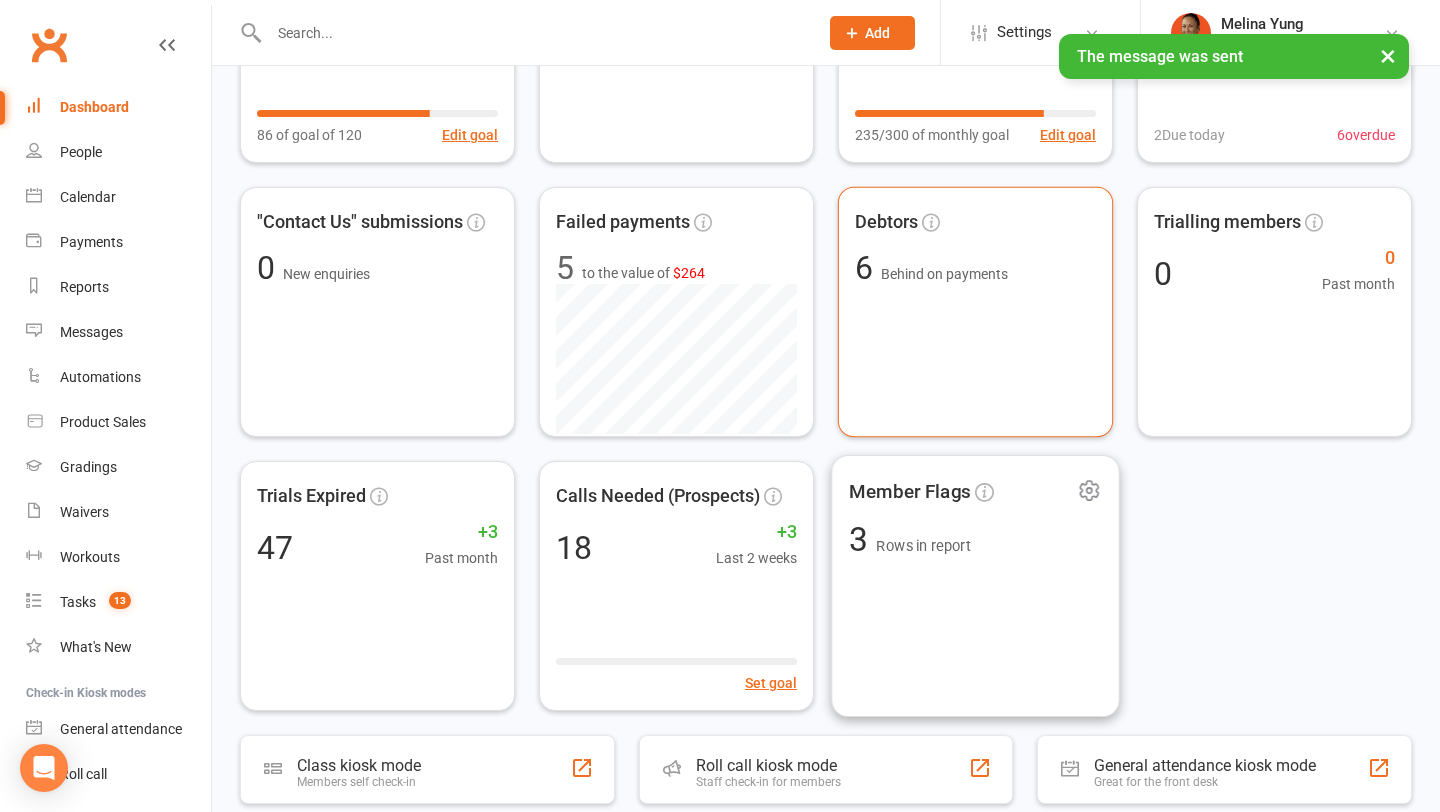 scroll, scrollTop: 254, scrollLeft: 0, axis: vertical 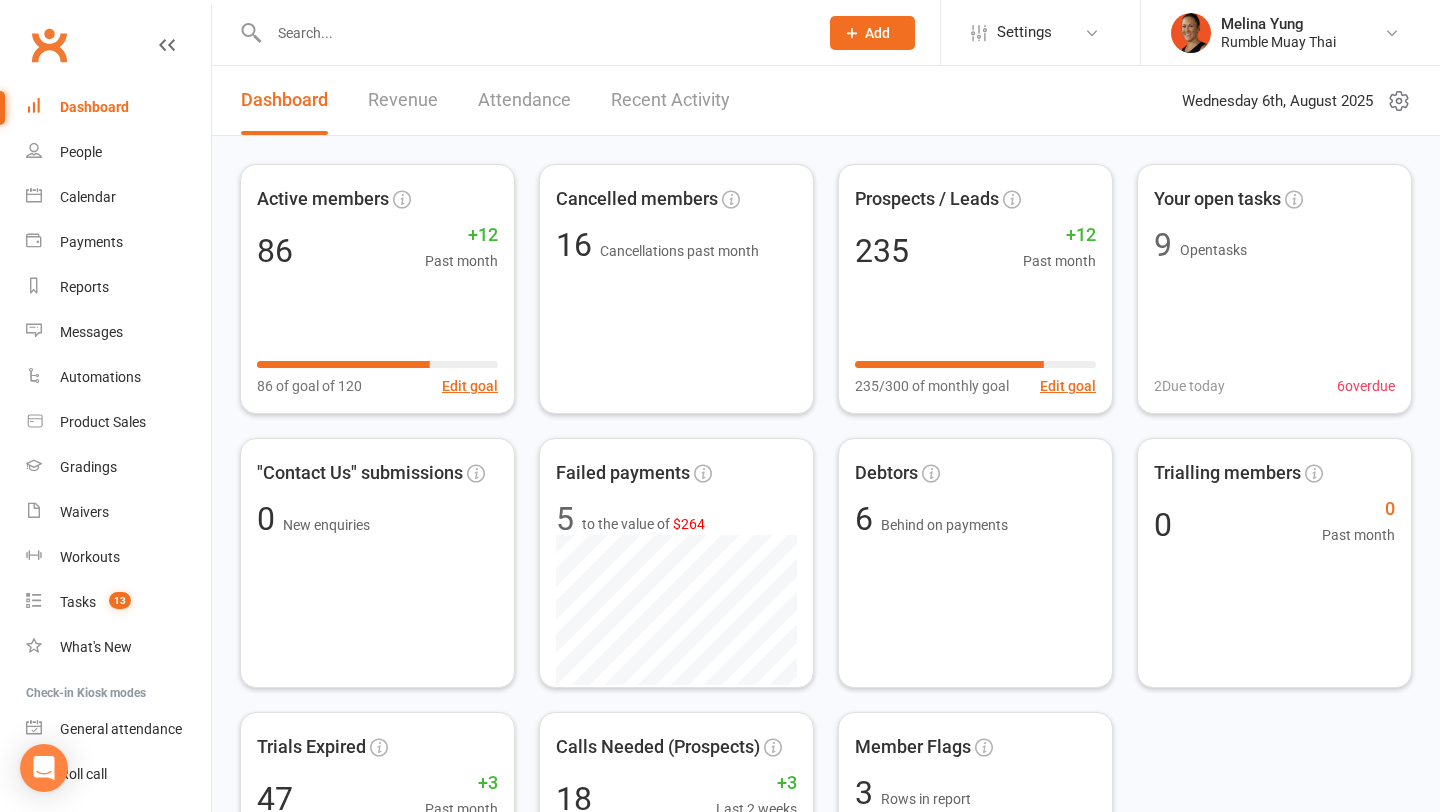click on "Recent Activity" at bounding box center (670, 100) 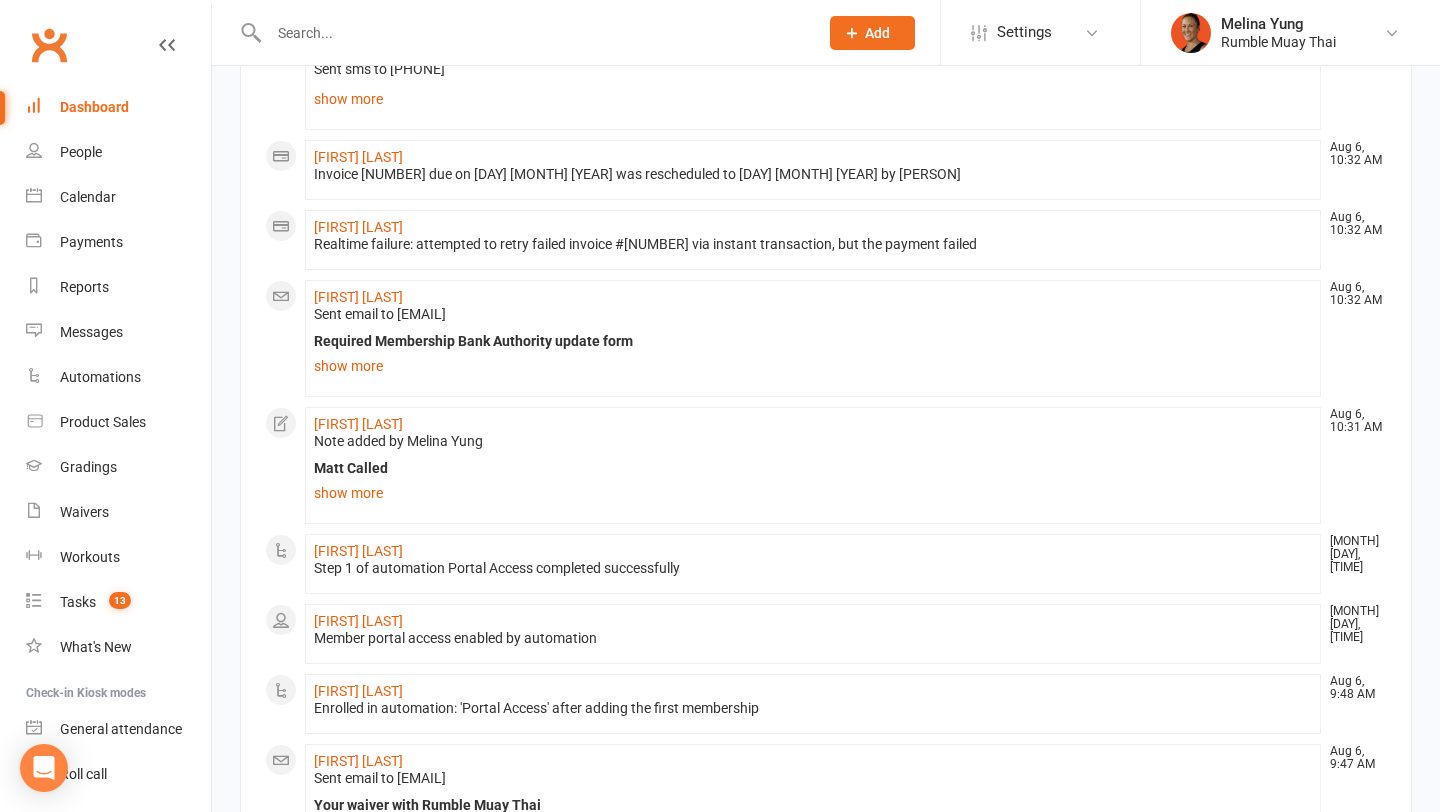scroll, scrollTop: 237, scrollLeft: 0, axis: vertical 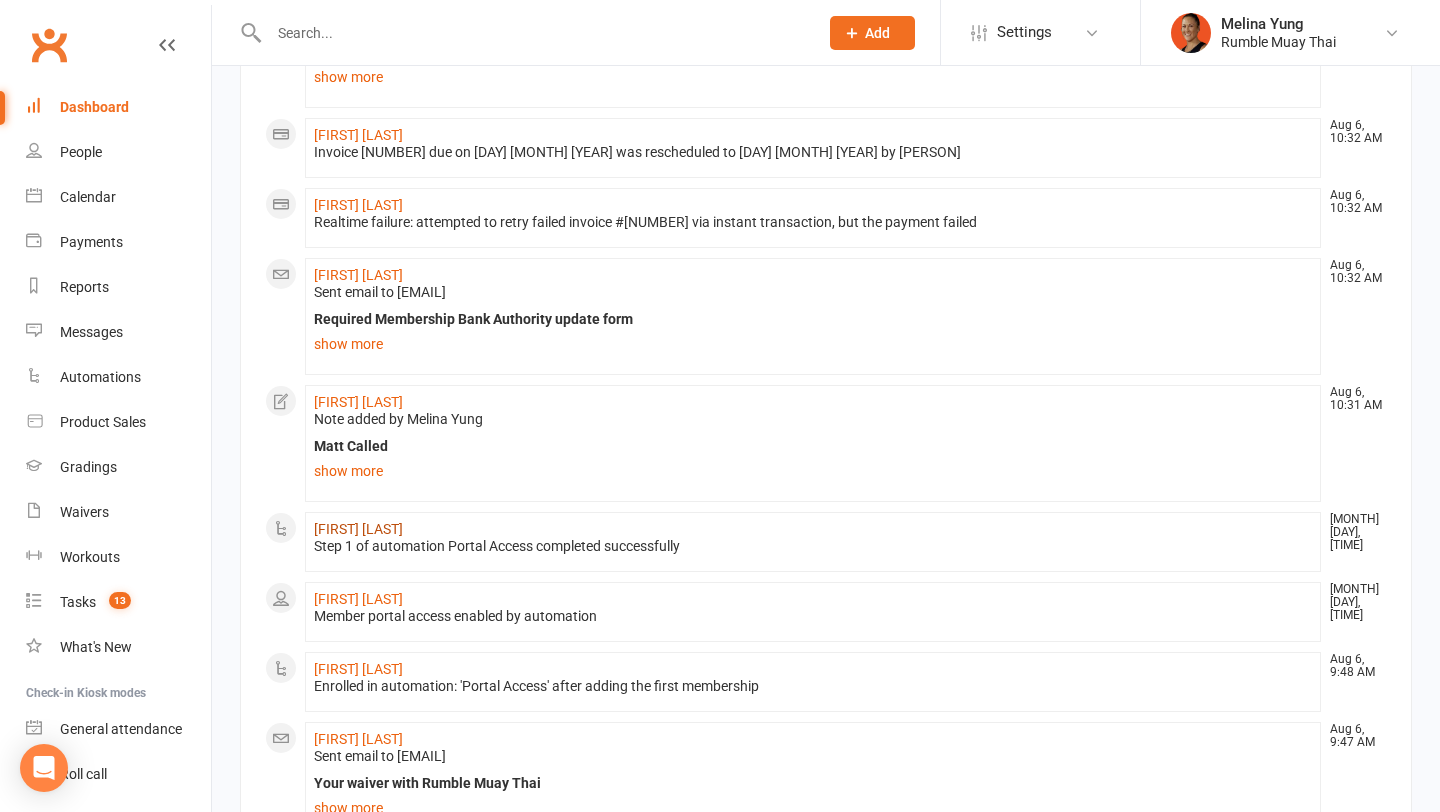 click on "Jay Evans" at bounding box center [358, 529] 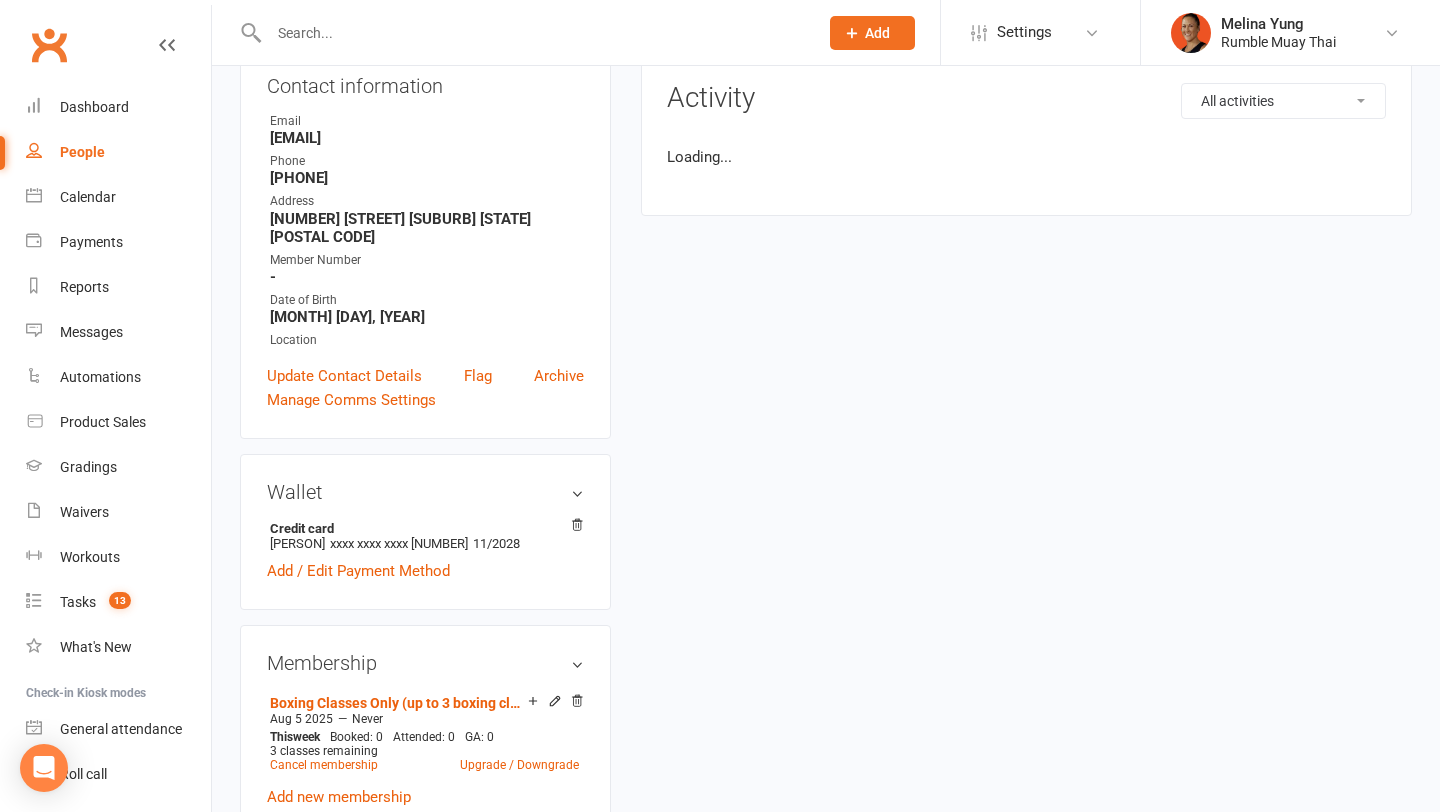scroll, scrollTop: 0, scrollLeft: 0, axis: both 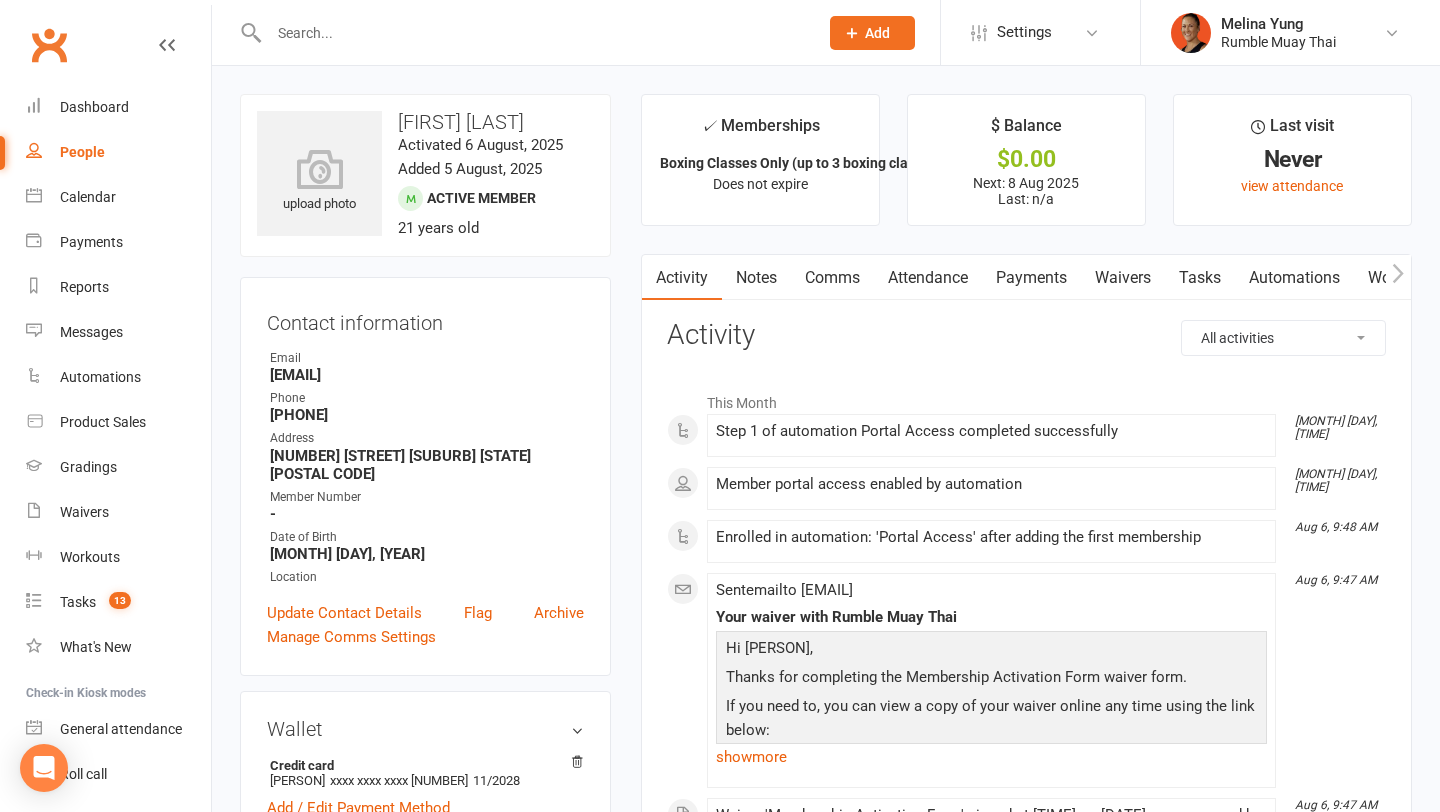 click on "Attendance" at bounding box center [928, 278] 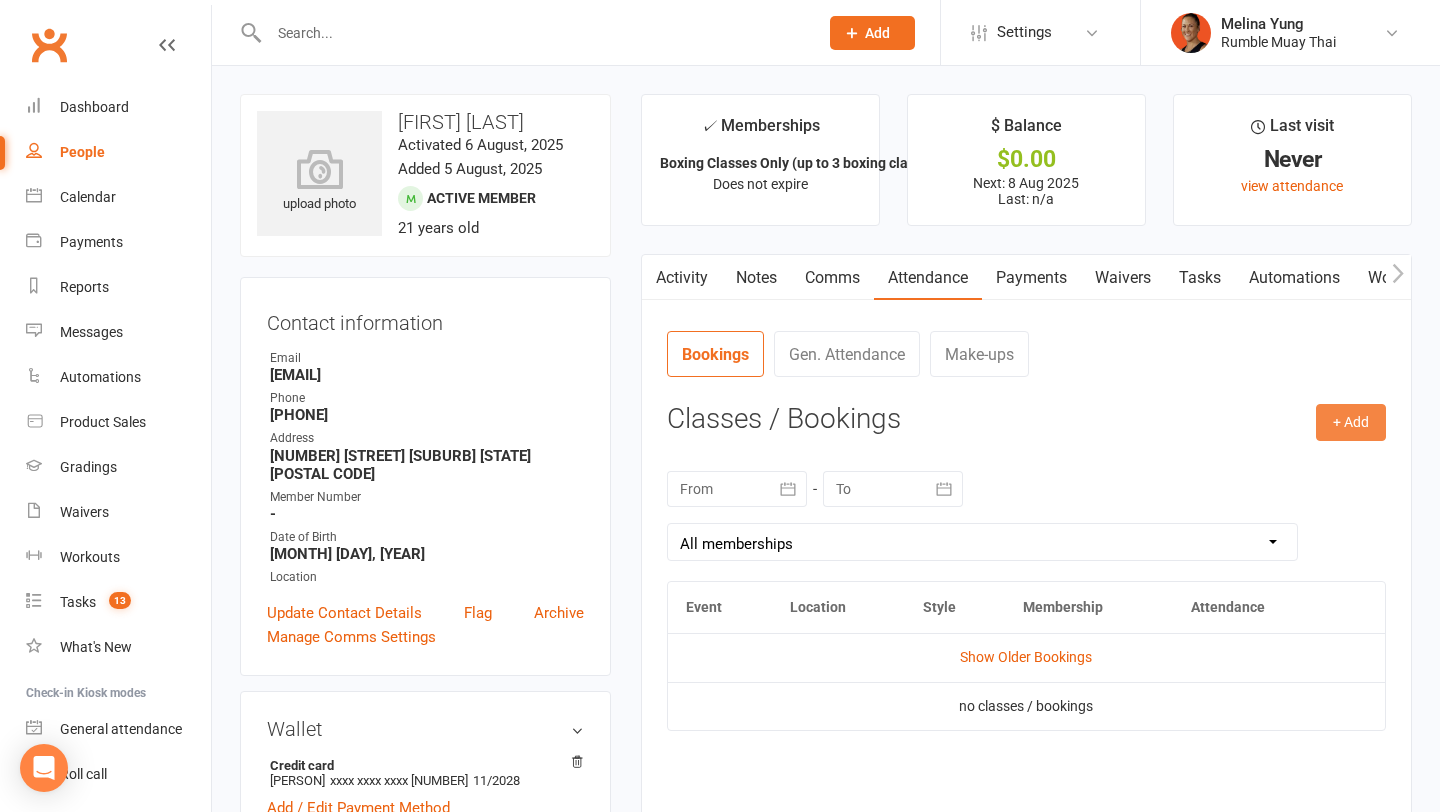 click on "+ Add" at bounding box center [1351, 422] 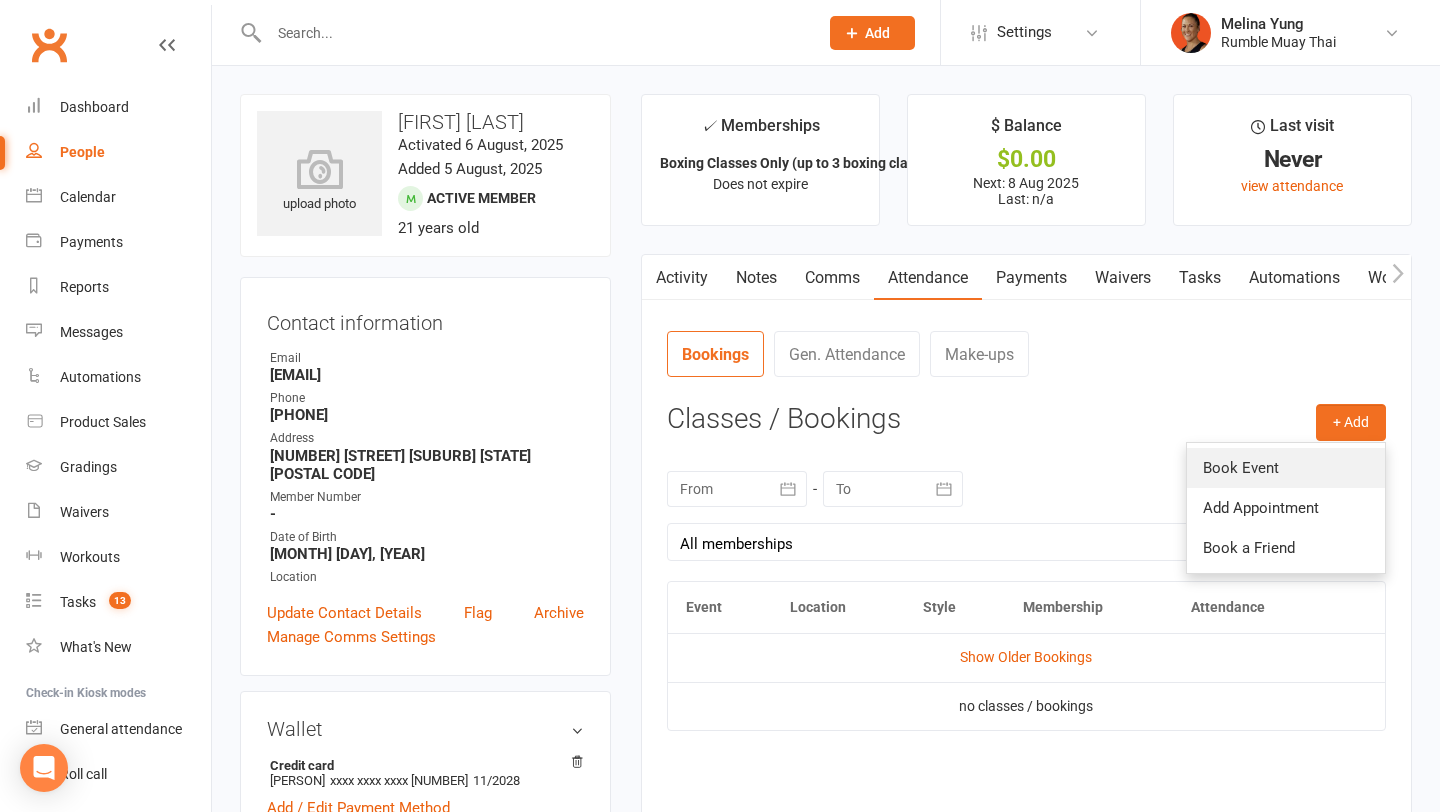 click on "Book Event" at bounding box center (1286, 468) 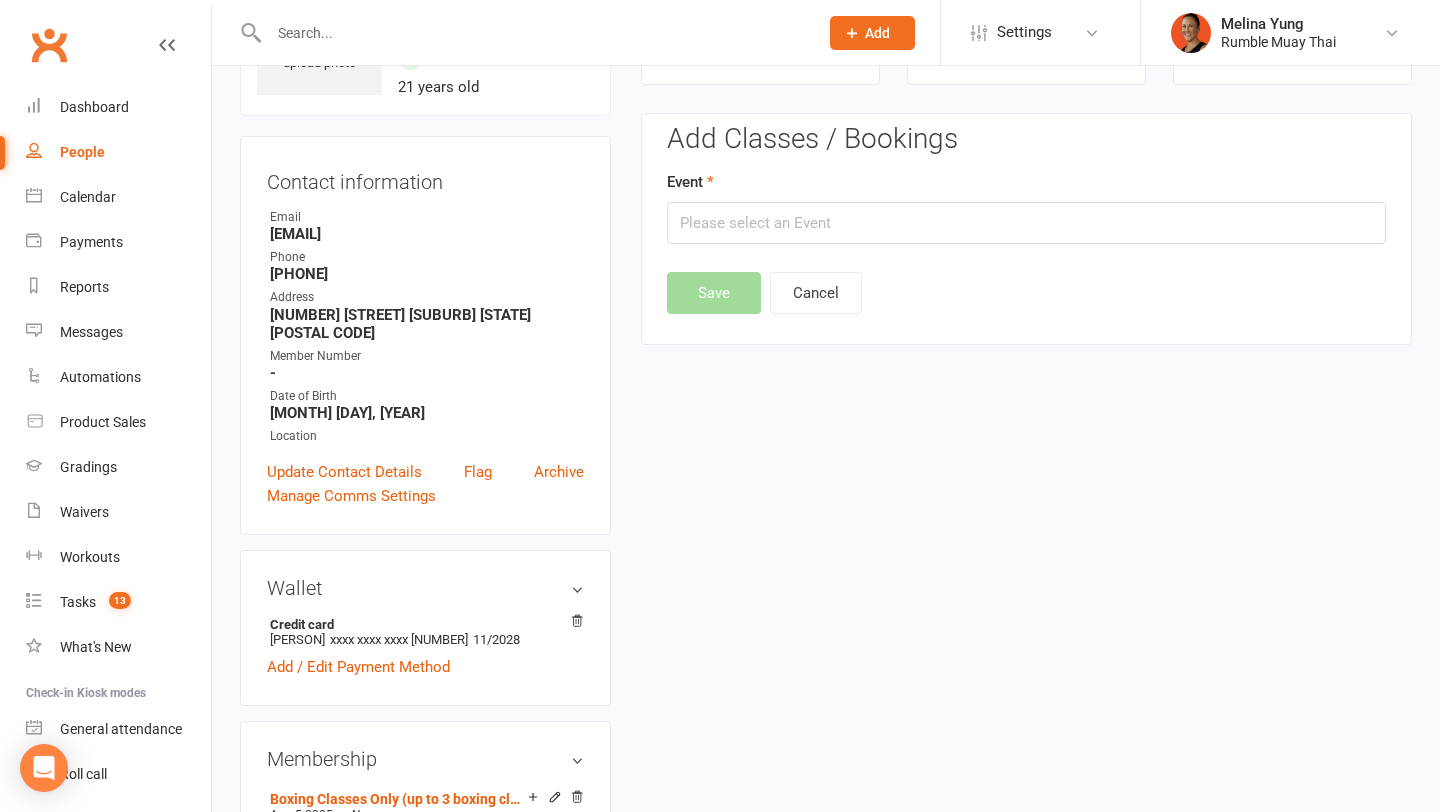 scroll, scrollTop: 153, scrollLeft: 0, axis: vertical 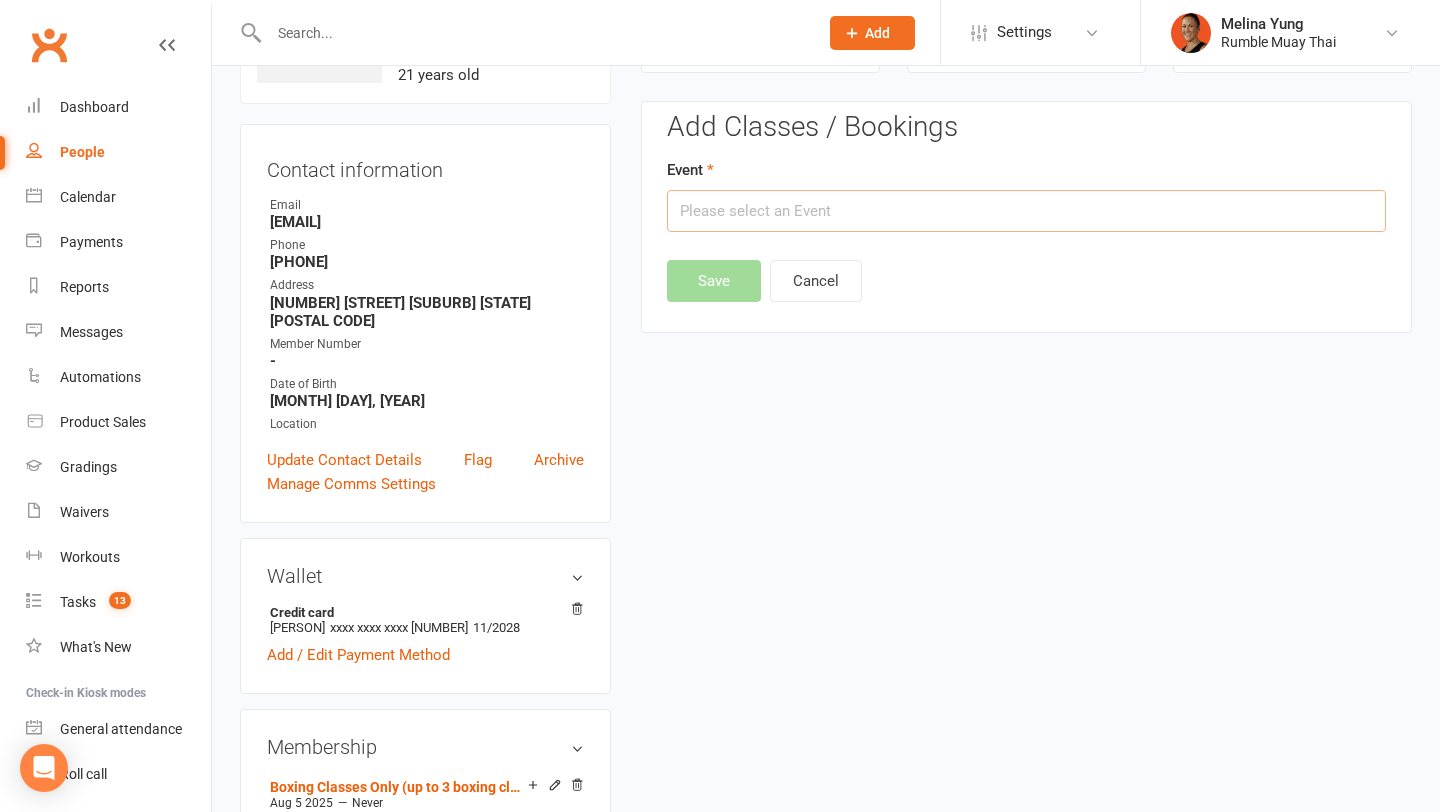 click at bounding box center (1026, 211) 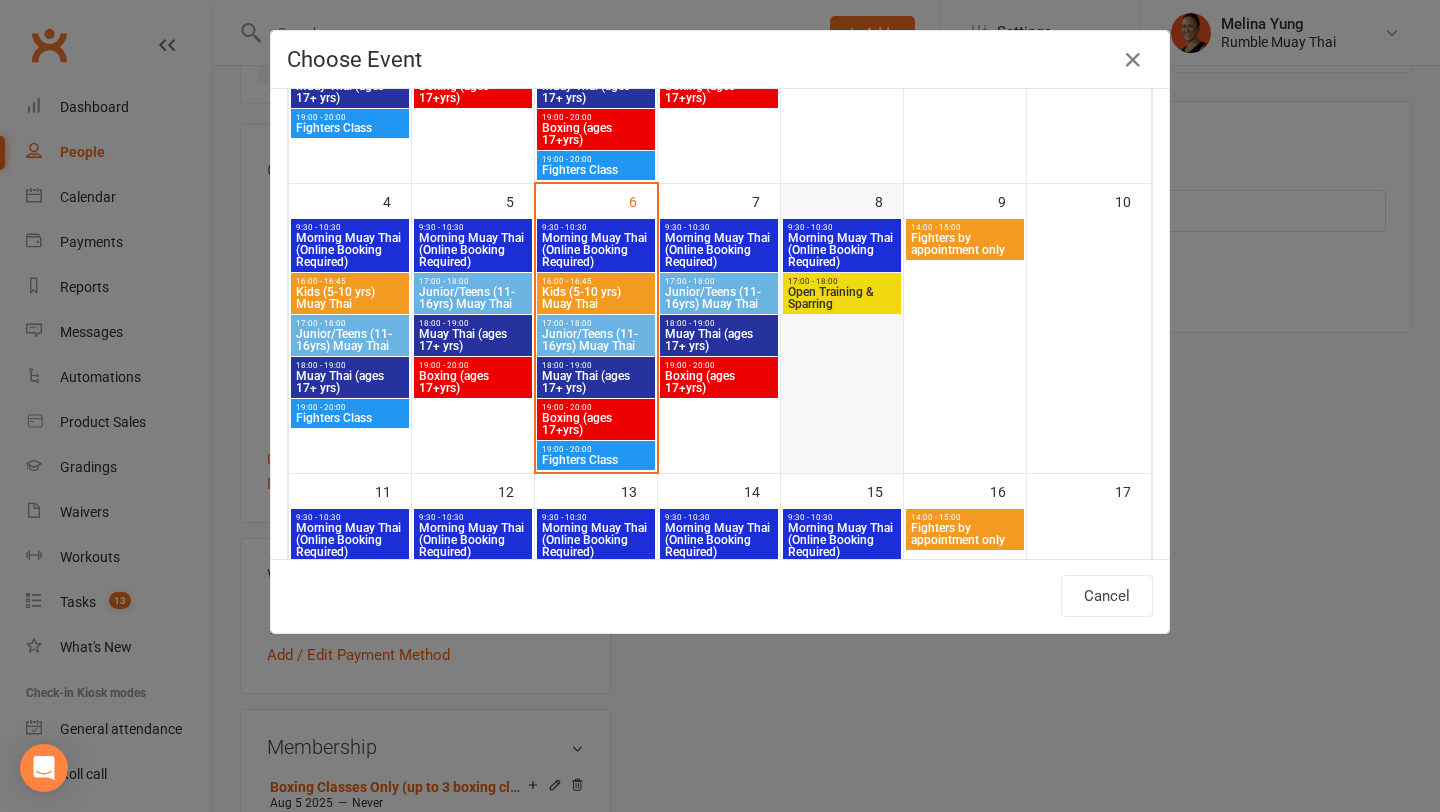 scroll, scrollTop: 337, scrollLeft: 0, axis: vertical 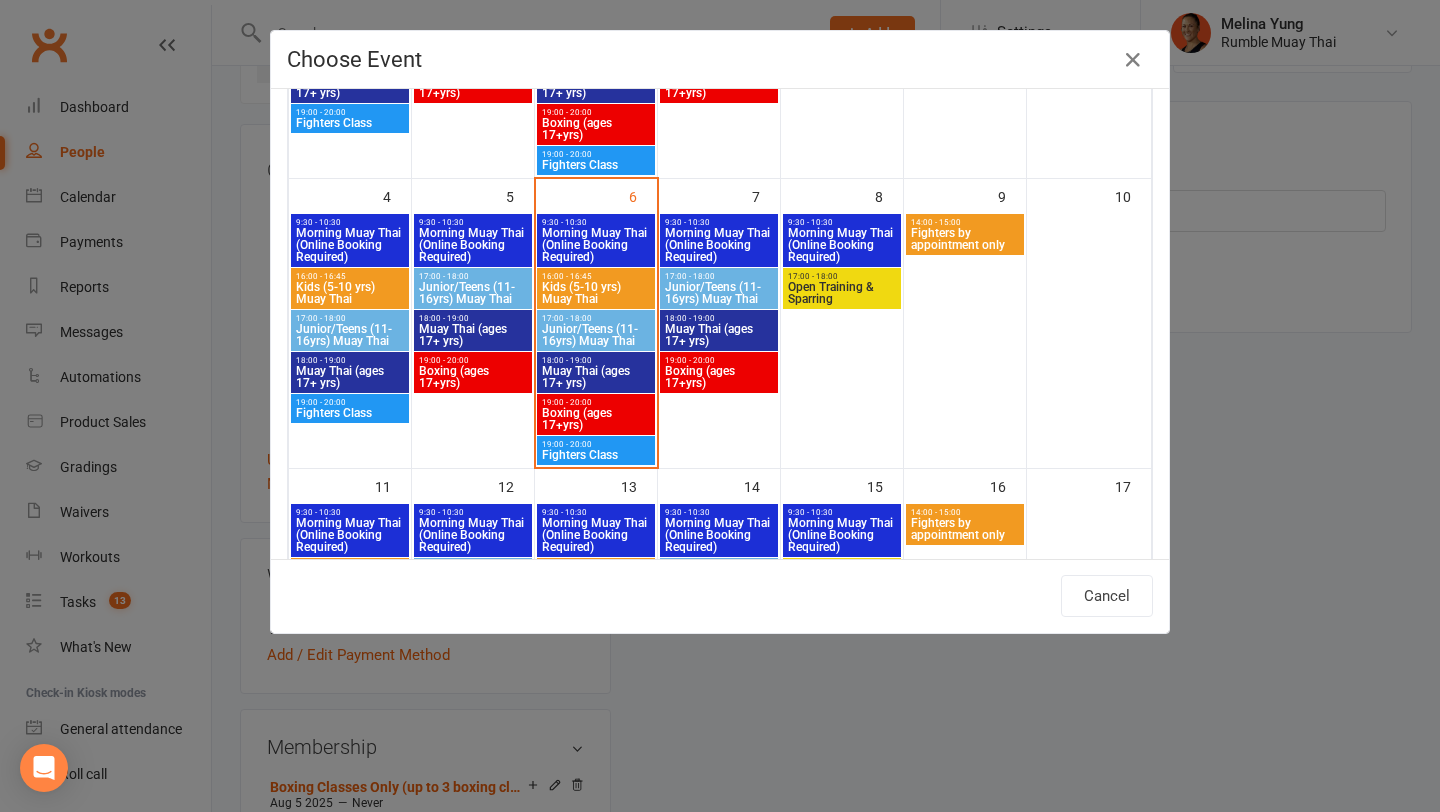 click on "Boxing (ages 17+yrs)" at bounding box center [473, 377] 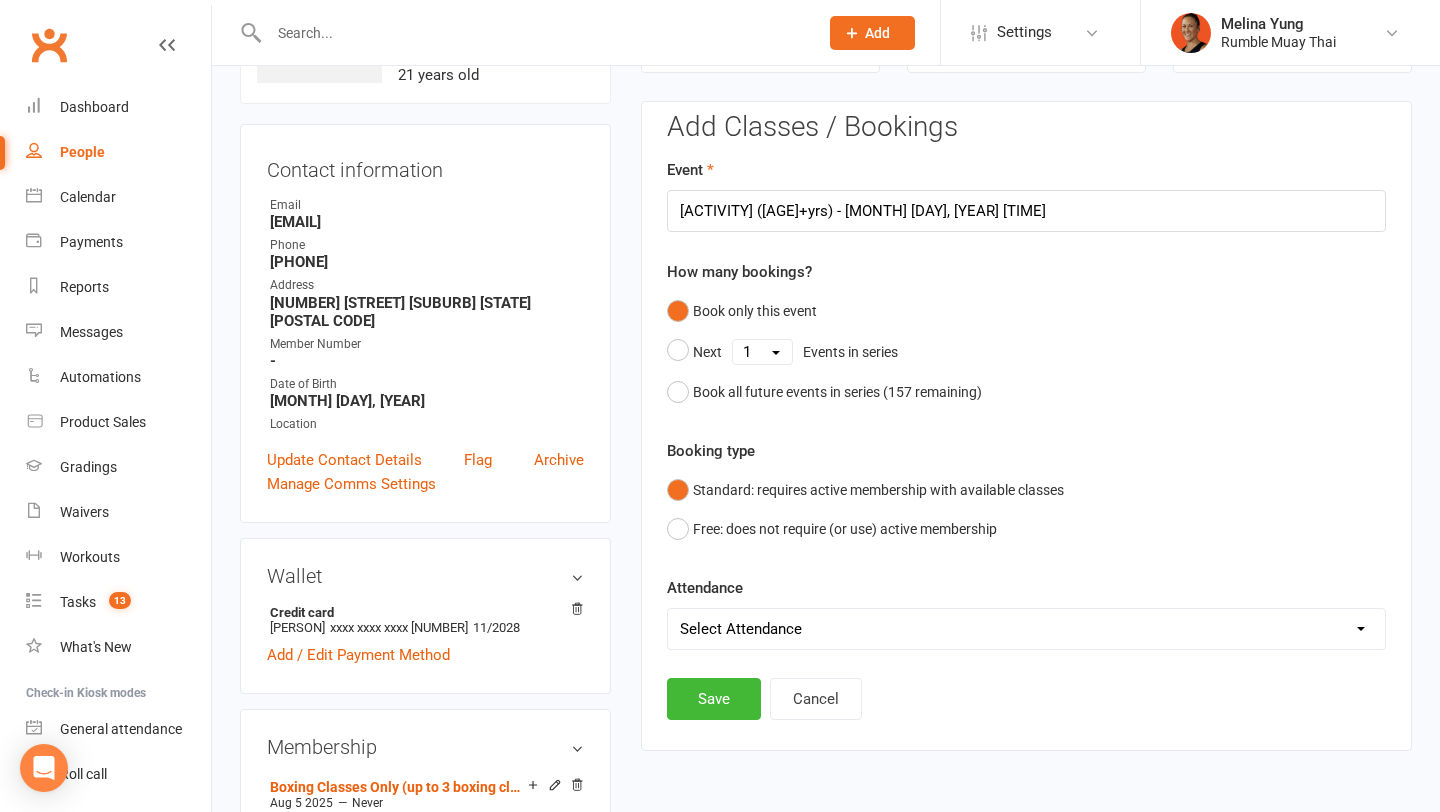 click on "Select Attendance Attended Absent" at bounding box center (1026, 629) 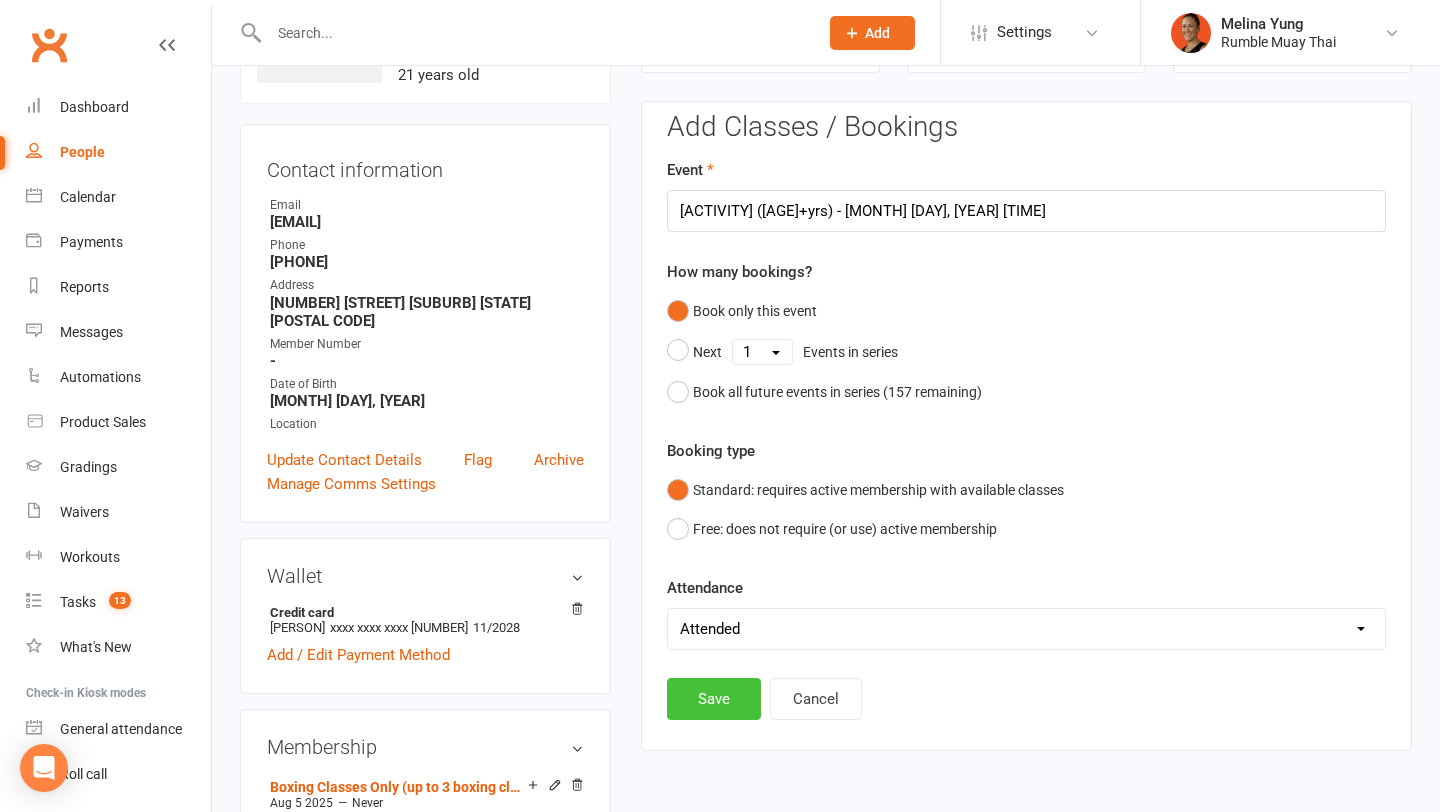 click on "Save" at bounding box center (714, 699) 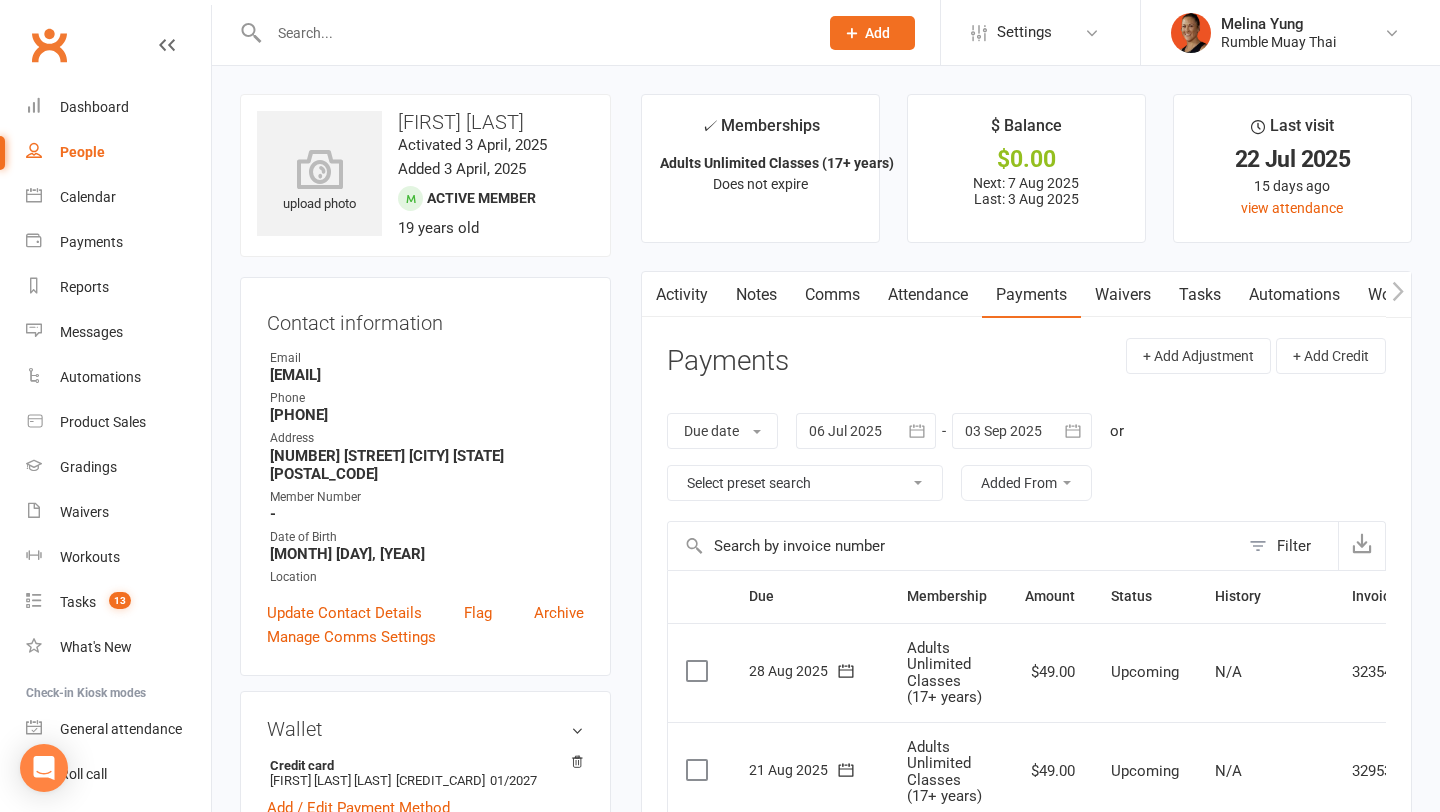 scroll, scrollTop: 0, scrollLeft: 0, axis: both 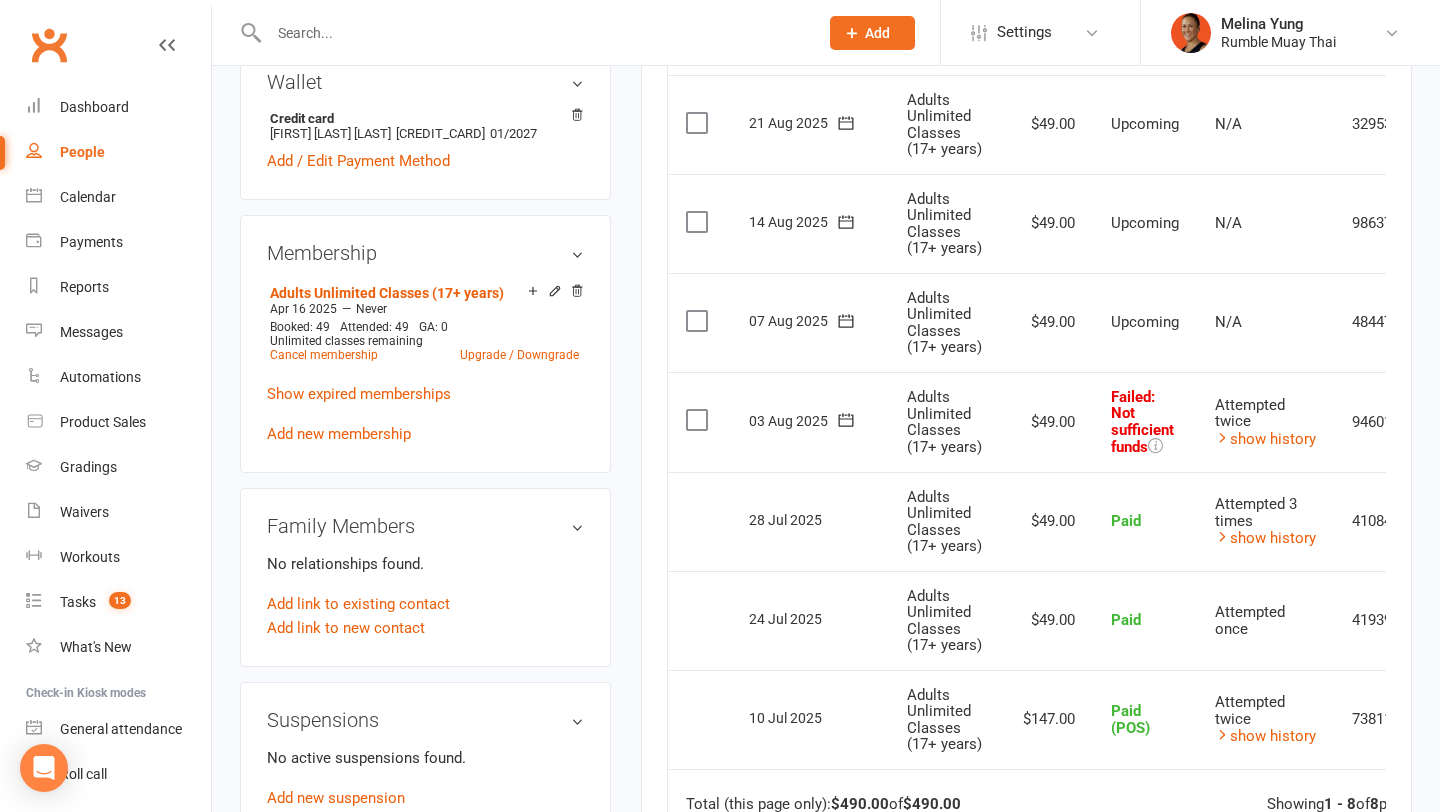 click on "Failed : Not sufficient funds" at bounding box center [1142, 422] 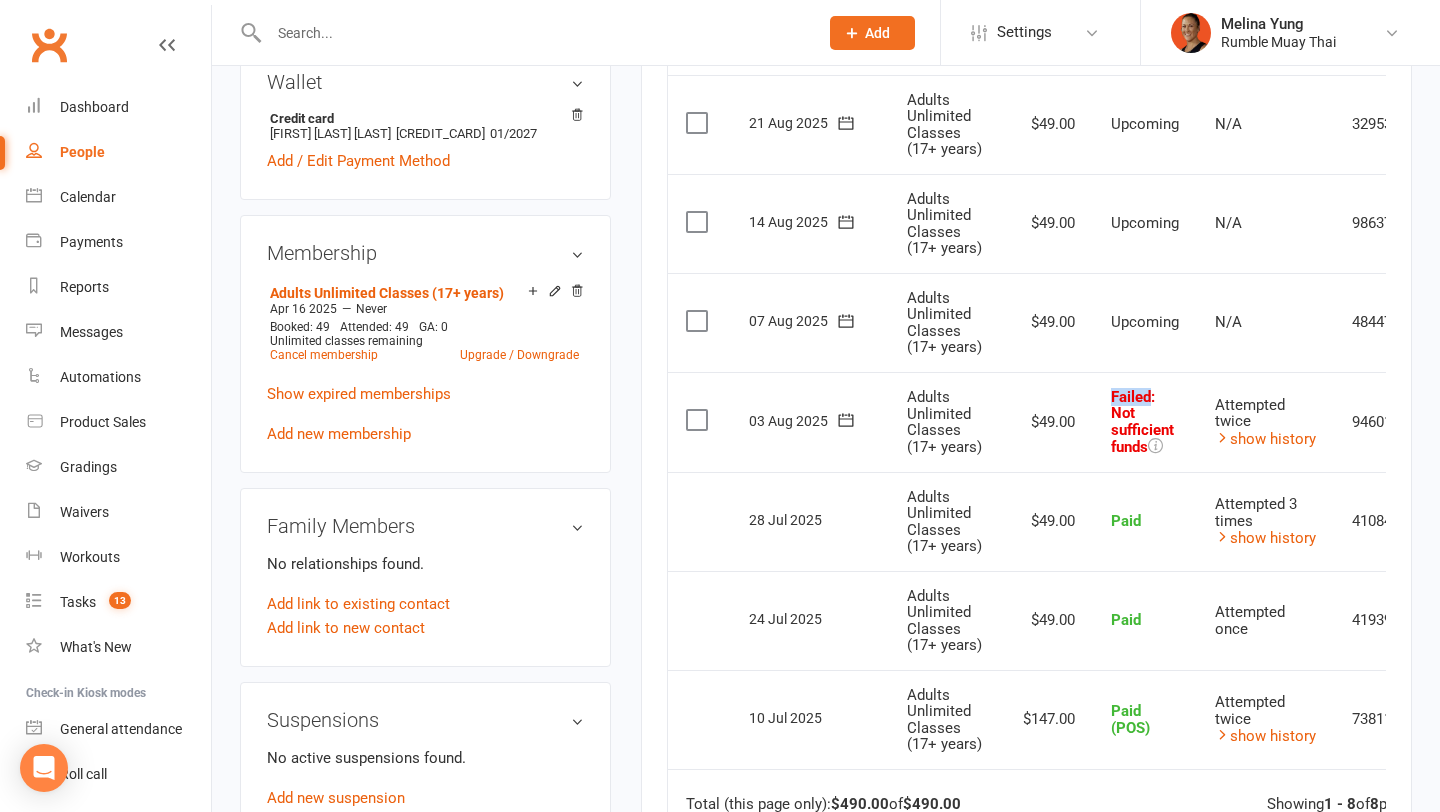 click on "Failed : Not sufficient funds" at bounding box center (1142, 422) 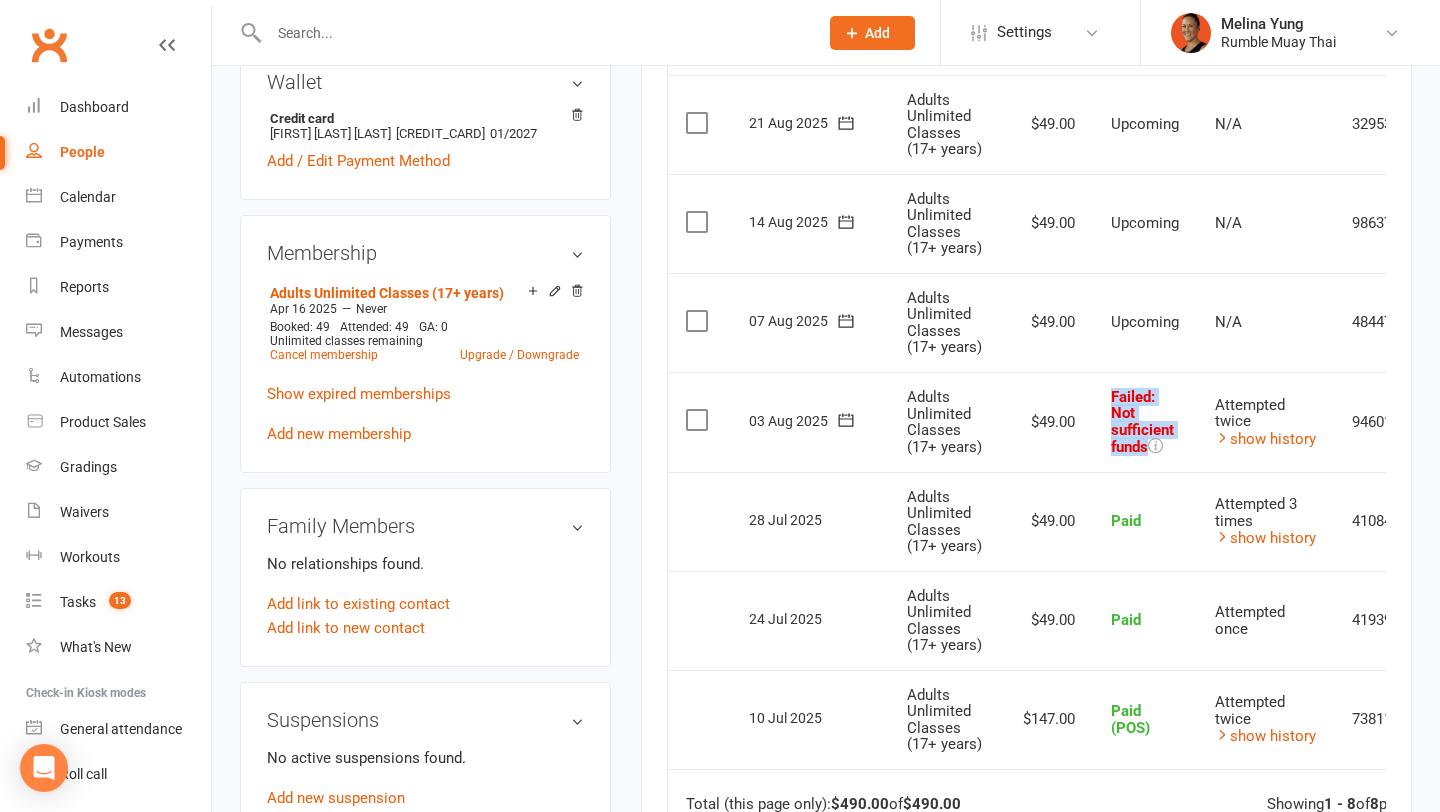 click on "Failed : Not sufficient funds" at bounding box center (1142, 422) 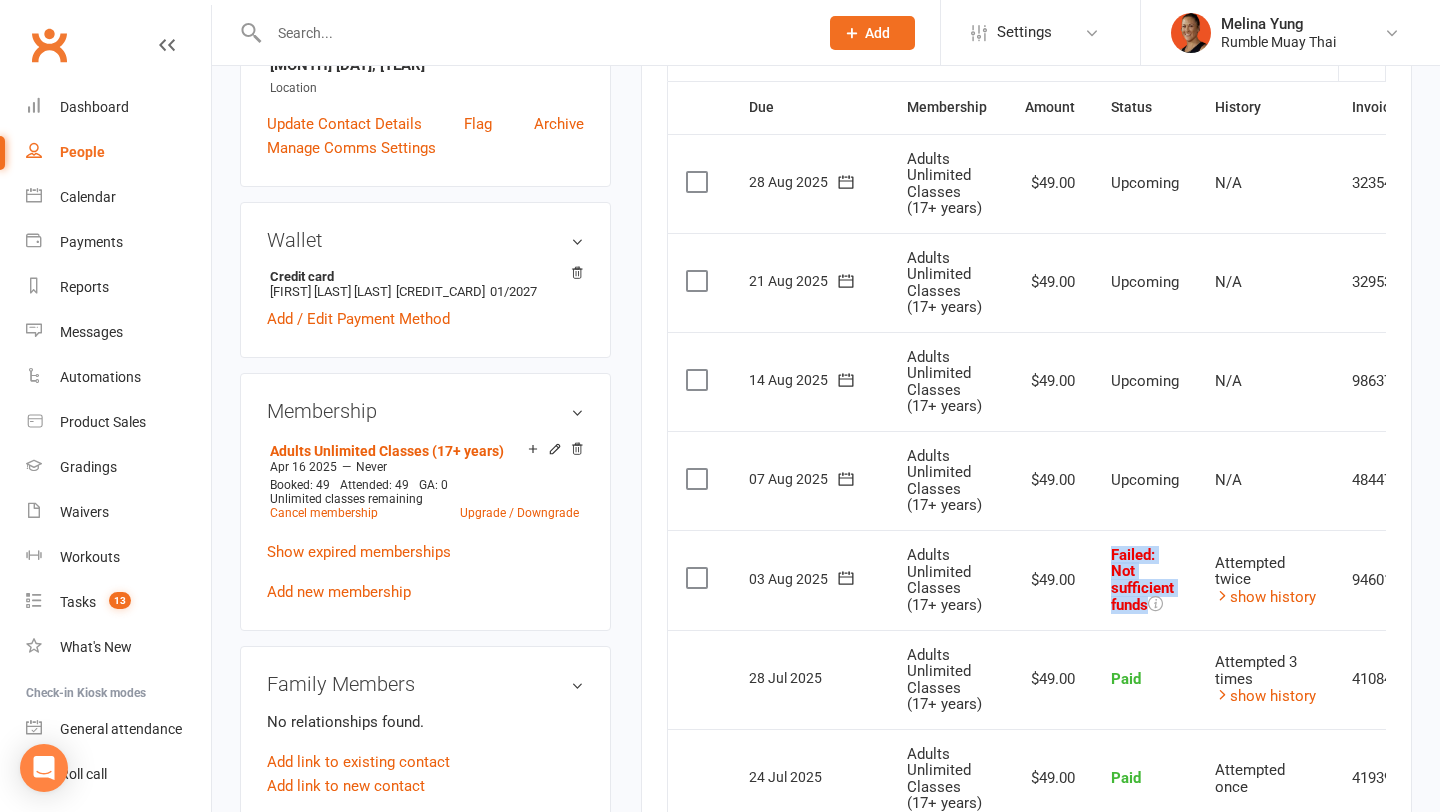 scroll, scrollTop: 0, scrollLeft: 0, axis: both 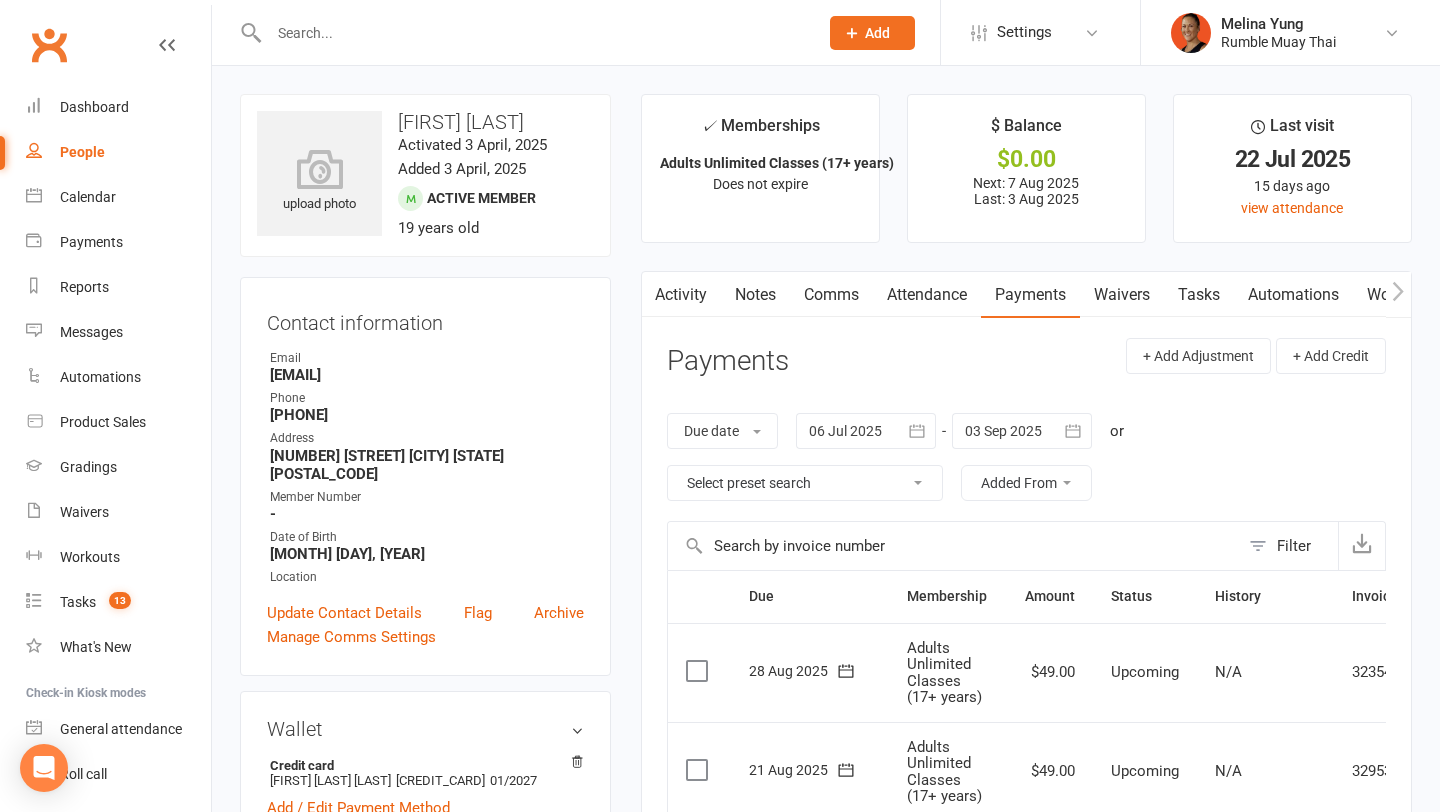 click on "Activity" at bounding box center (681, 295) 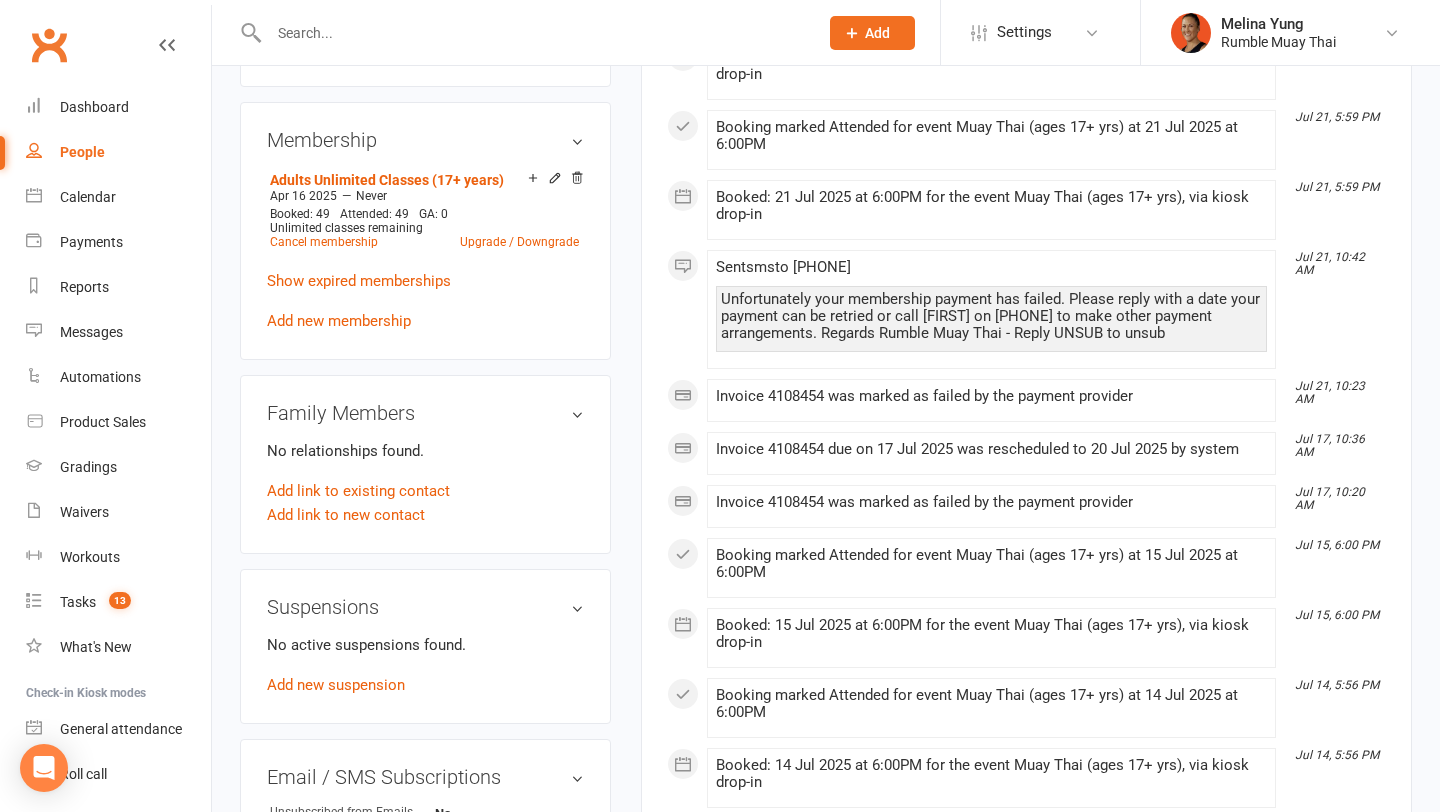 scroll, scrollTop: 0, scrollLeft: 0, axis: both 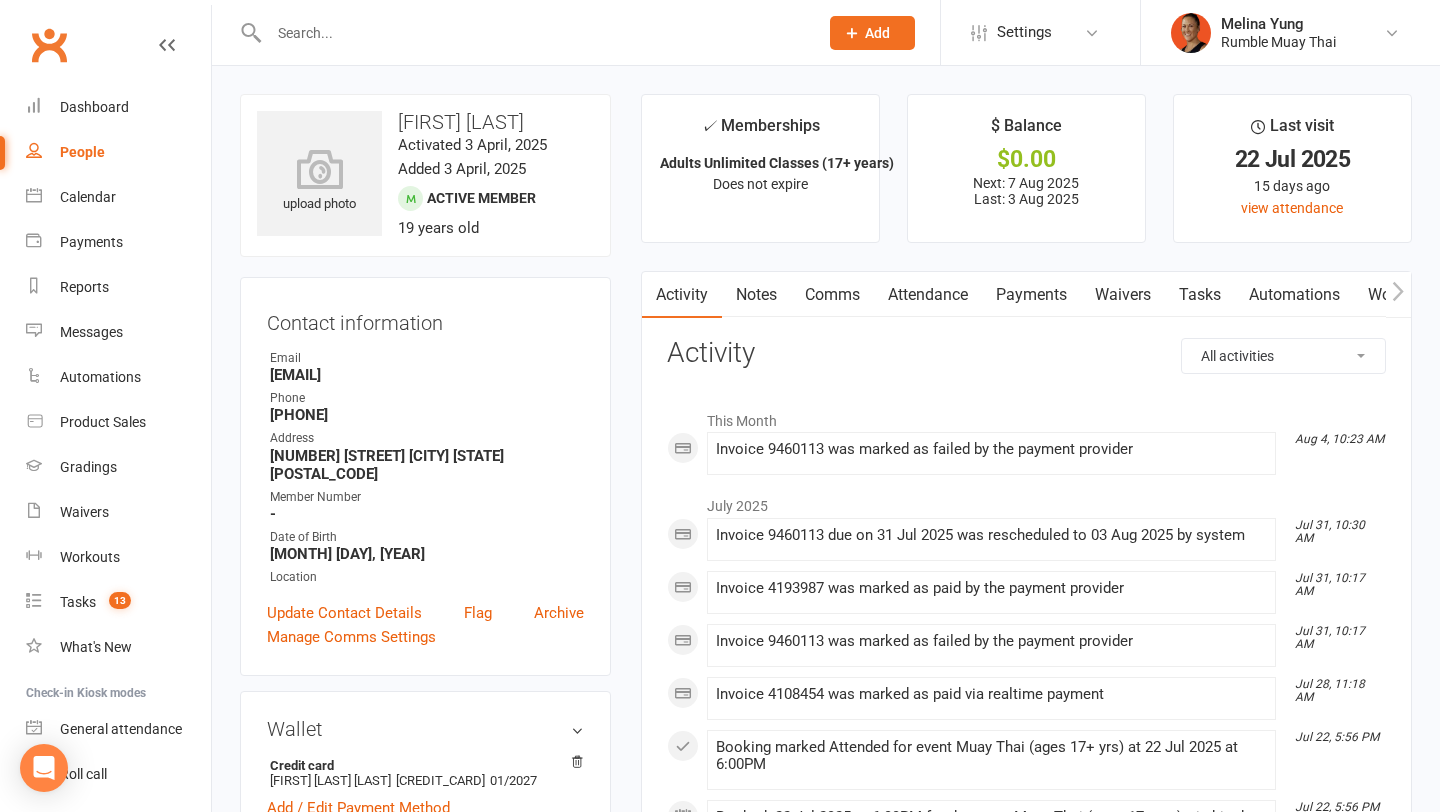click on "Payments" at bounding box center (1031, 295) 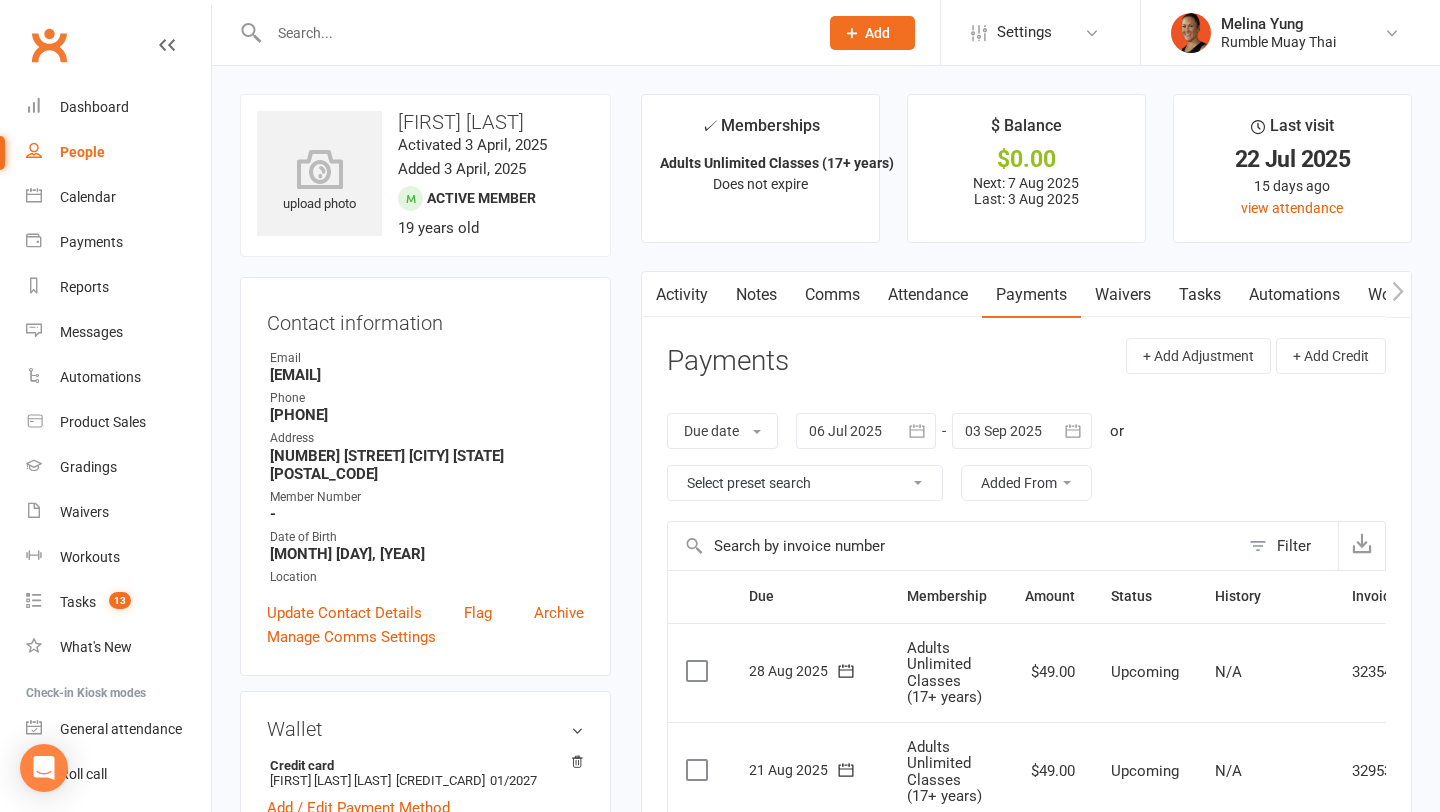click on "Attendance" at bounding box center [928, 295] 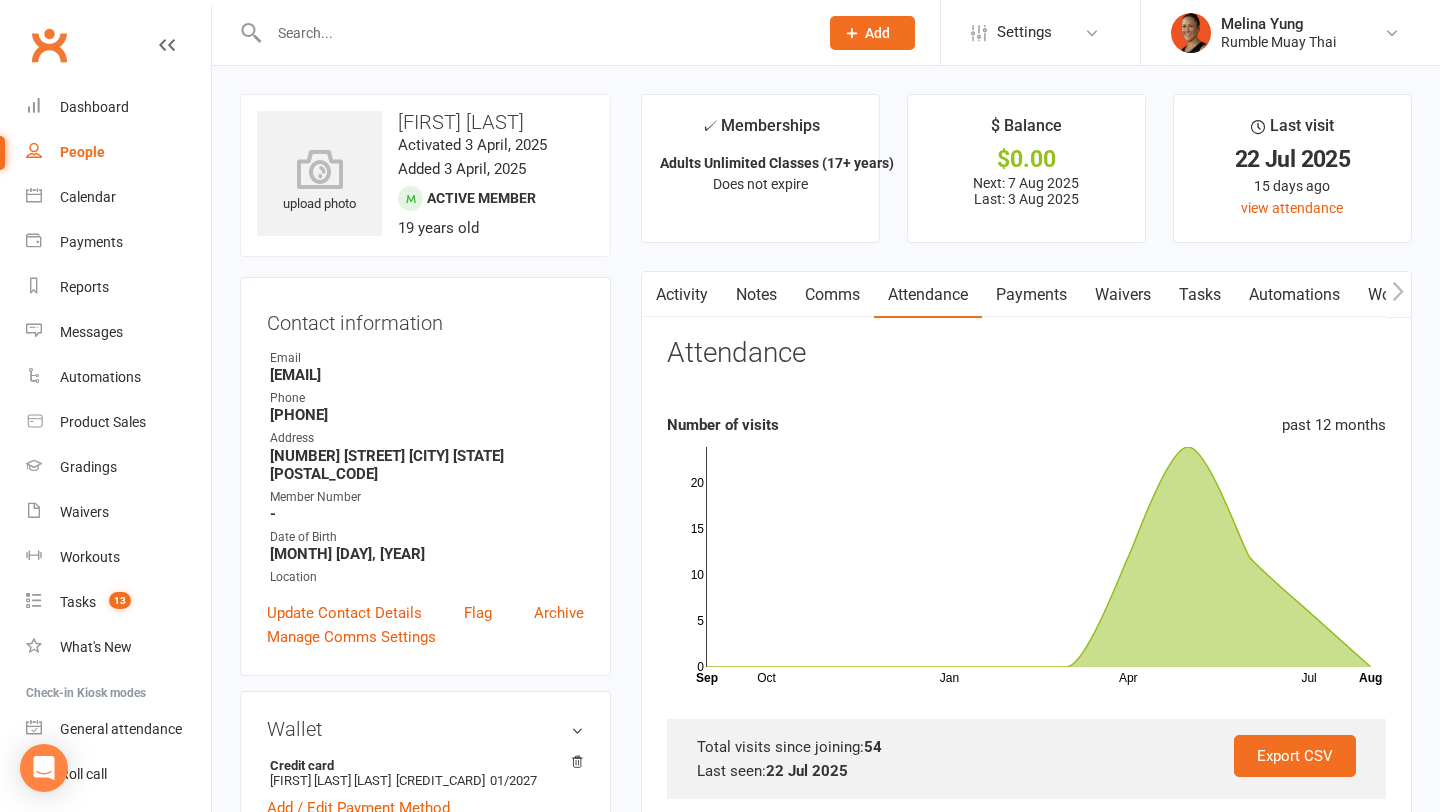 click on "Payments" at bounding box center [1031, 295] 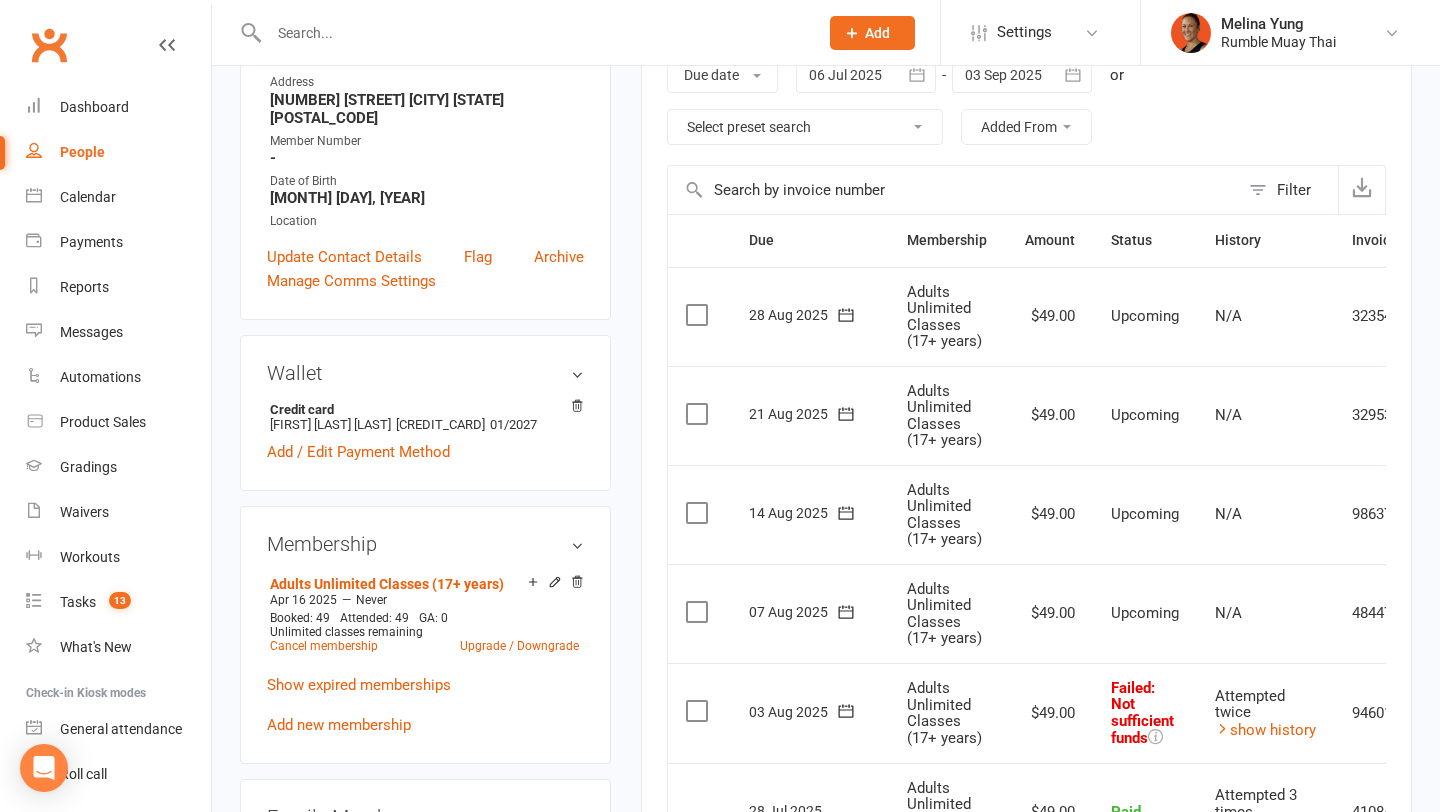 scroll, scrollTop: 435, scrollLeft: 0, axis: vertical 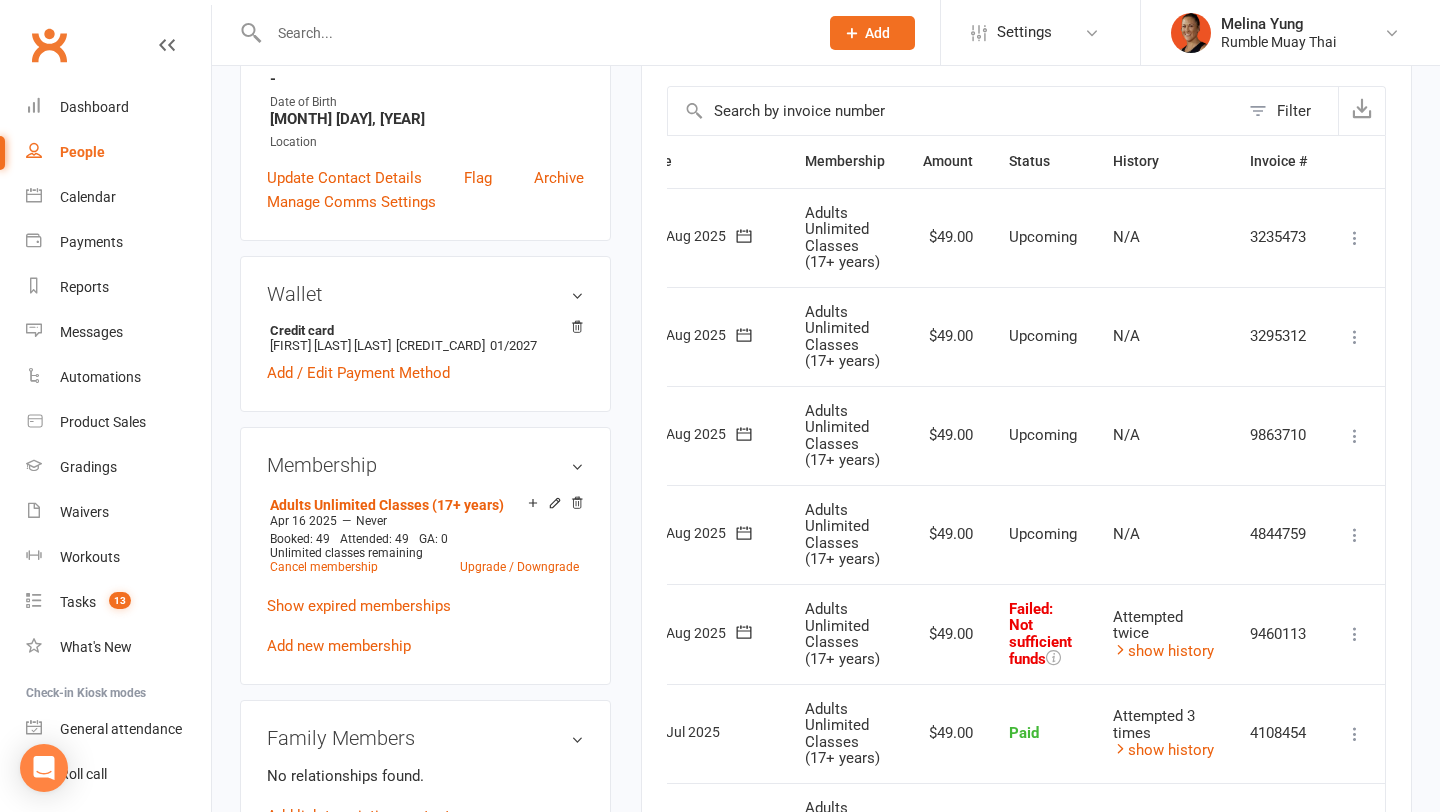 click at bounding box center [1355, 634] 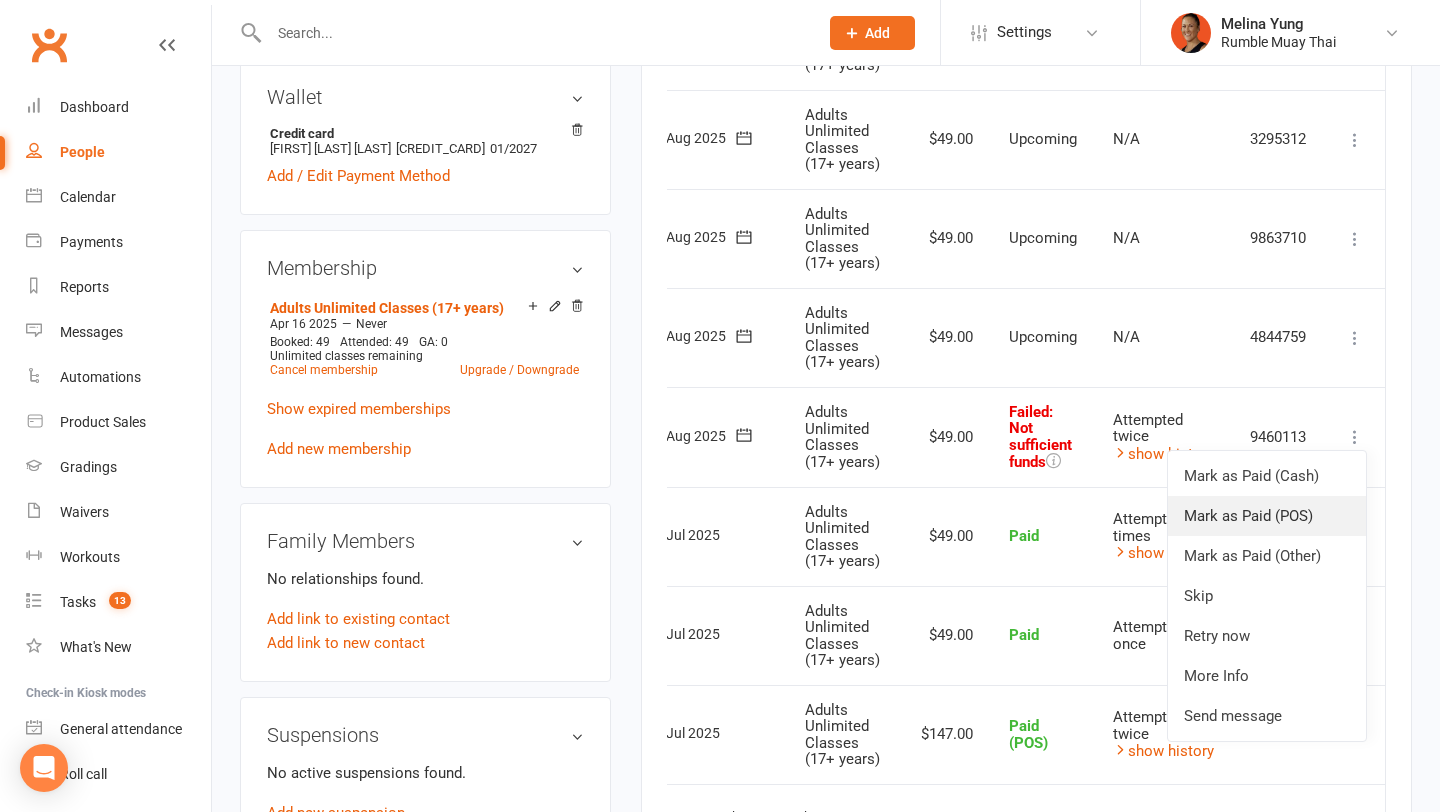 scroll, scrollTop: 631, scrollLeft: 0, axis: vertical 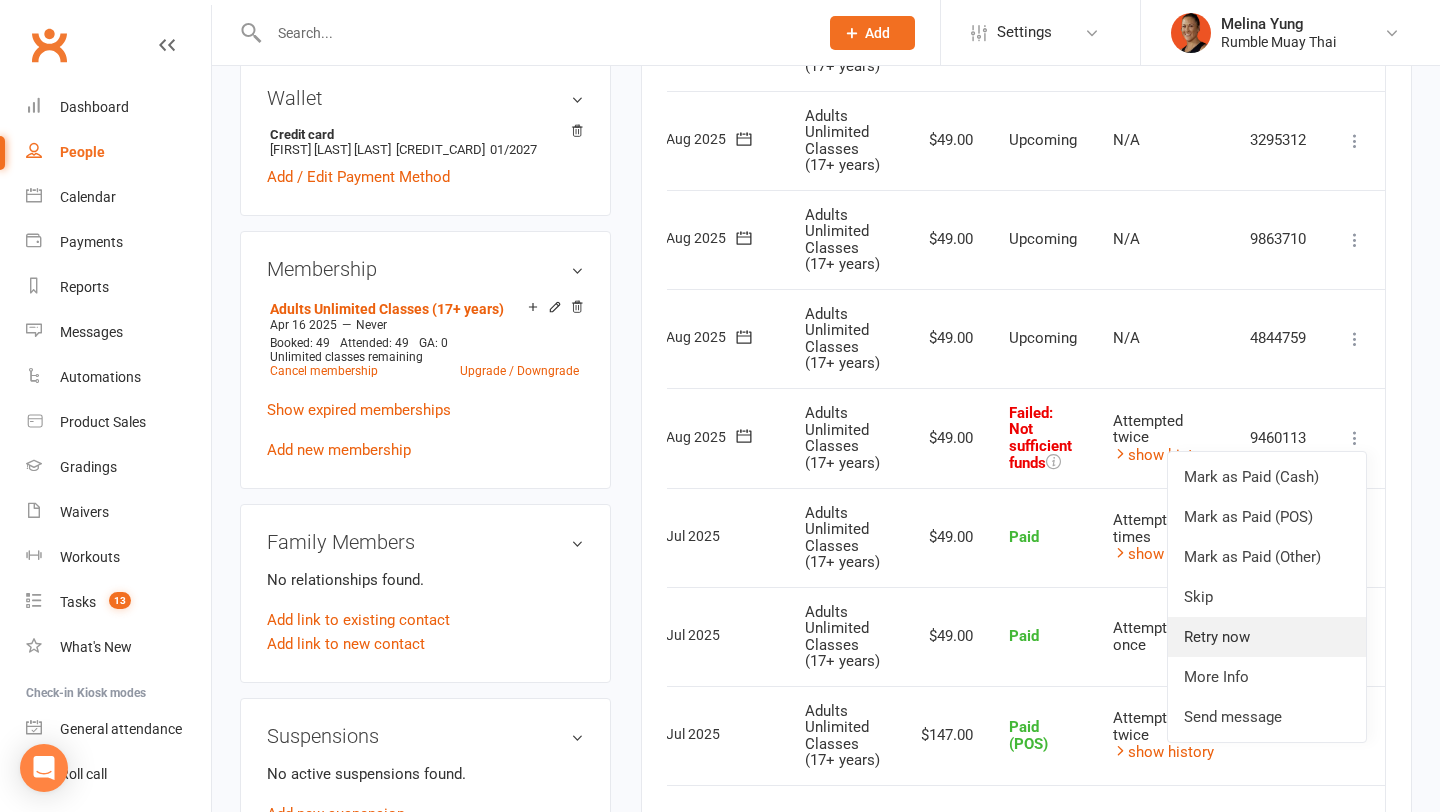 click on "Retry now" at bounding box center (1267, 637) 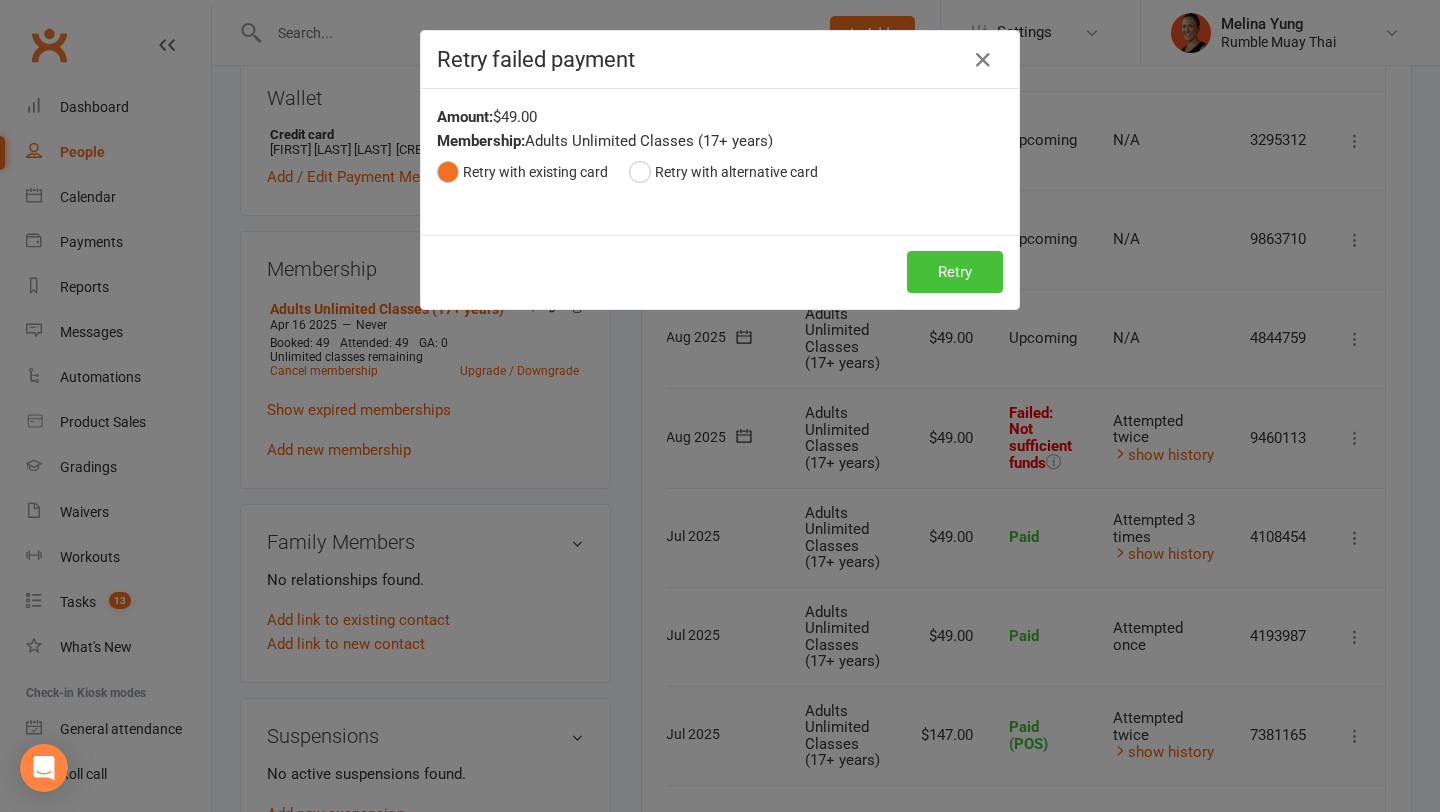 click on "Retry" at bounding box center (955, 272) 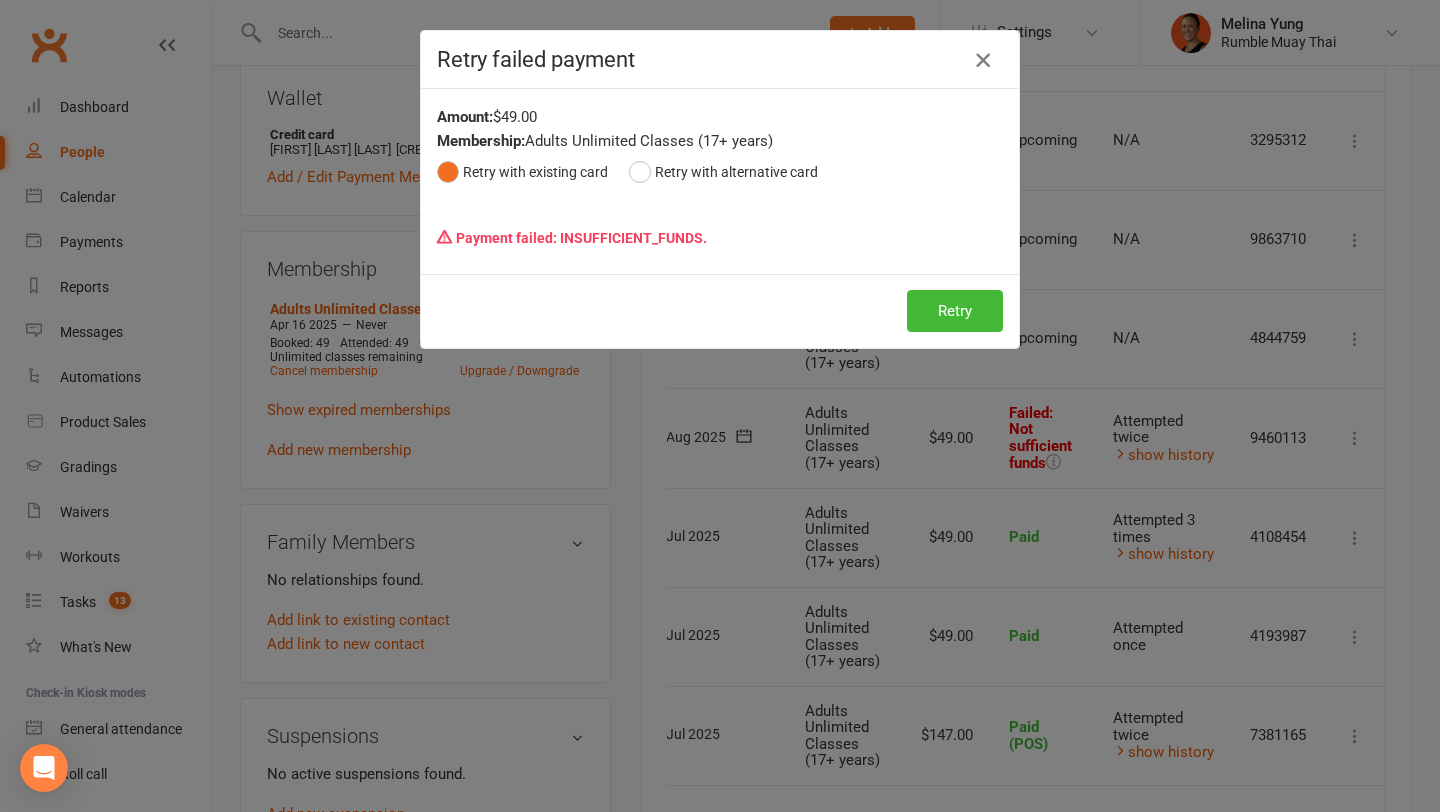 click at bounding box center [983, 60] 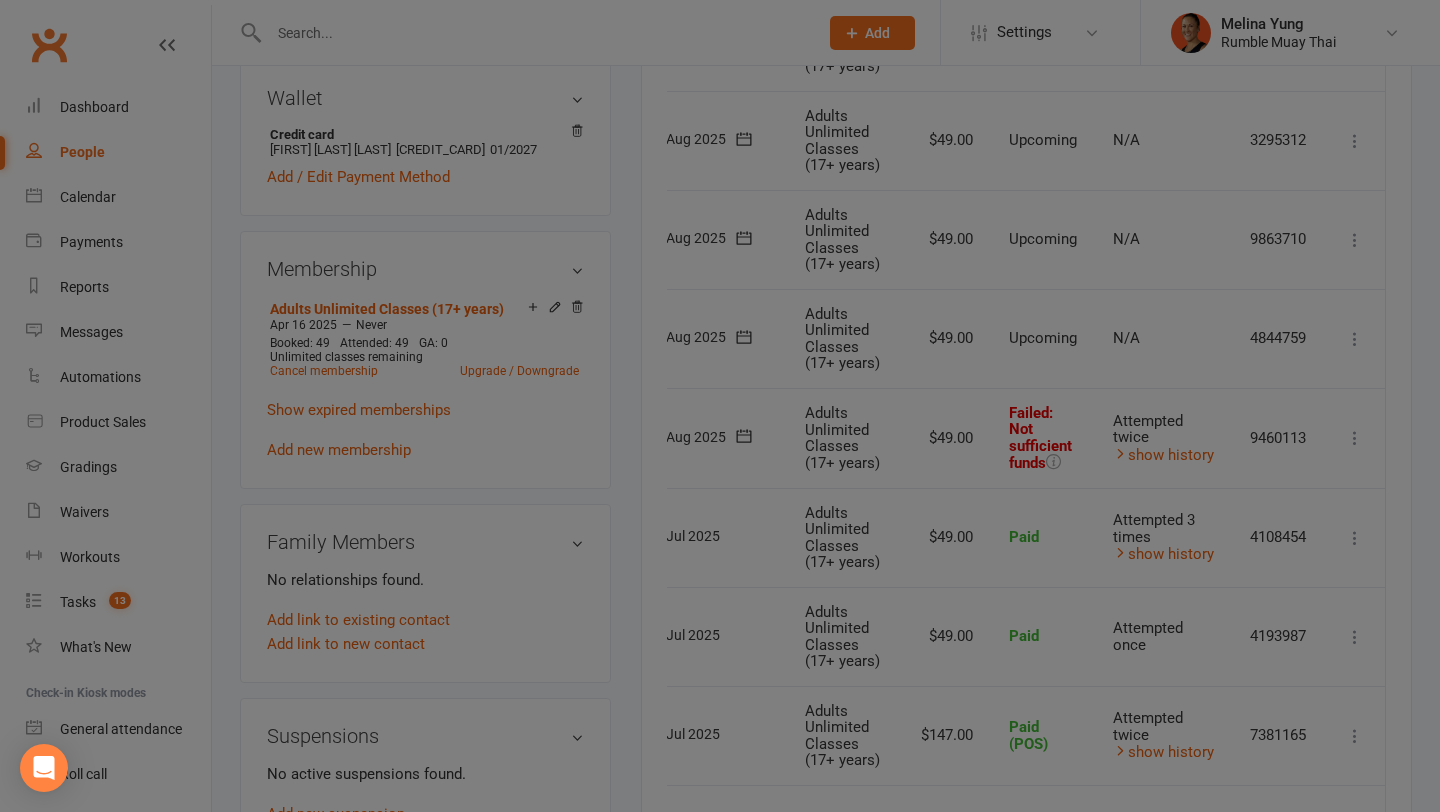 click on "$49.00" at bounding box center (947, 338) 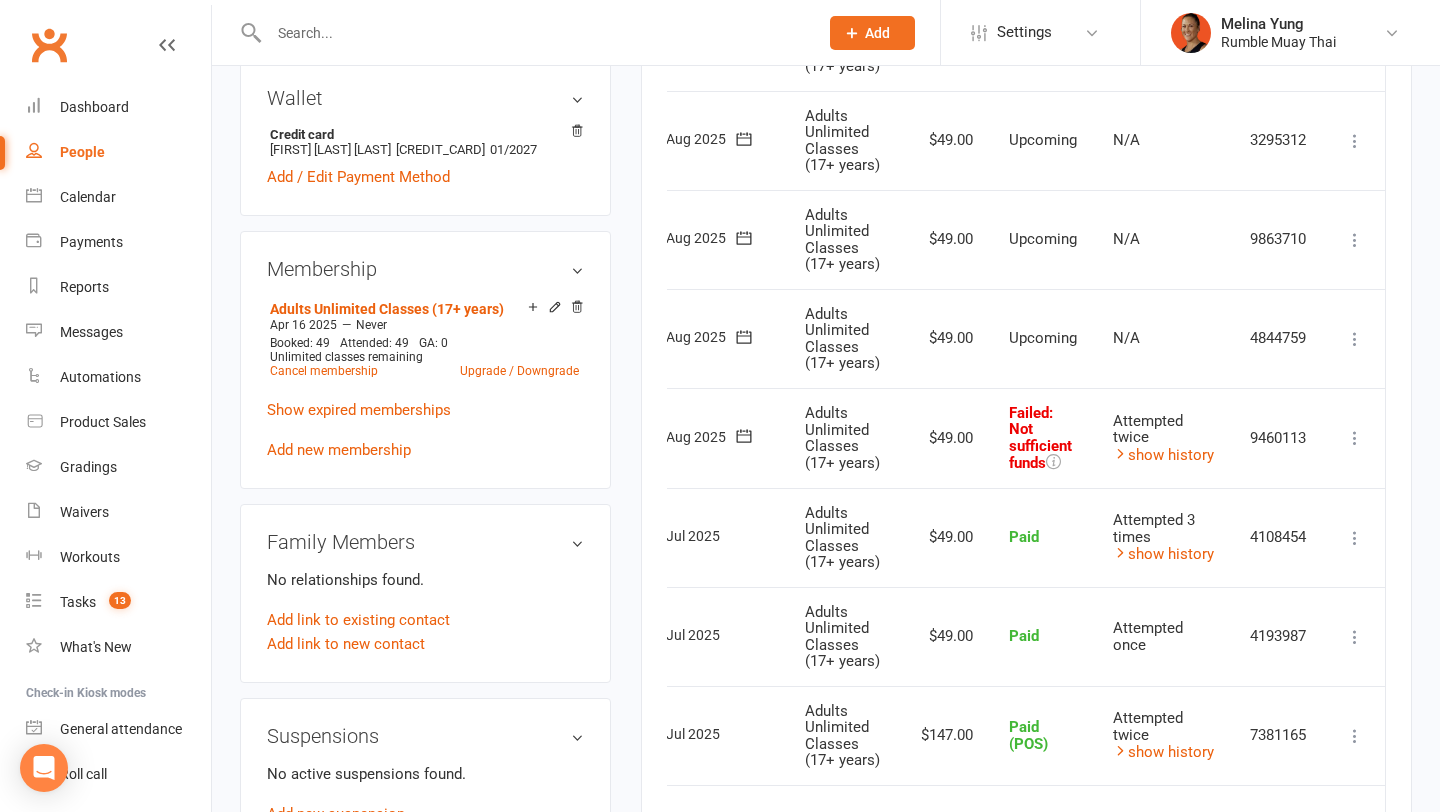 scroll, scrollTop: 0, scrollLeft: 0, axis: both 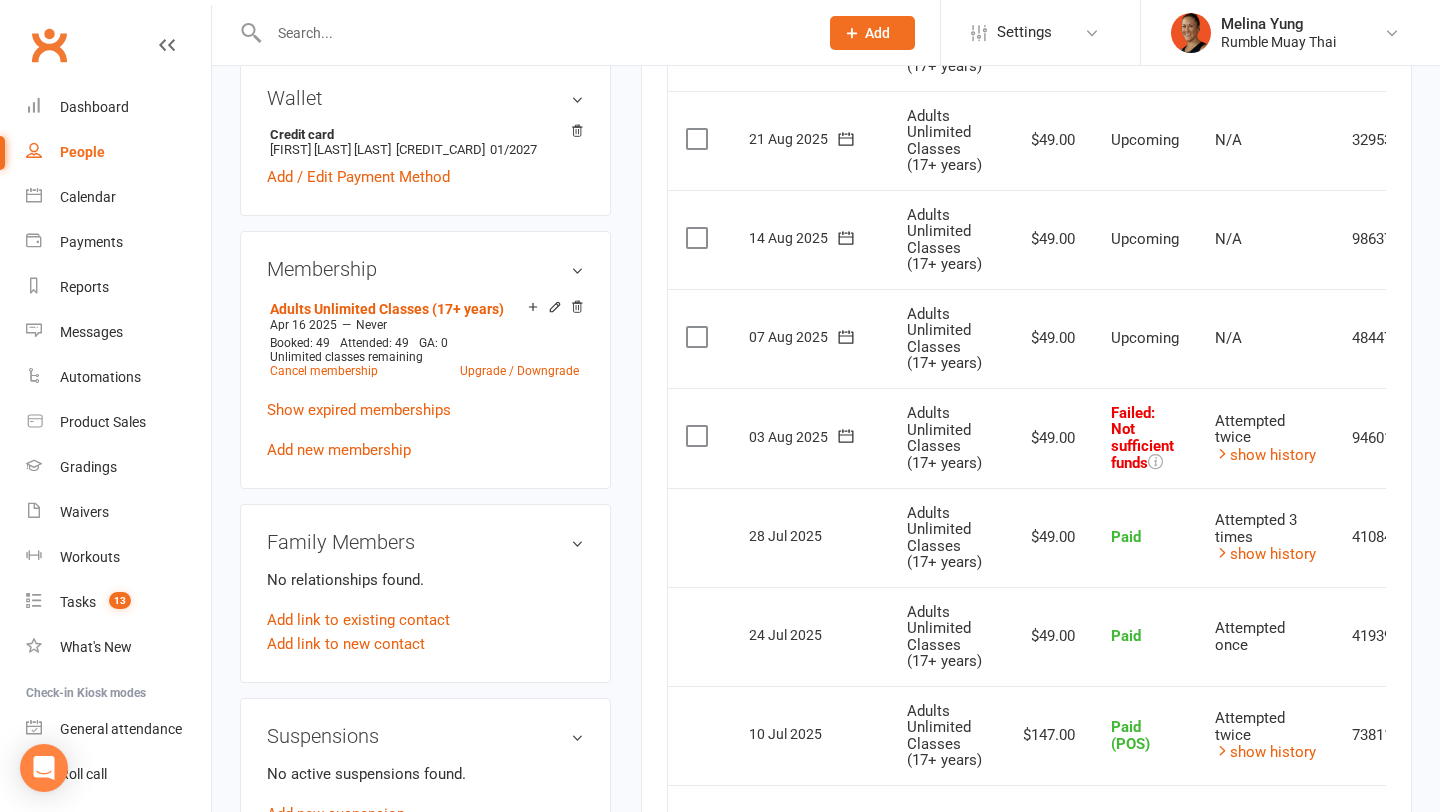 click 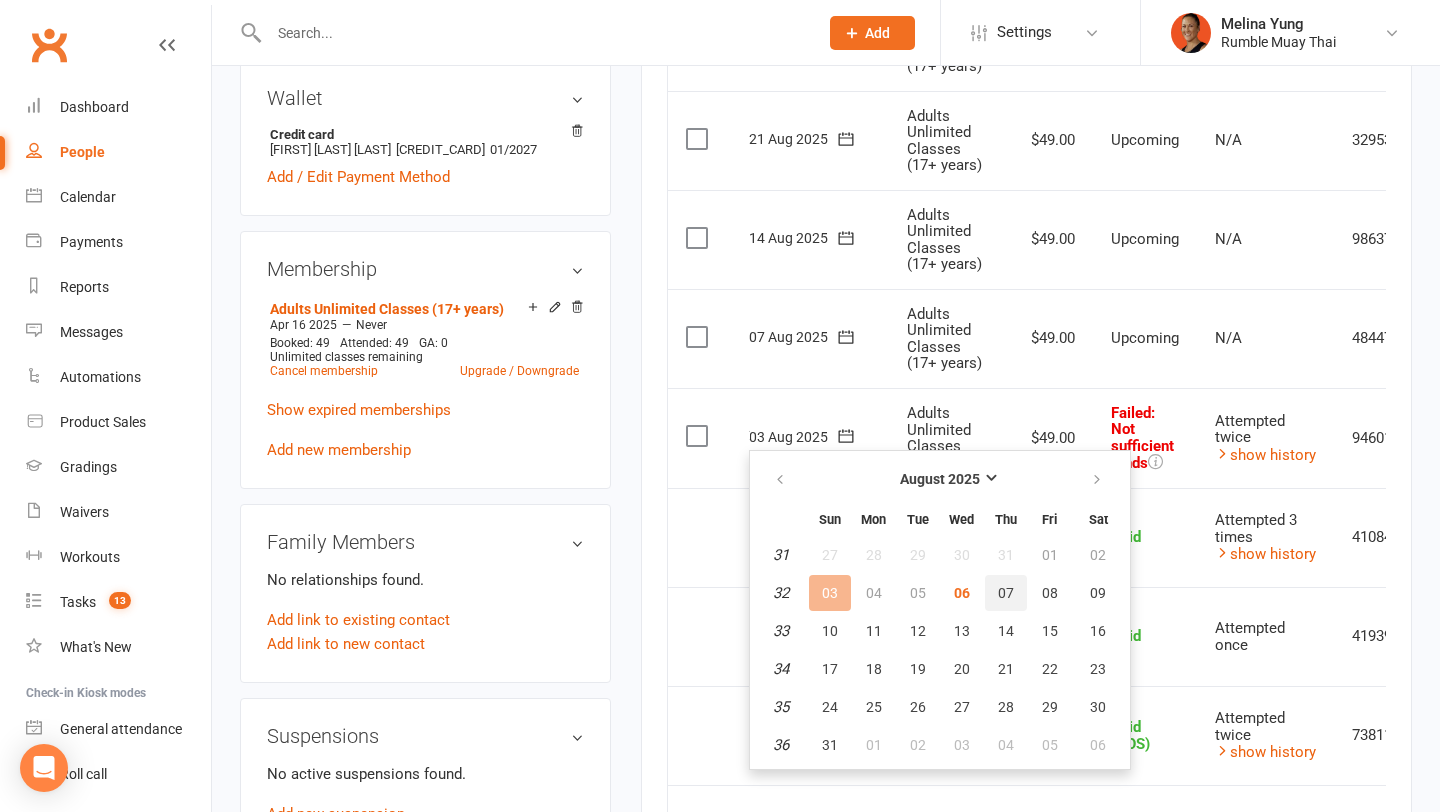 click on "07" at bounding box center [1006, 593] 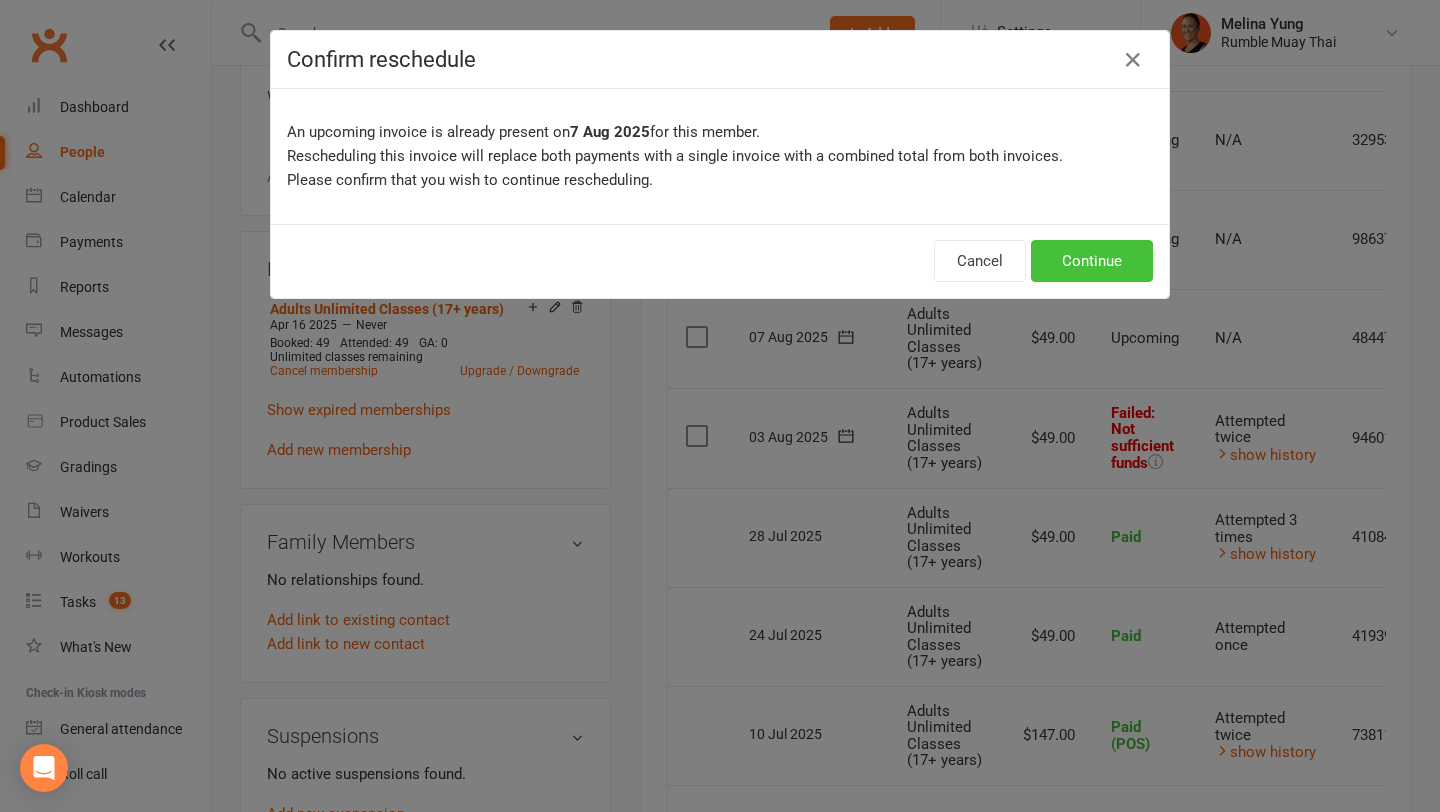 click on "Continue" at bounding box center [1092, 261] 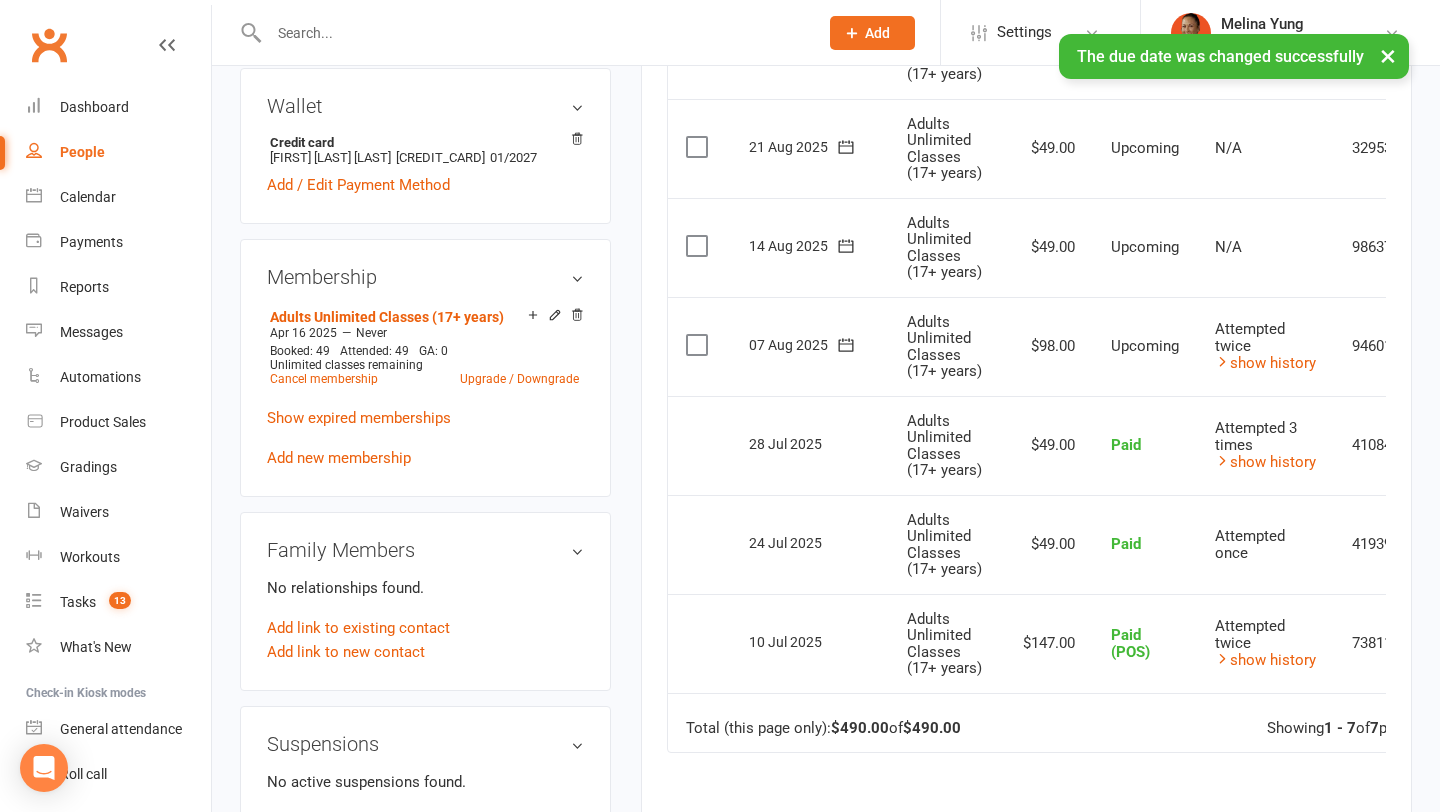 scroll, scrollTop: 621, scrollLeft: 0, axis: vertical 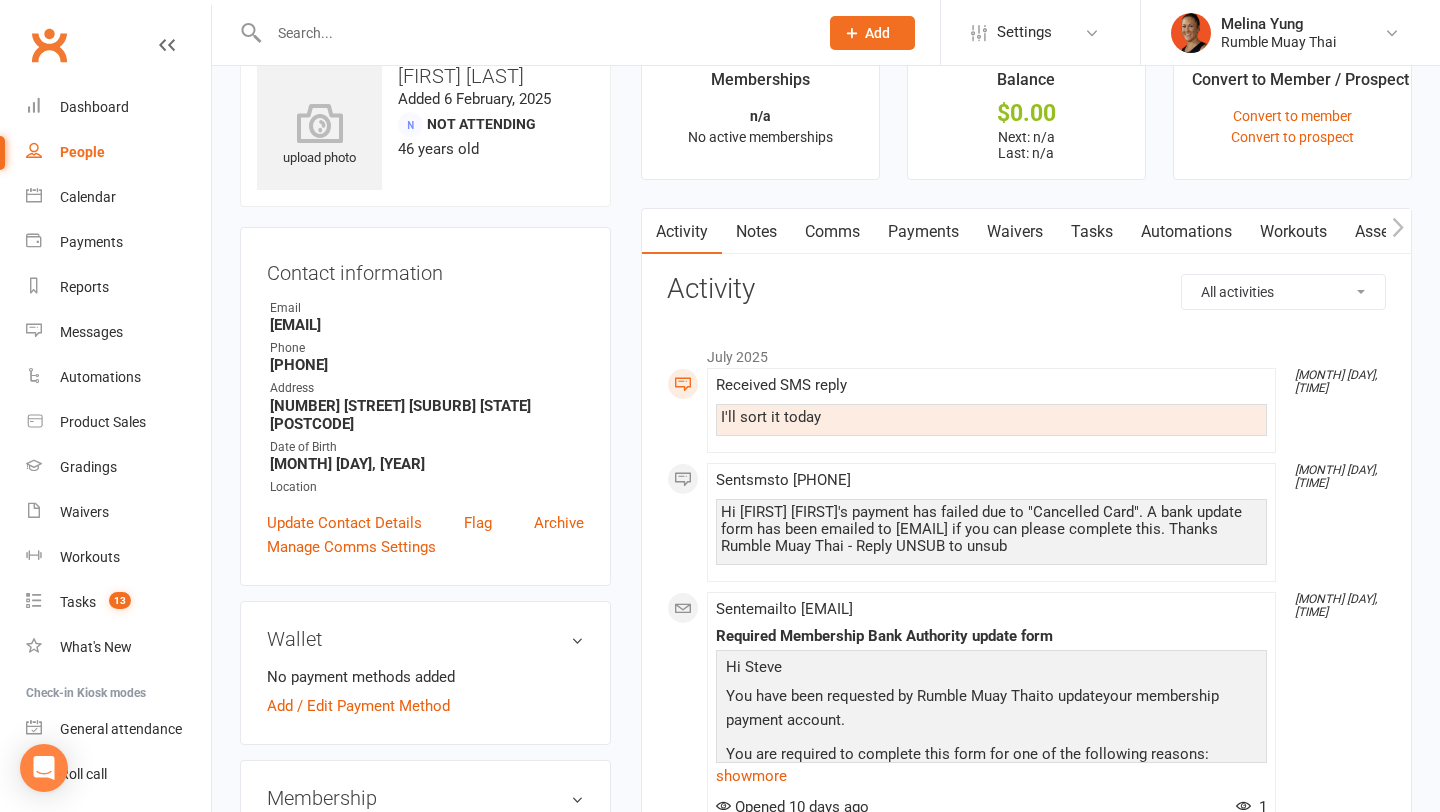 click on "[MONTH] [DAY], [TIME]" at bounding box center (1336, 381) 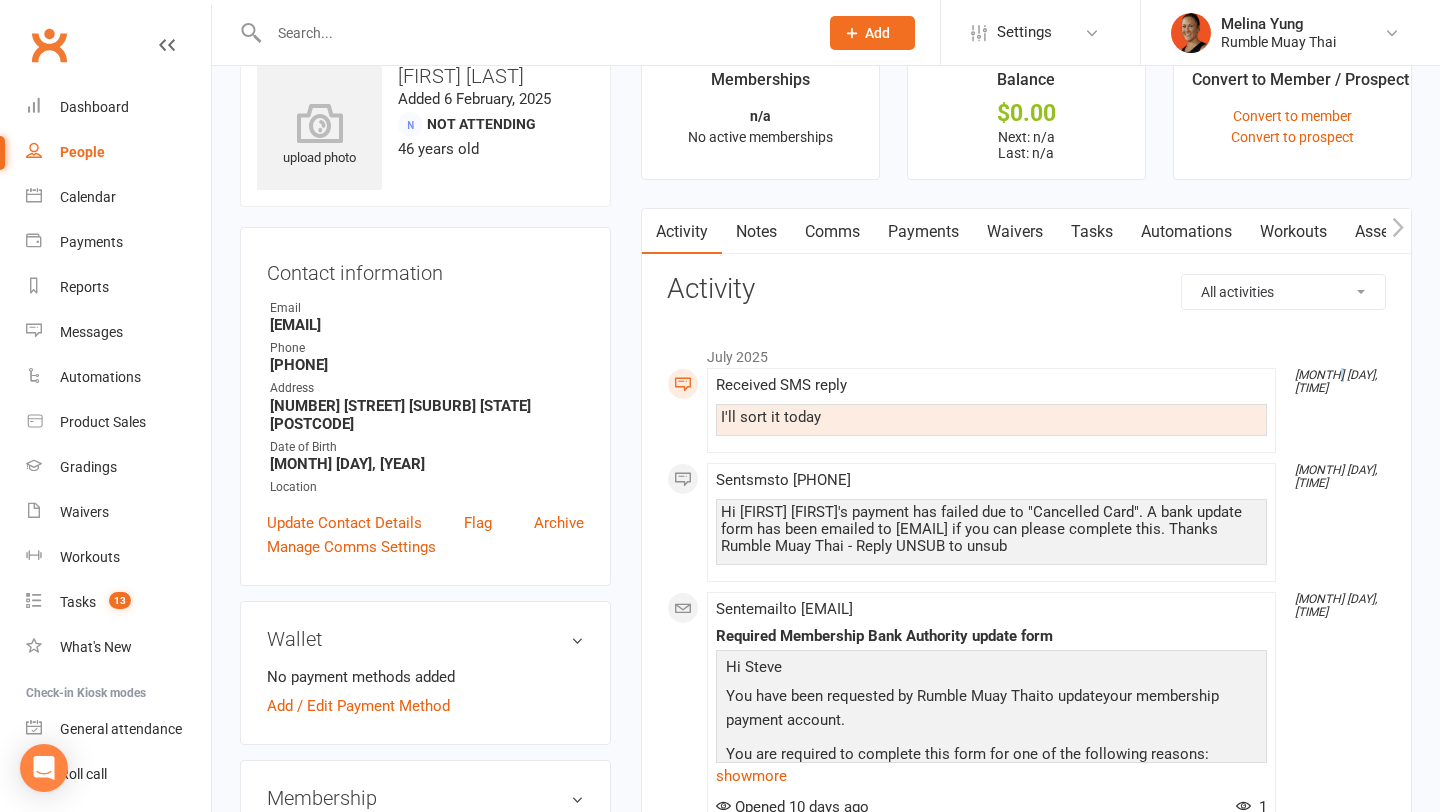 click on "[MONTH] [DAY], [TIME]" at bounding box center (1336, 381) 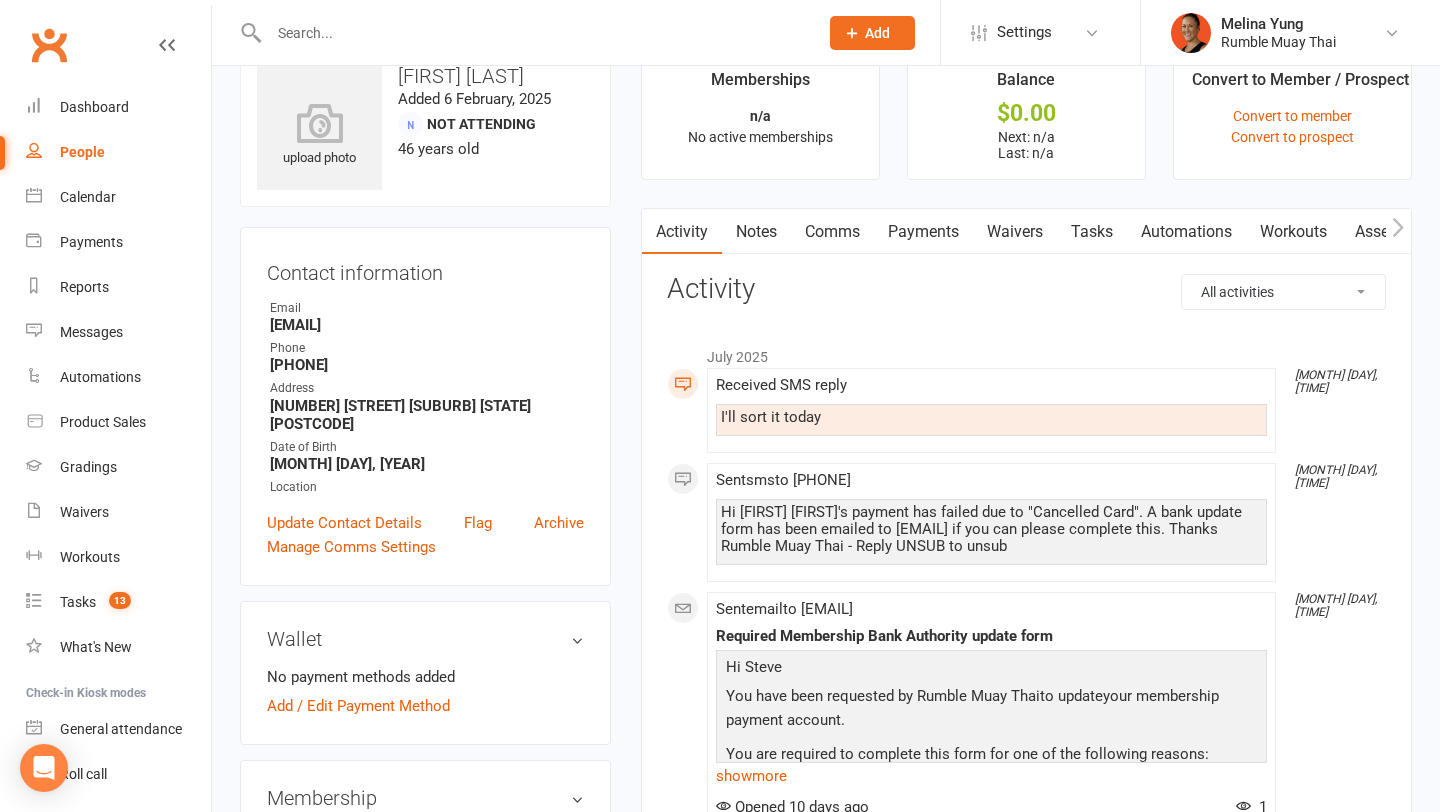 click on "Hi [FIRST] [FIRST]'s payment has failed due to "Cancelled Card". A bank update form has been emailed to [EMAIL] if you can please complete this. Thanks Rumble Muay Thai - Reply UNSUB to unsub" at bounding box center [991, 529] 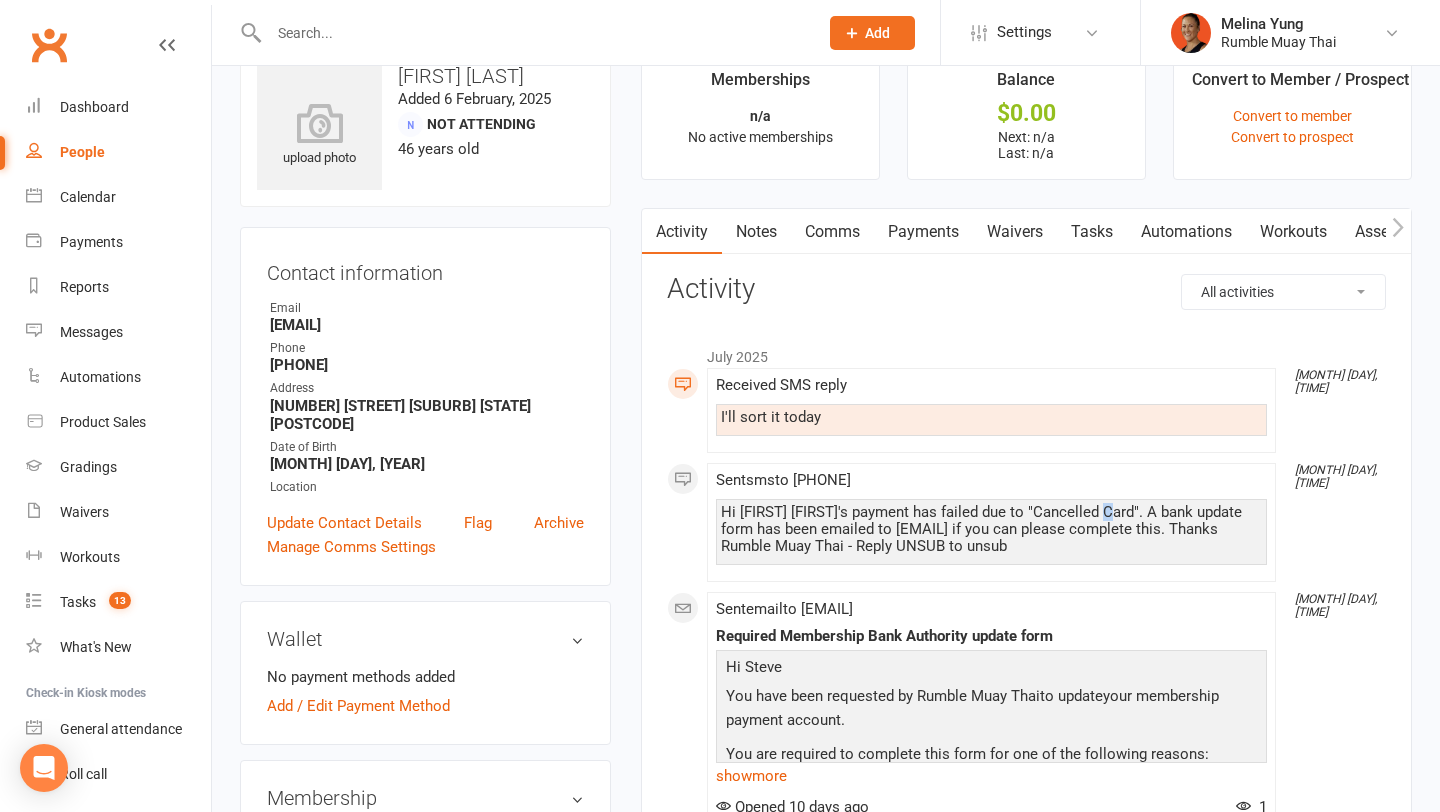 click on "Hi [FIRST] [FIRST]'s payment has failed due to "Cancelled Card". A bank update form has been emailed to [EMAIL] if you can please complete this. Thanks Rumble Muay Thai - Reply UNSUB to unsub" at bounding box center (991, 529) 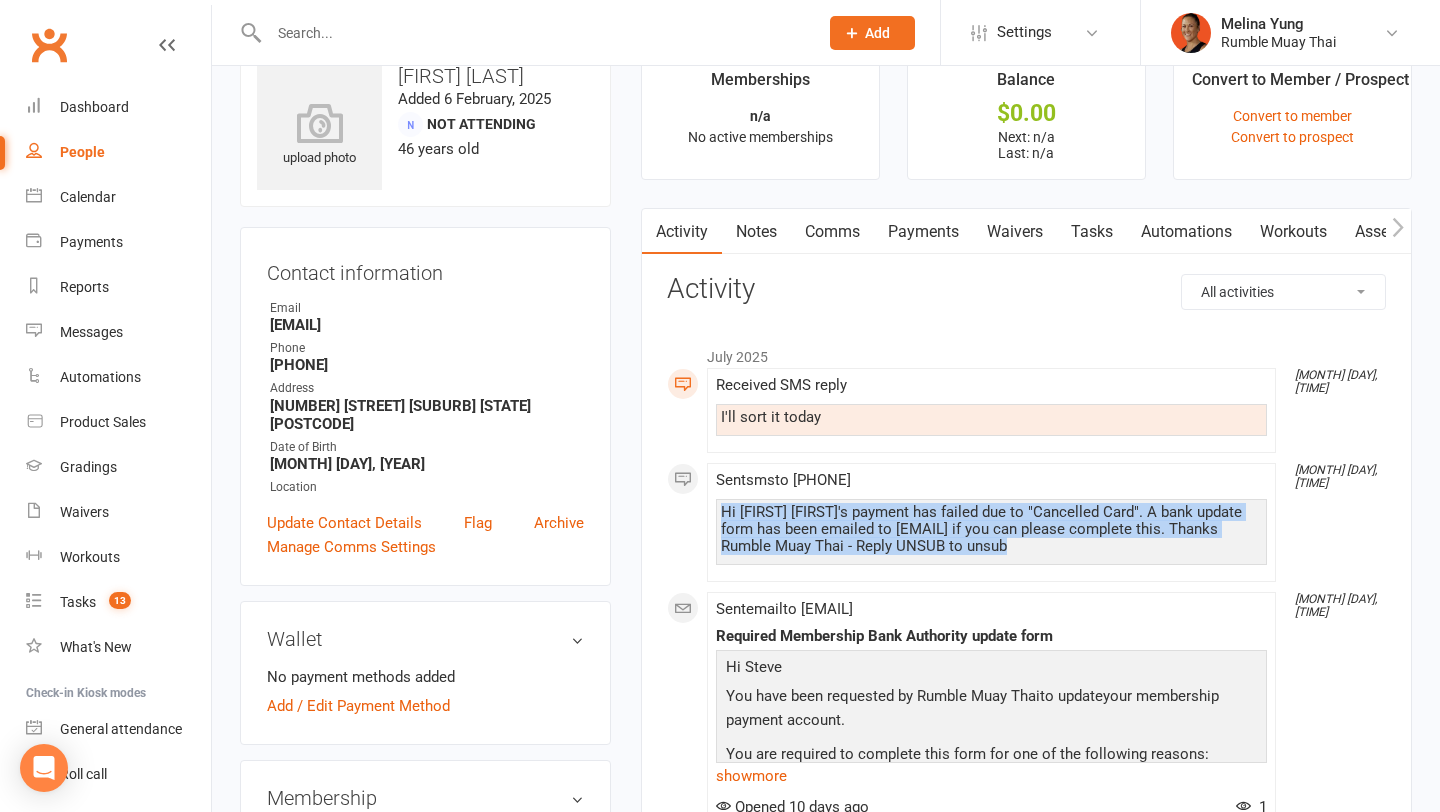 click on "Hi [FIRST] [FIRST]'s payment has failed due to "Cancelled Card". A bank update form has been emailed to [EMAIL] if you can please complete this. Thanks Rumble Muay Thai - Reply UNSUB to unsub" at bounding box center (991, 529) 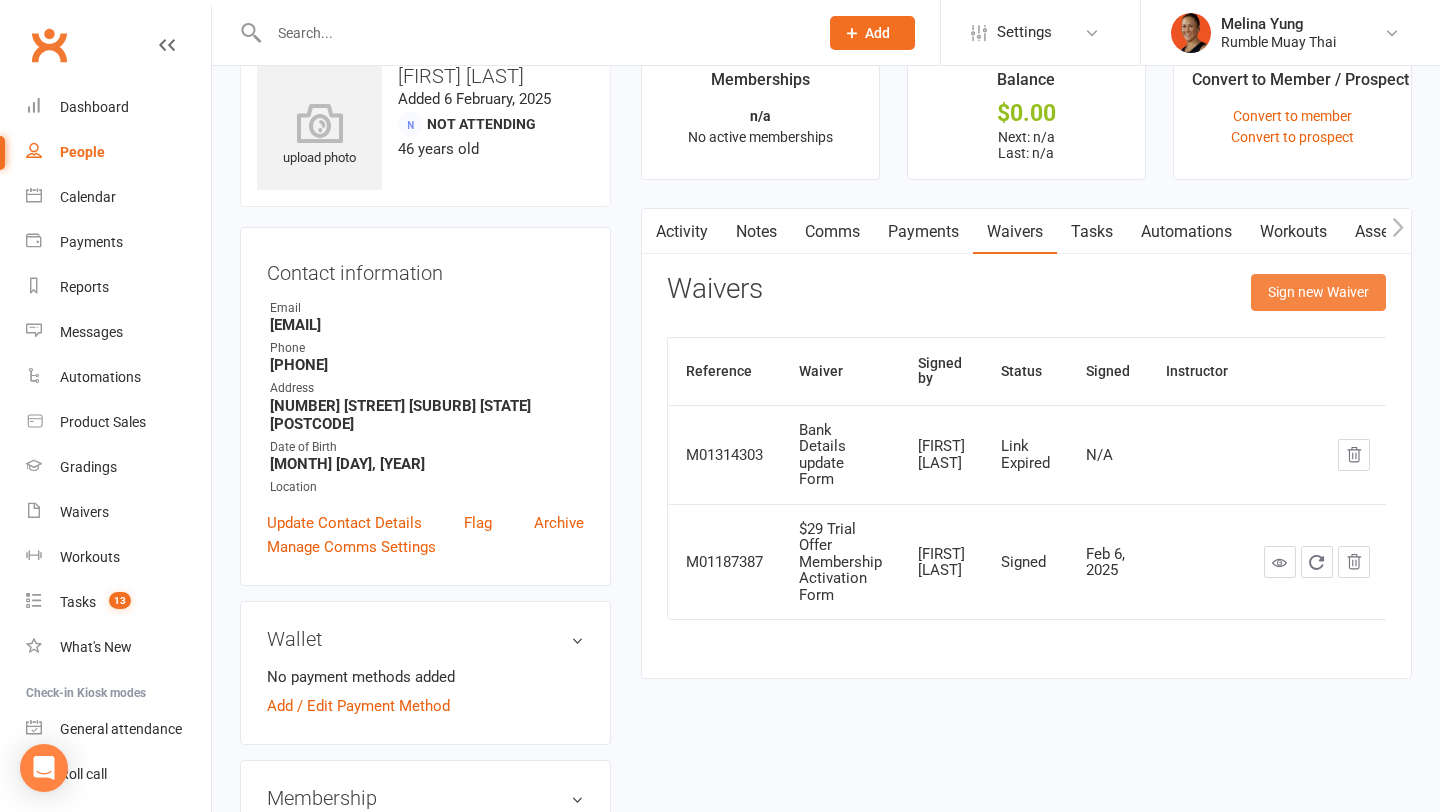 click on "Sign new Waiver" at bounding box center [1318, 292] 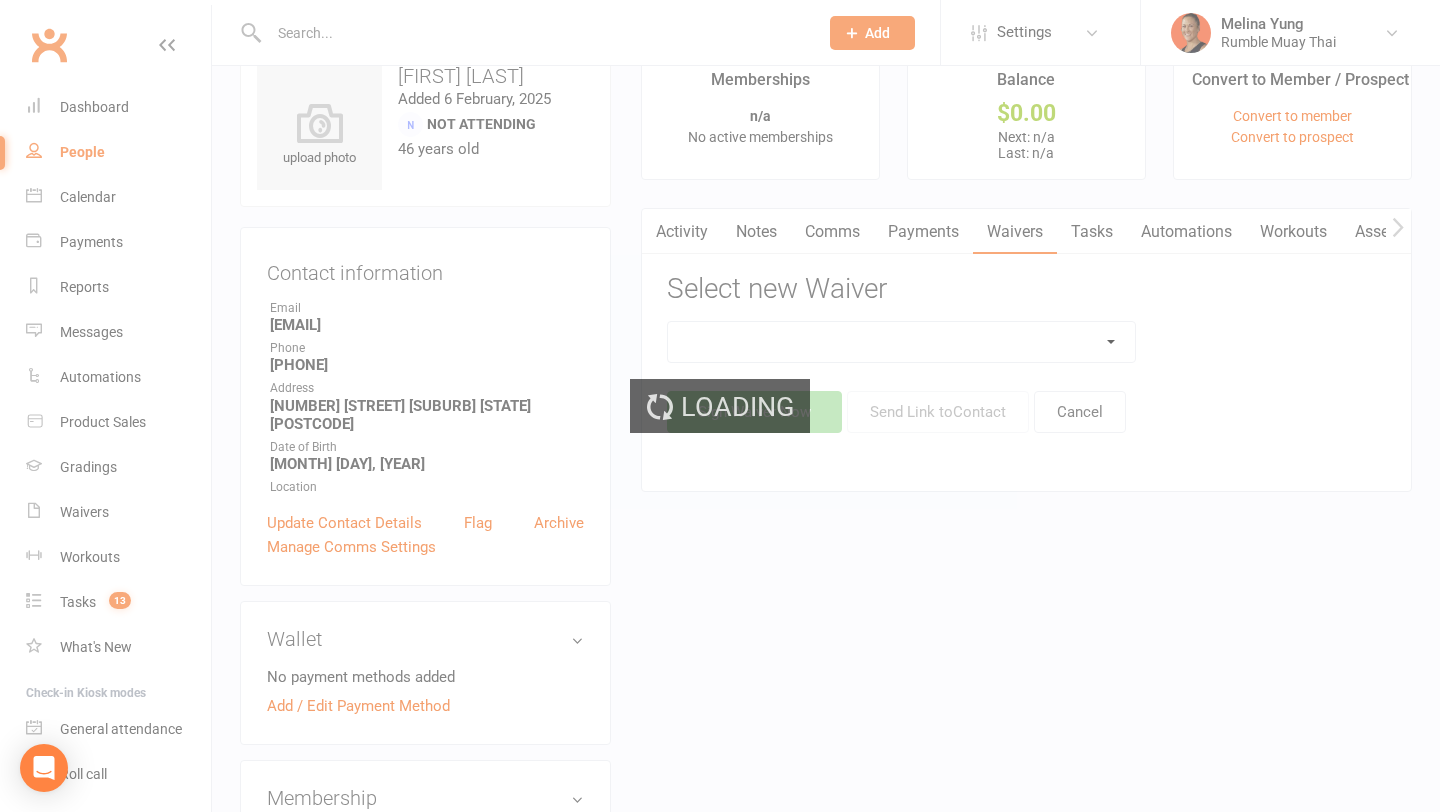 click at bounding box center (902, 342) 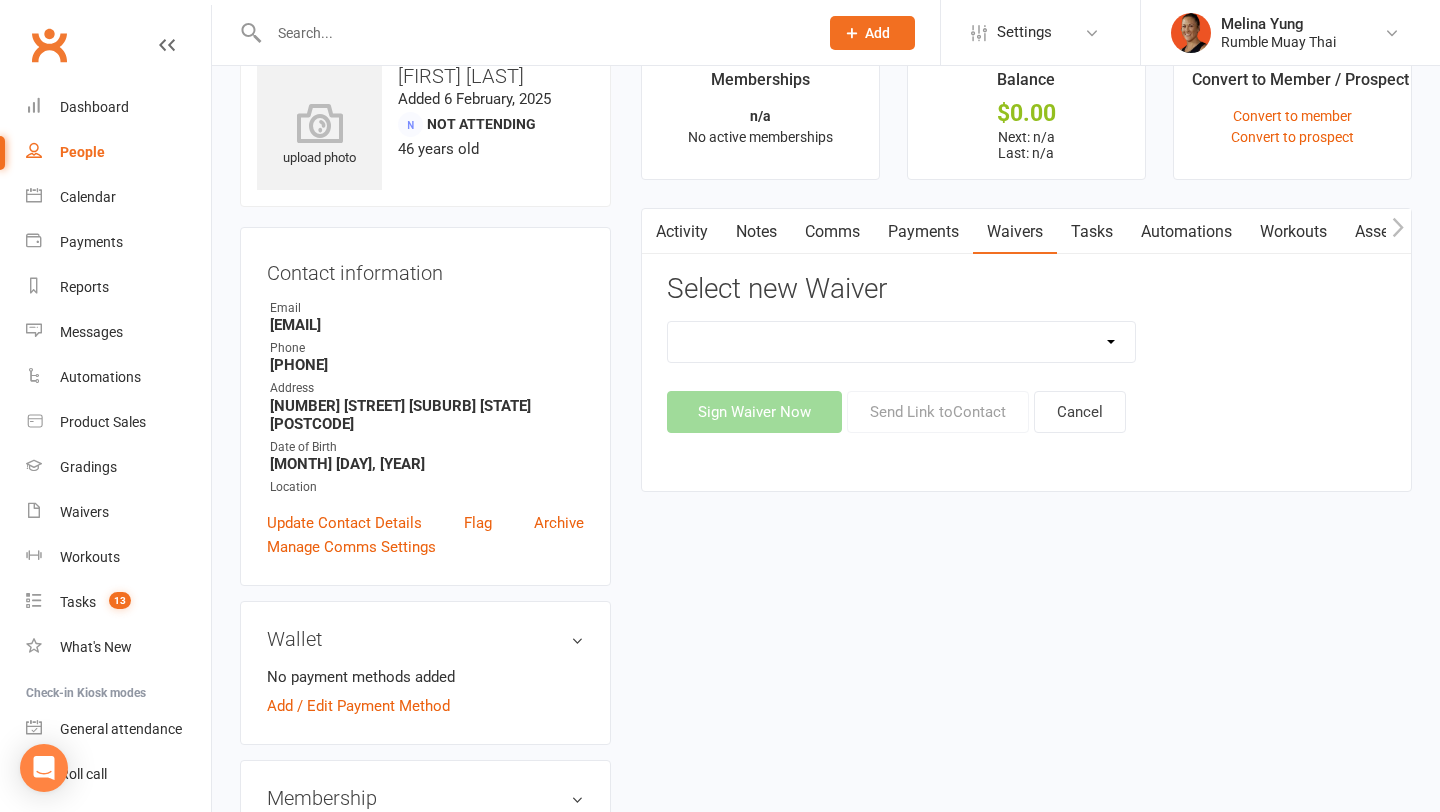 select on "8305" 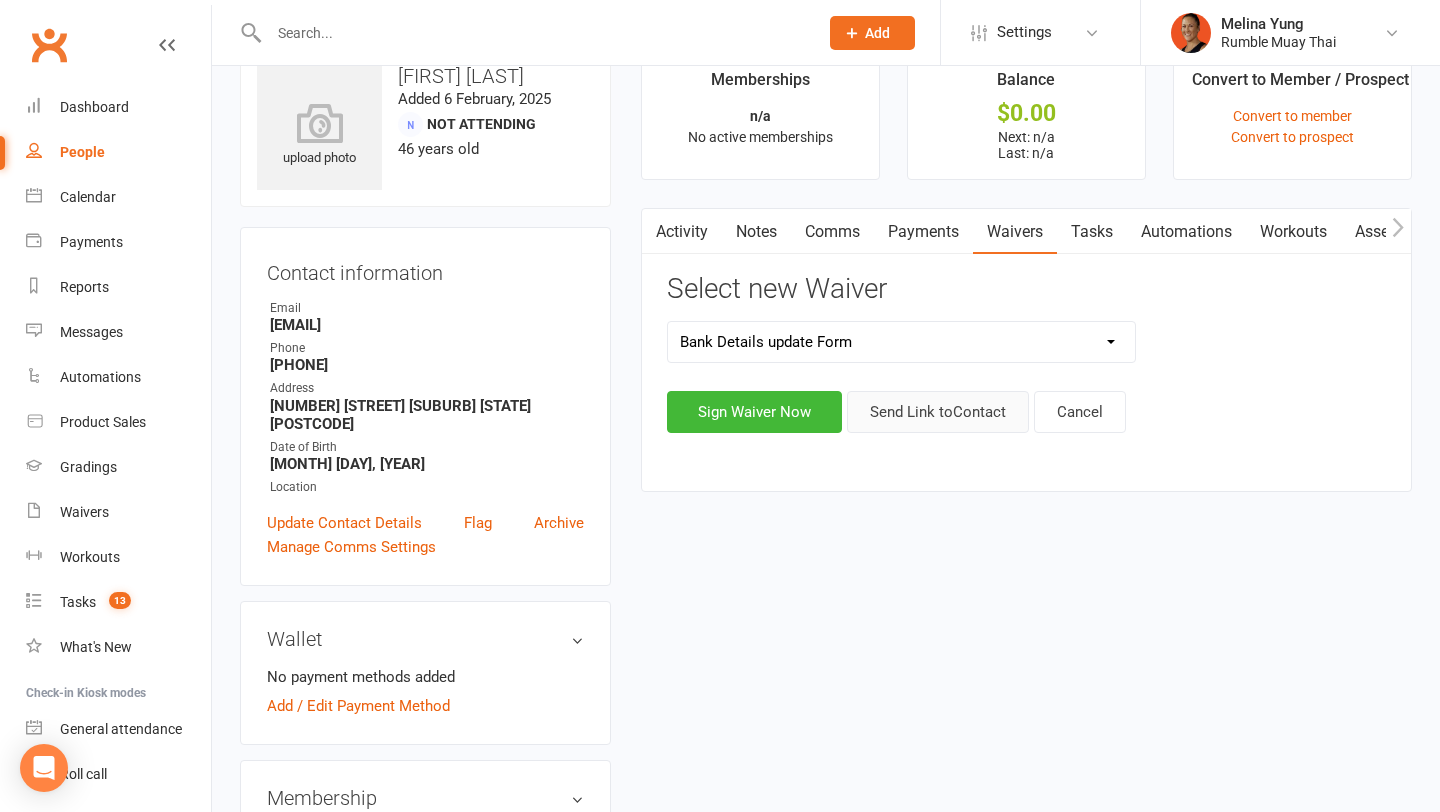 click on "Send Link to  Contact" at bounding box center [938, 412] 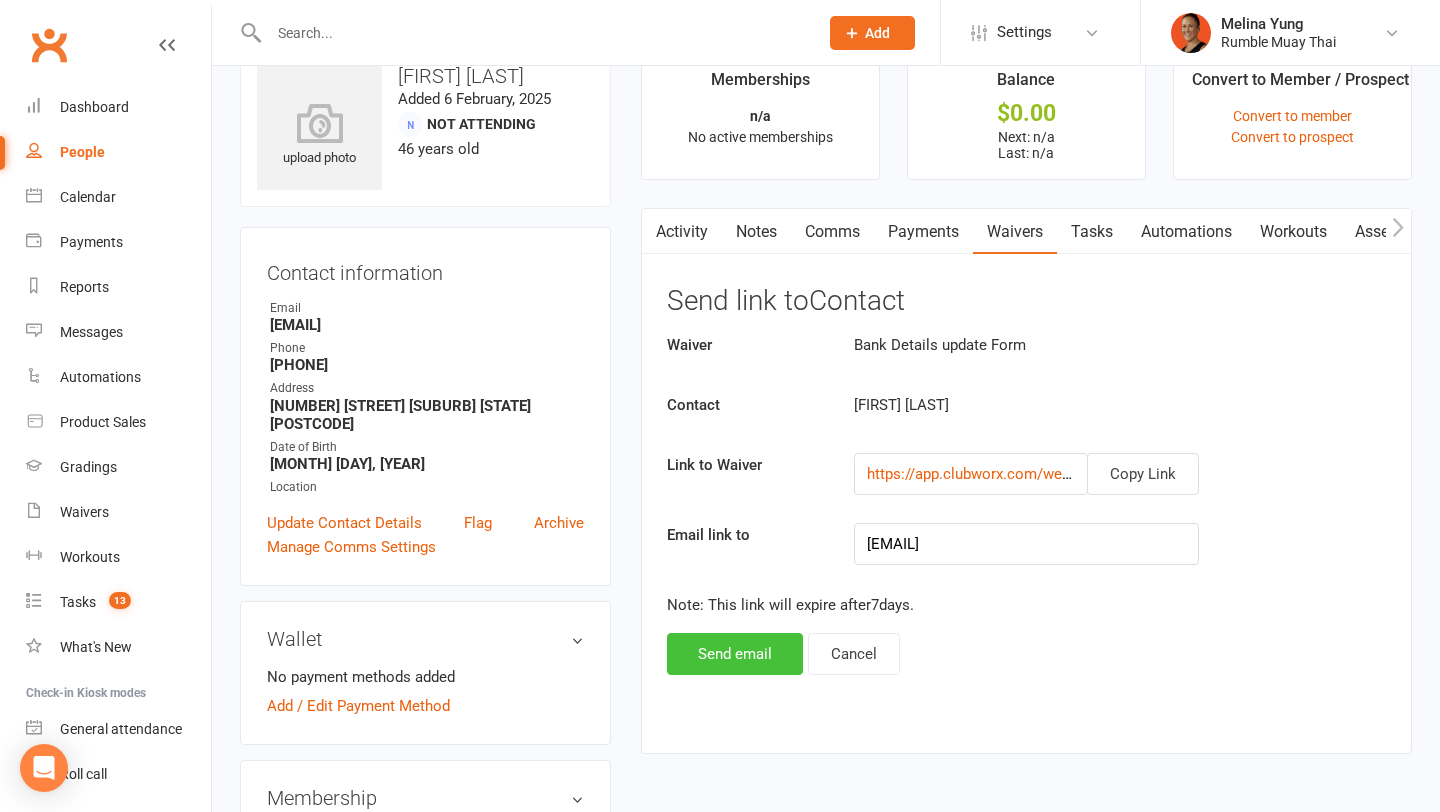 click on "Send email" at bounding box center [735, 654] 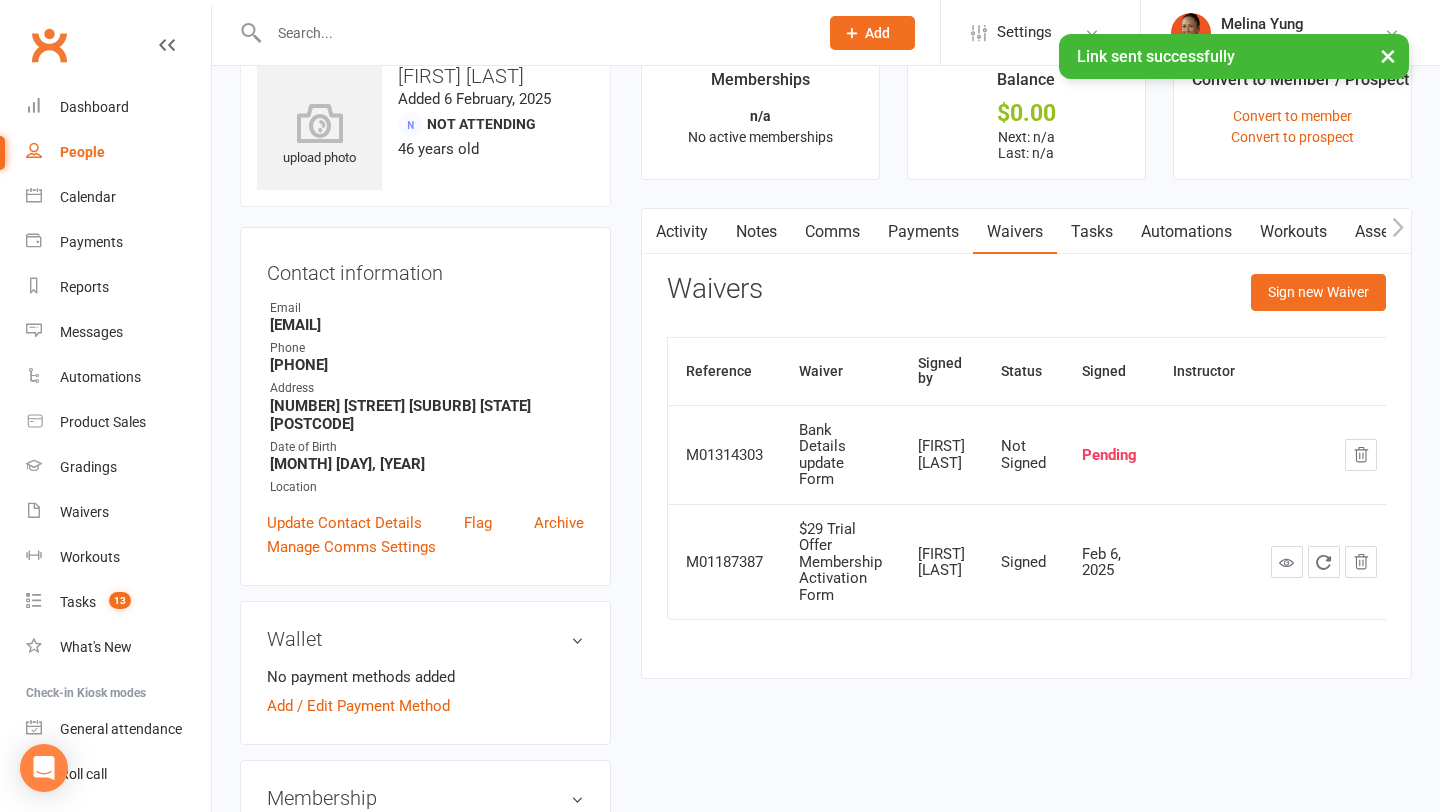 click on "Comms" at bounding box center (832, 232) 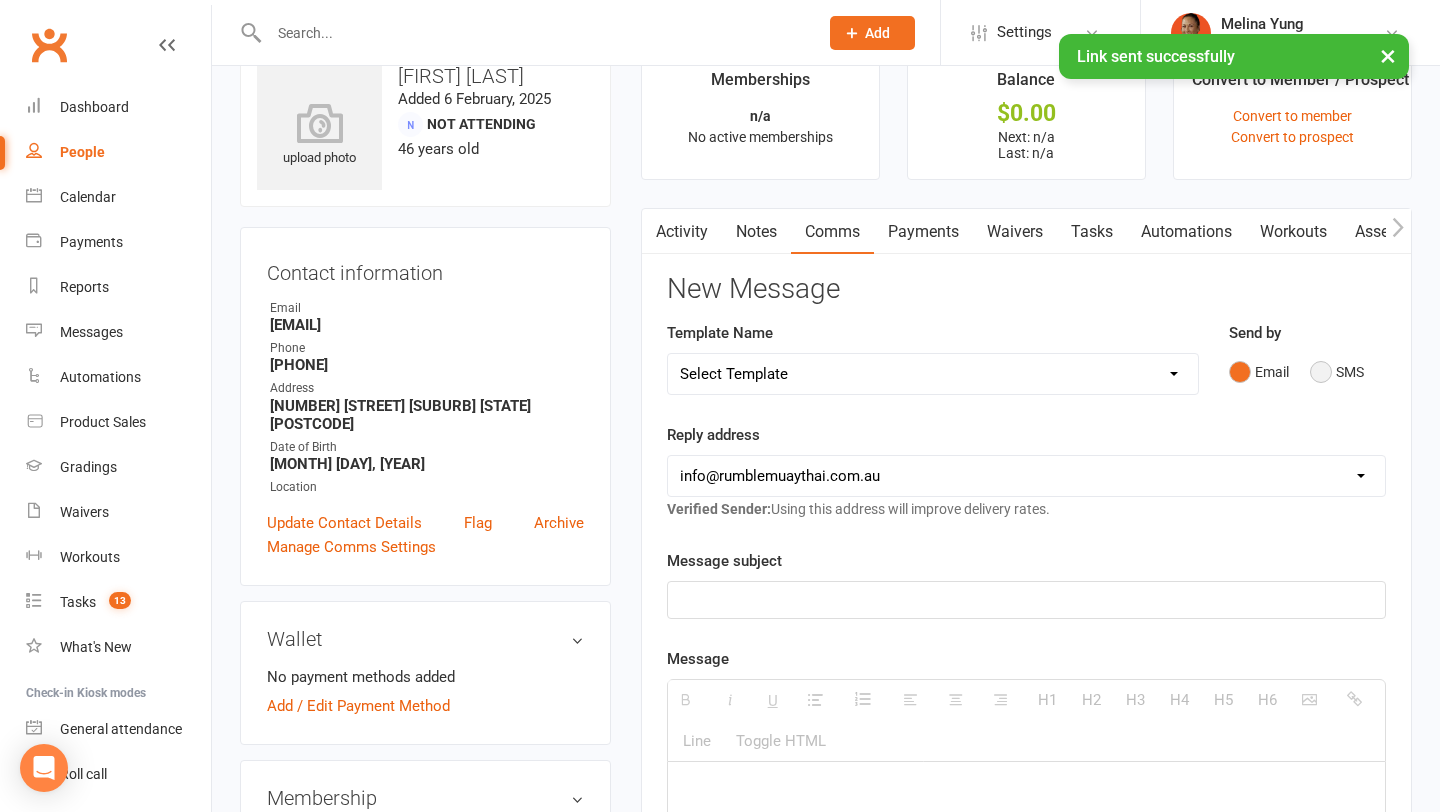 click on "SMS" at bounding box center [1337, 372] 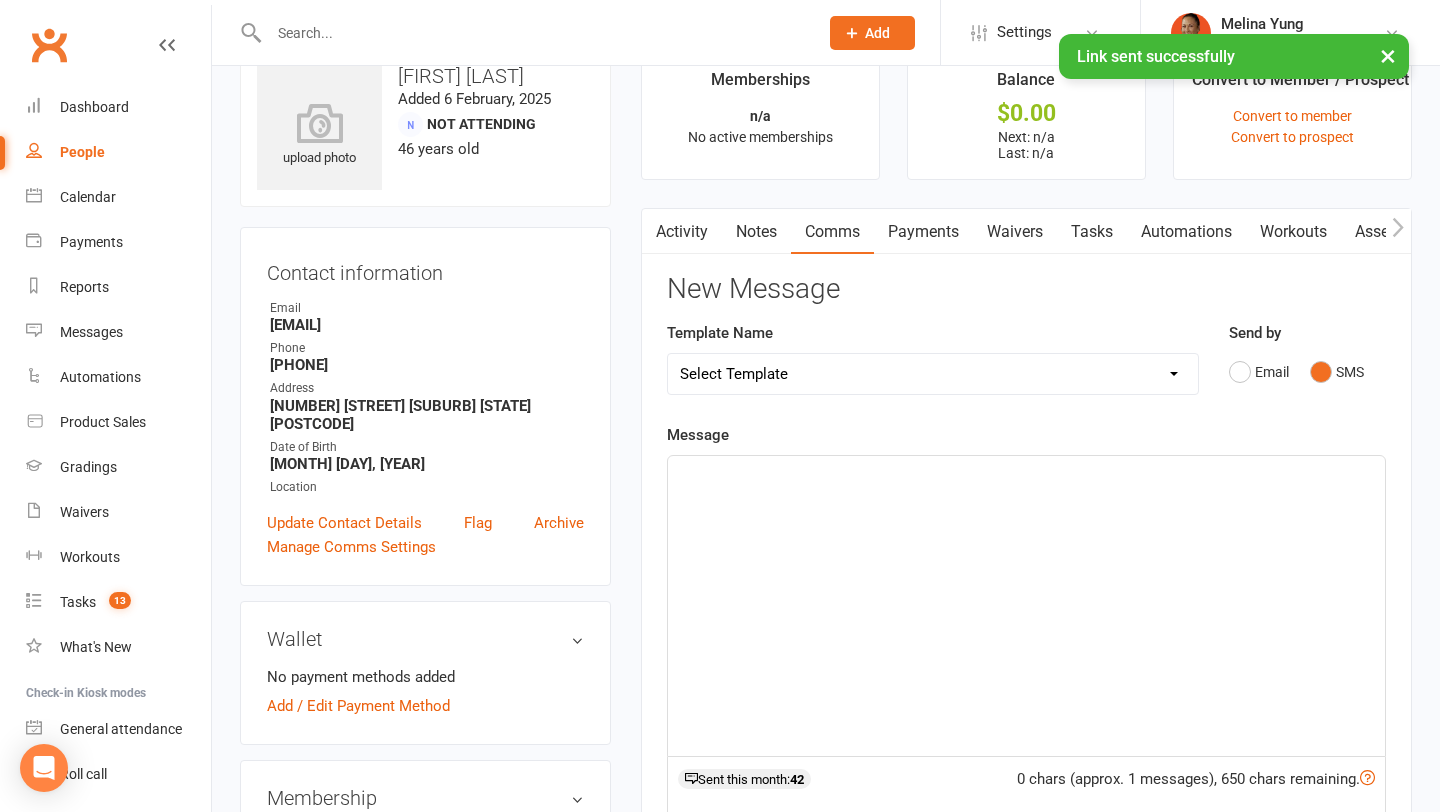 click at bounding box center [1026, 606] 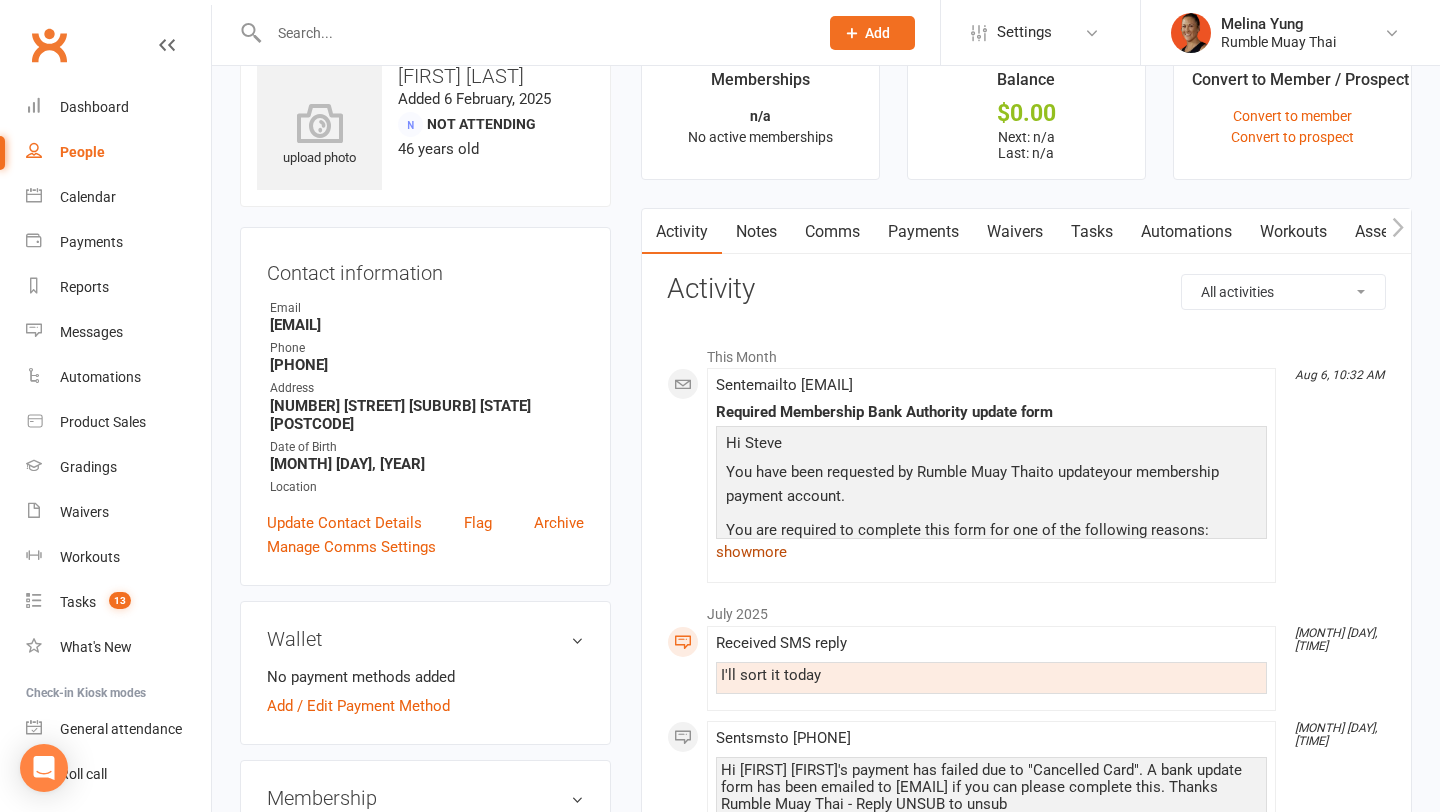 click on "show  more" at bounding box center (991, 552) 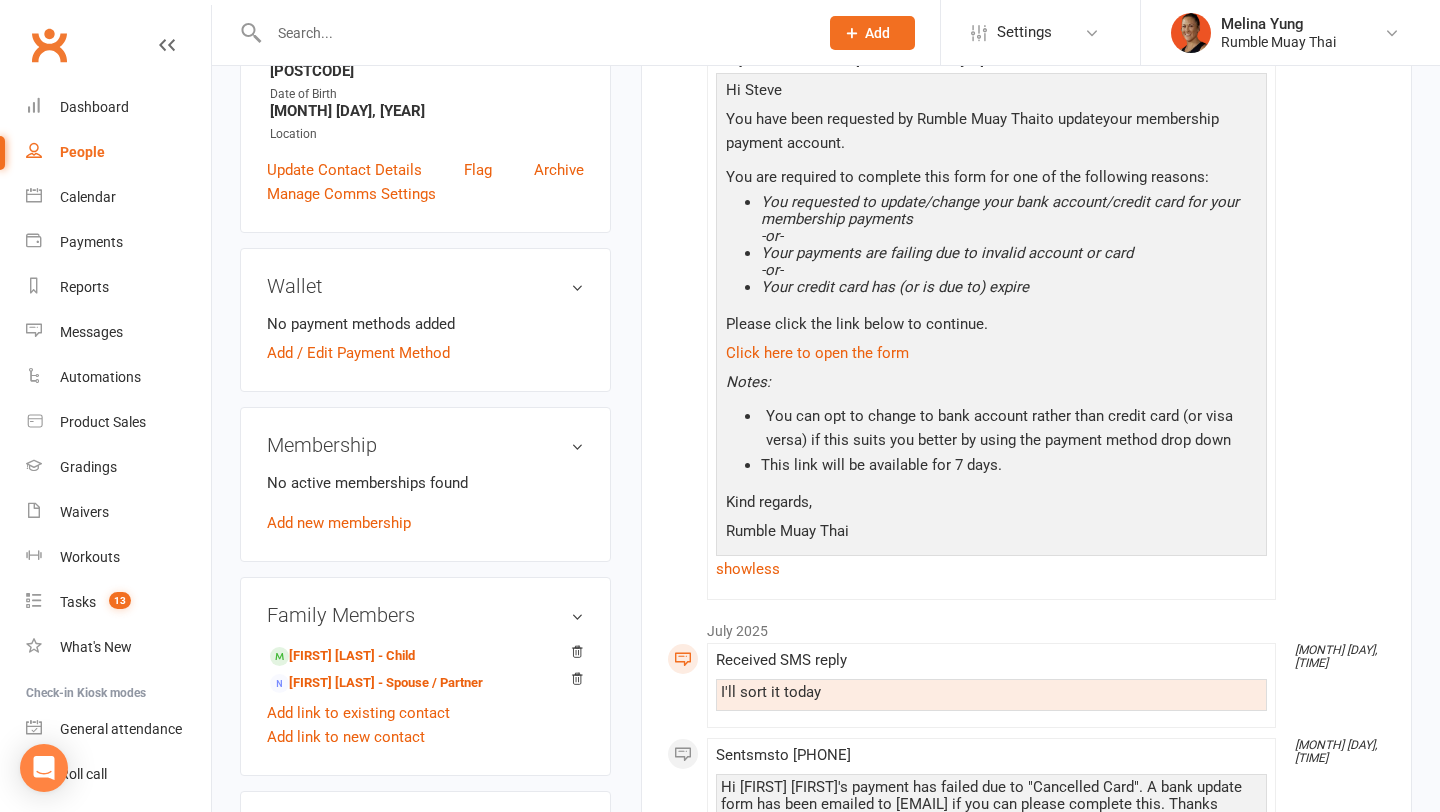 scroll, scrollTop: 400, scrollLeft: 0, axis: vertical 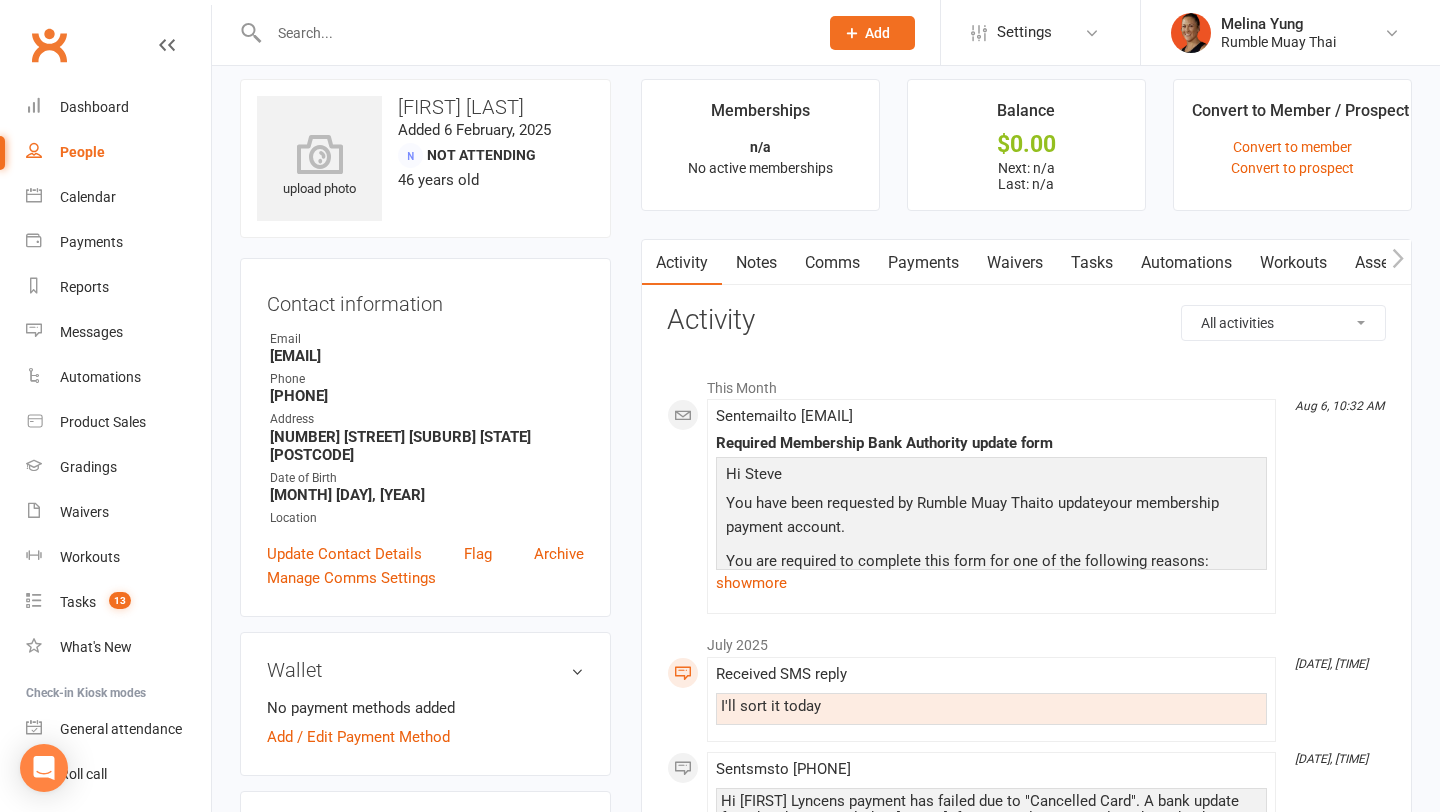 click on "Activity Notes Comms Payments Waivers Tasks Automations Workouts Assessments Credit balance
All activities Bookings / Attendances Communications Notes Failed SMSes Gradings Members Memberships POS Sales Payments Credit Vouchers Prospects Reports Automations Tasks Waivers Workouts Kiosk Mode Consent Assessments Contact Flags Family Relationships Activity This Month Aug 6, 10:32 AM   Sent  email  to   Stevesharpe_8@hotmail.com   Required Membership Bank Authority update form  Hi Steve     You have been requested by Rumble Muay Thai  to update  your membership payment account.  You are required to complete this form for one of the following reasons:  You requested to update/change your bank account/credit card for your membership payments -or- Your payments are failing due to invalid account or card -or- Your credit card has (or is due to) expire Please click the link below to continue. Click here to open the form   Notes: This link will be available for 7 days.   Kind regards,  Rumble Muay Thai  show  more" at bounding box center [1026, 1144] 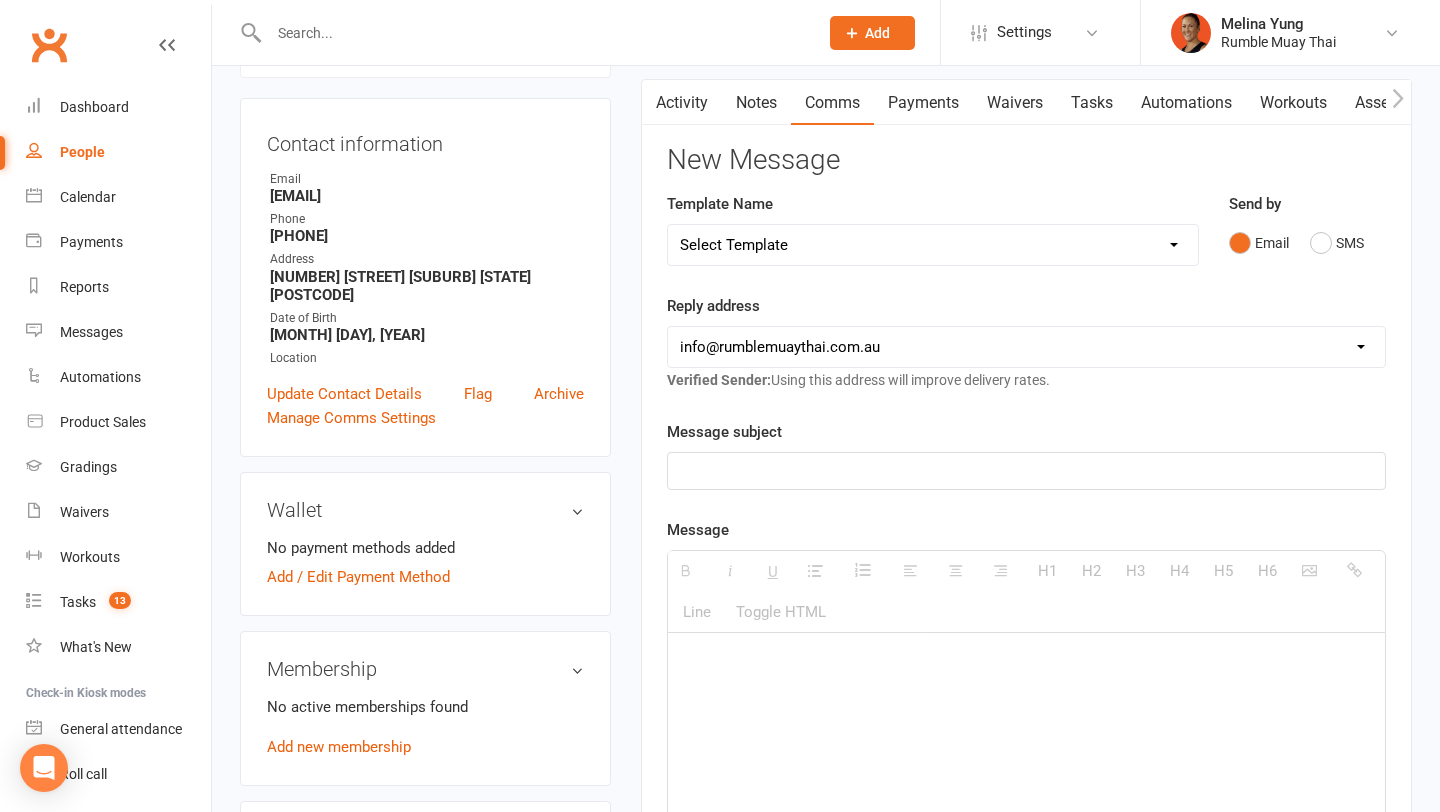 scroll, scrollTop: 167, scrollLeft: 0, axis: vertical 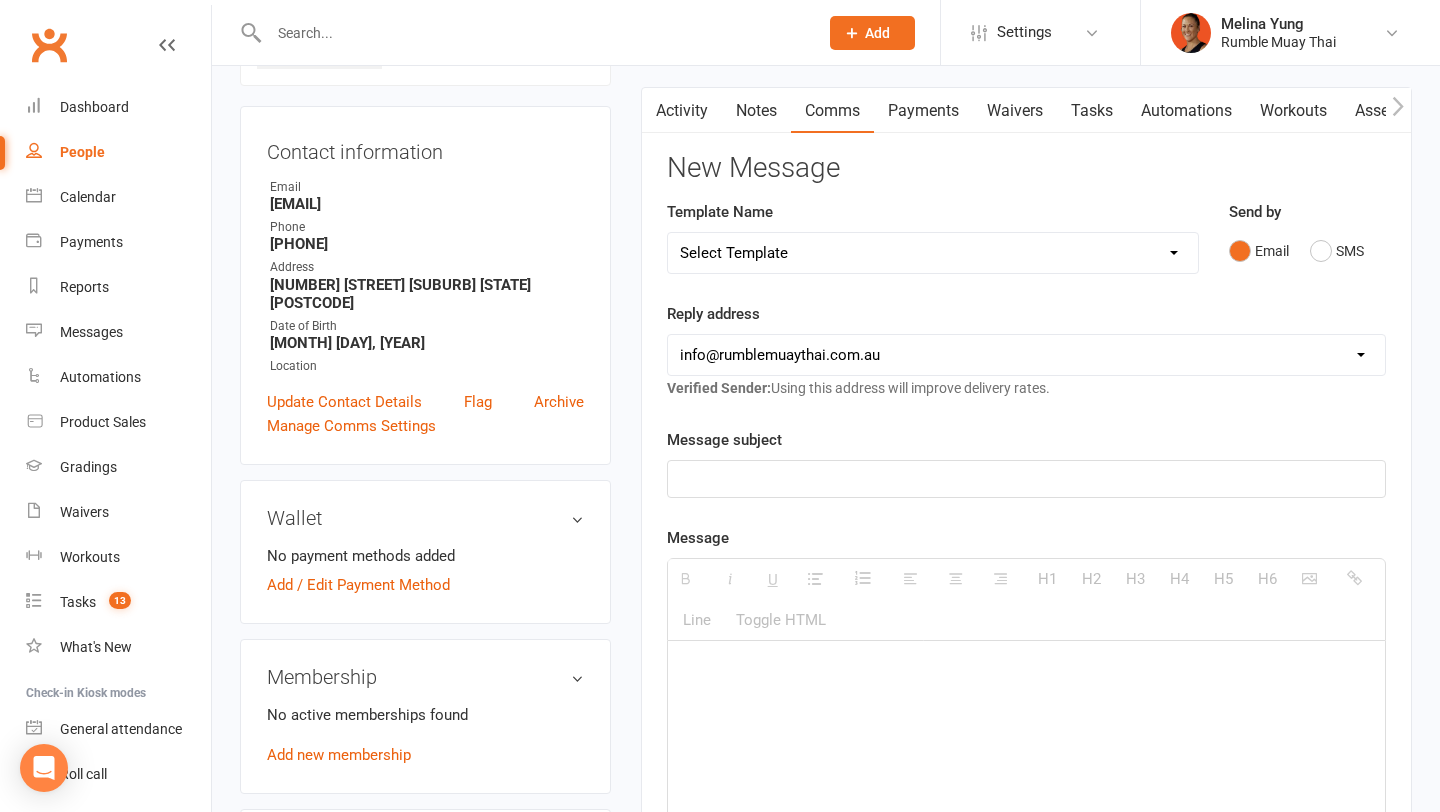 click on "Payments" at bounding box center [923, 111] 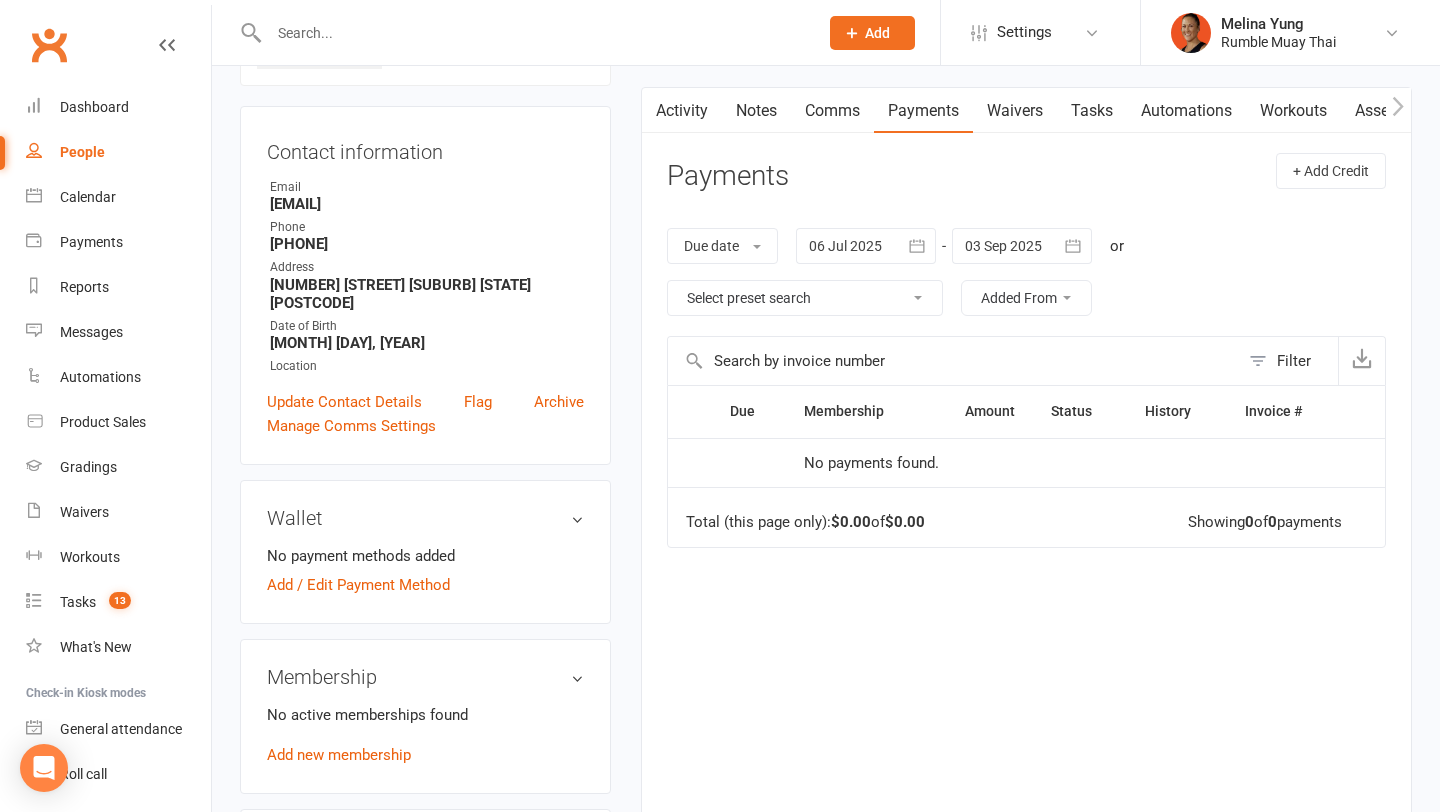 click on "Comms" at bounding box center [832, 111] 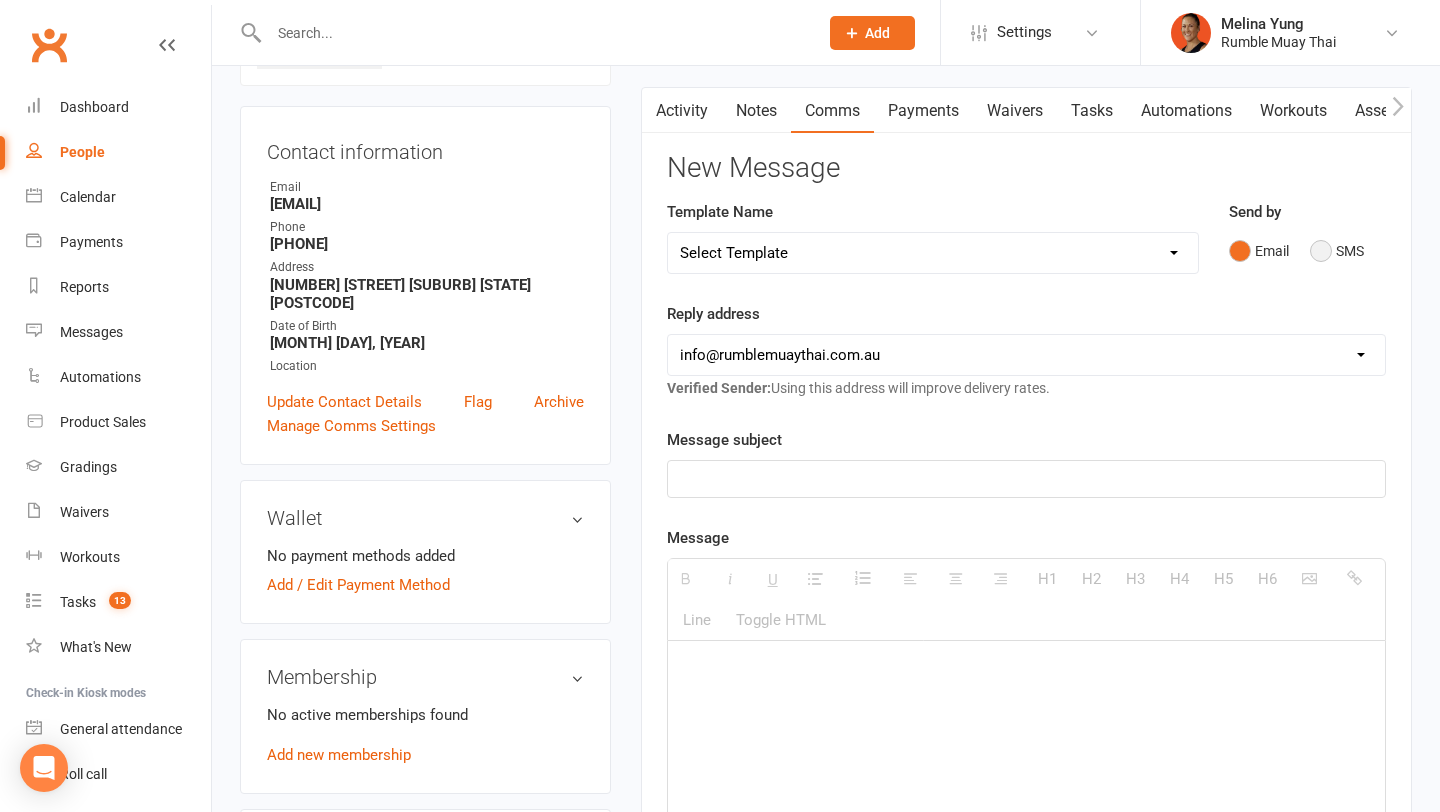 click on "SMS" at bounding box center (1337, 251) 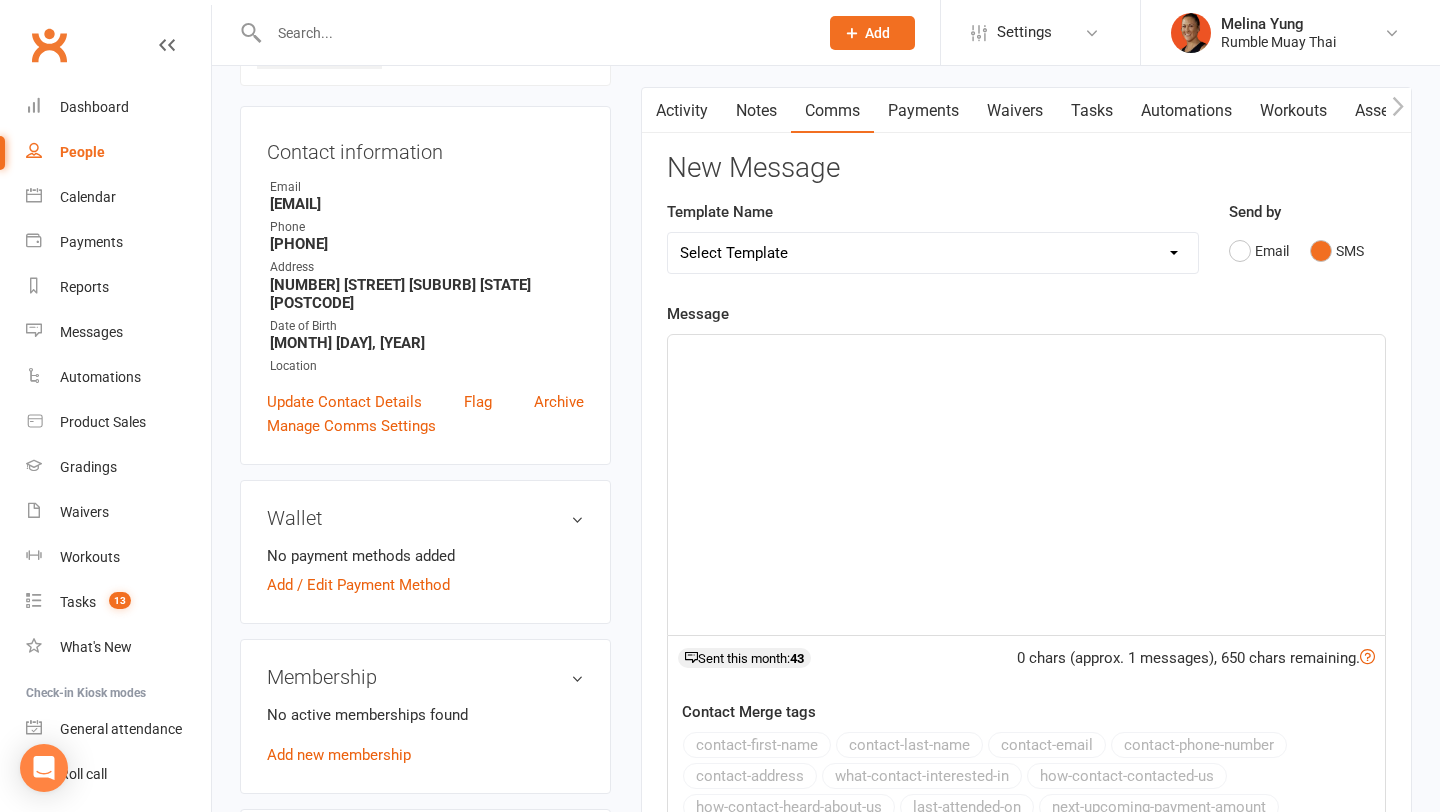 click at bounding box center [1026, 485] 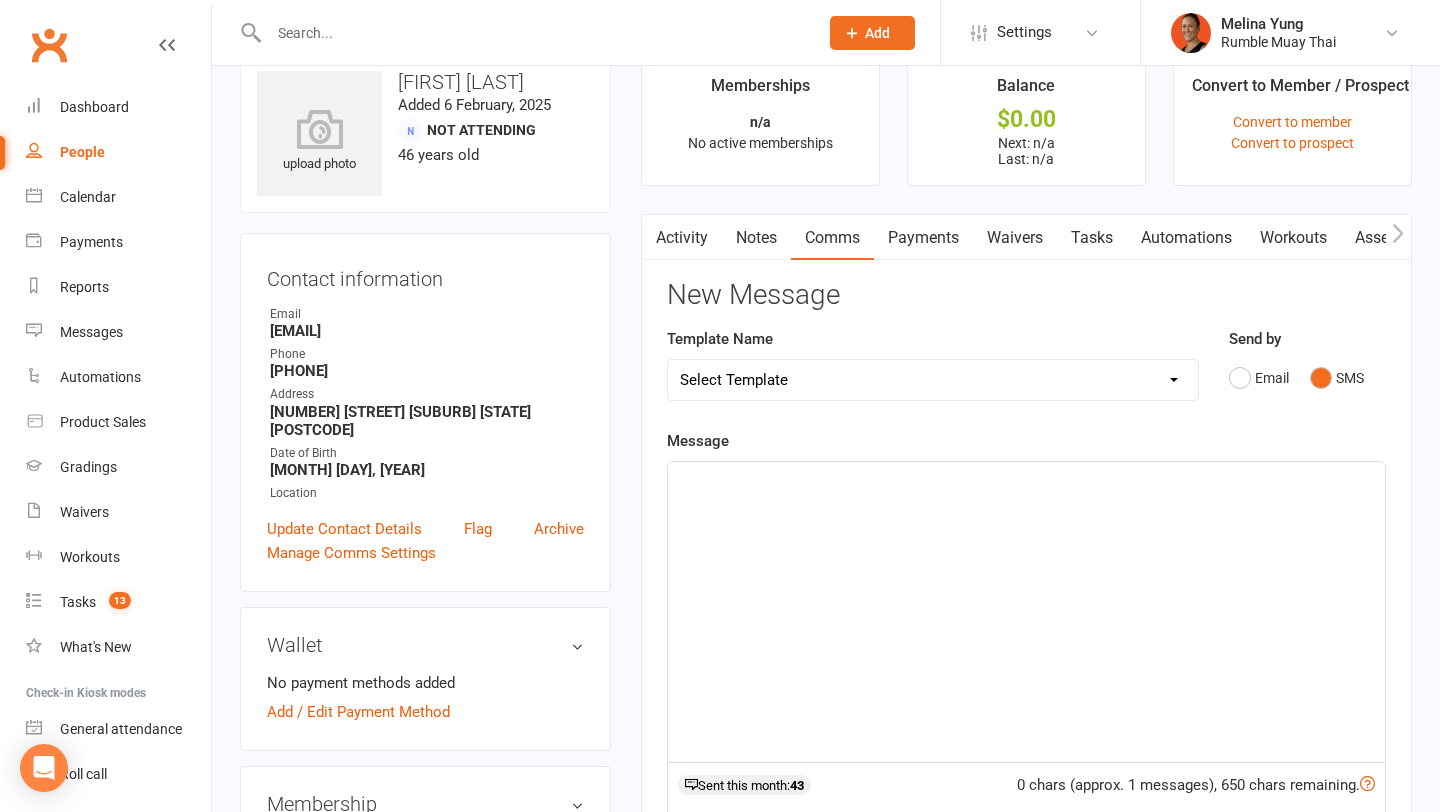 scroll, scrollTop: 0, scrollLeft: 0, axis: both 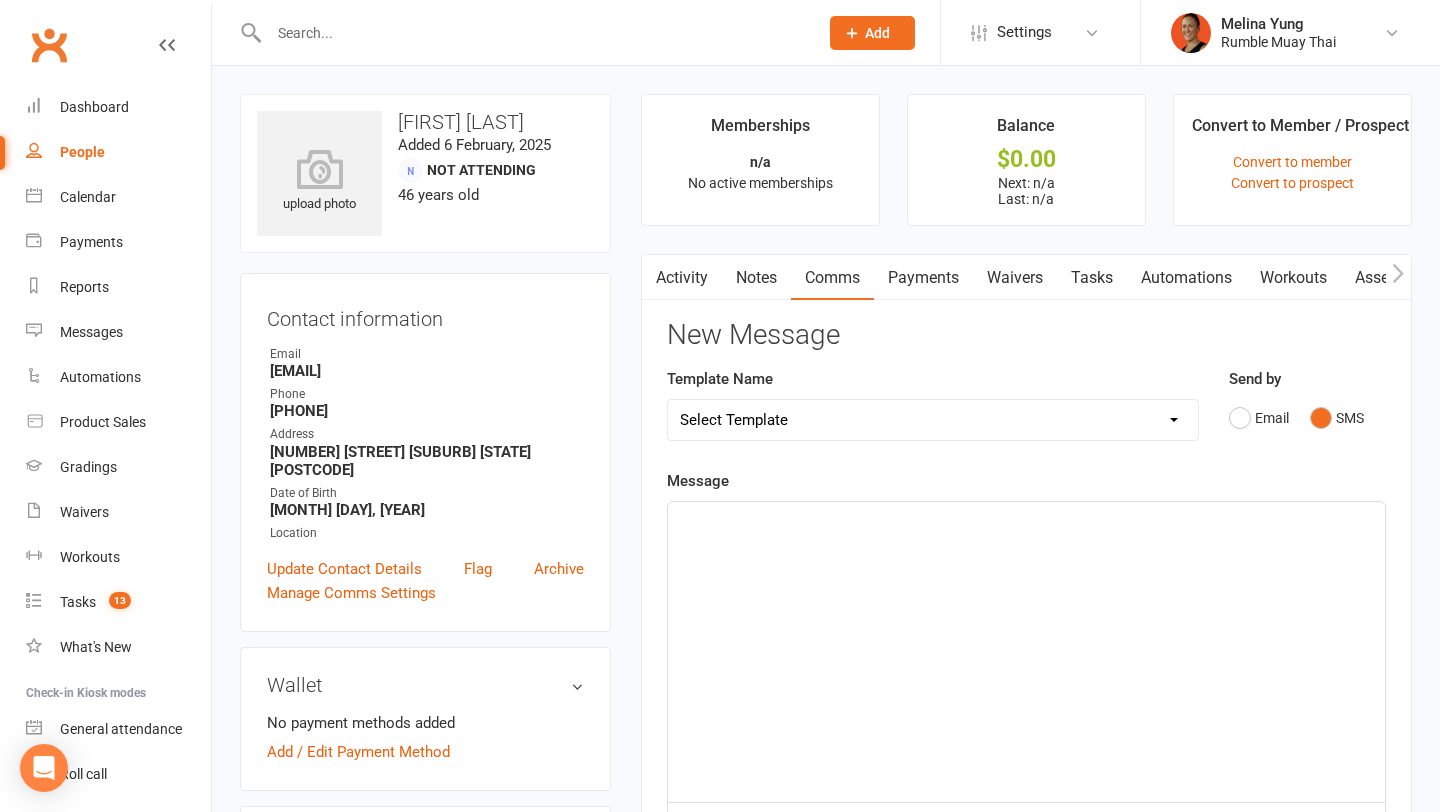 type 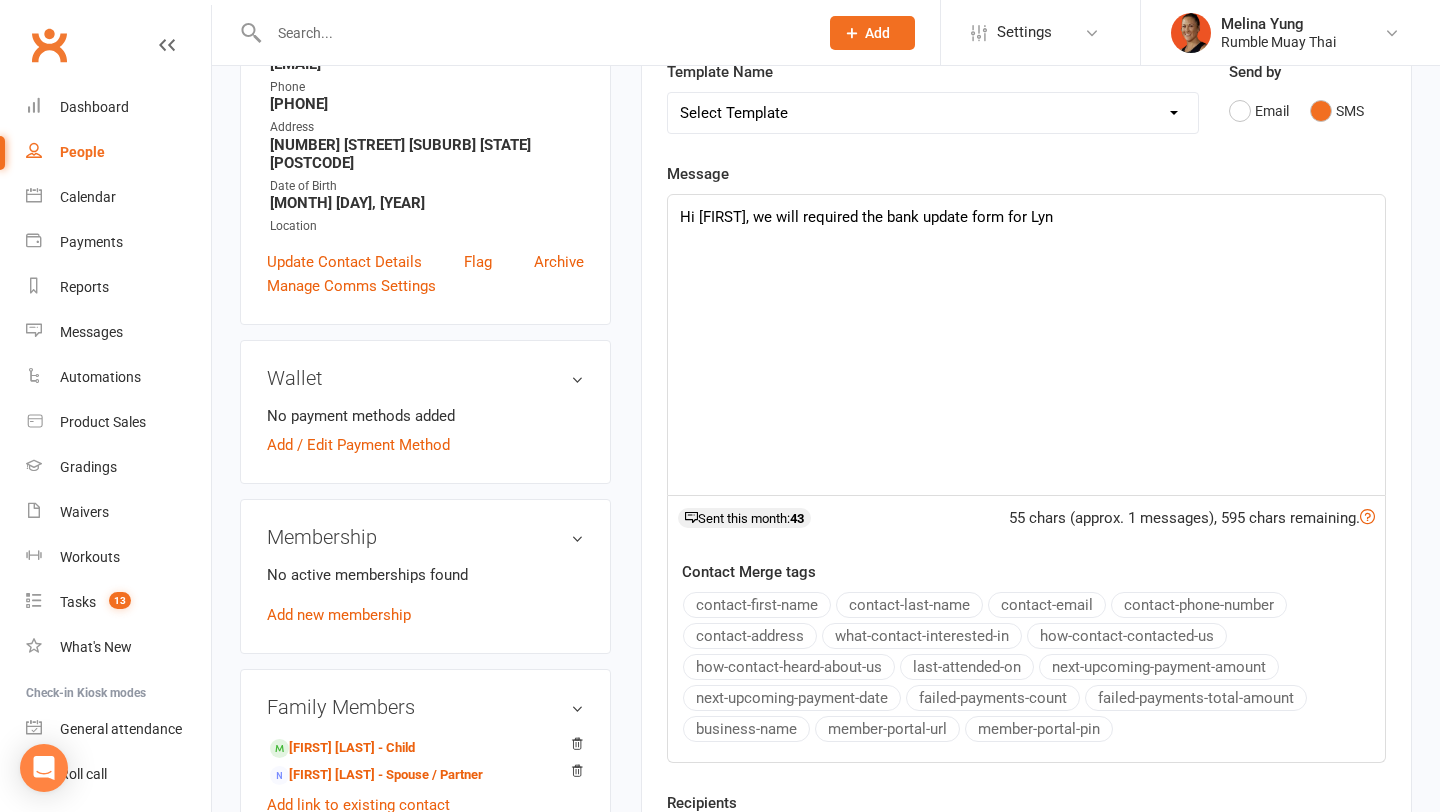 scroll, scrollTop: 309, scrollLeft: 0, axis: vertical 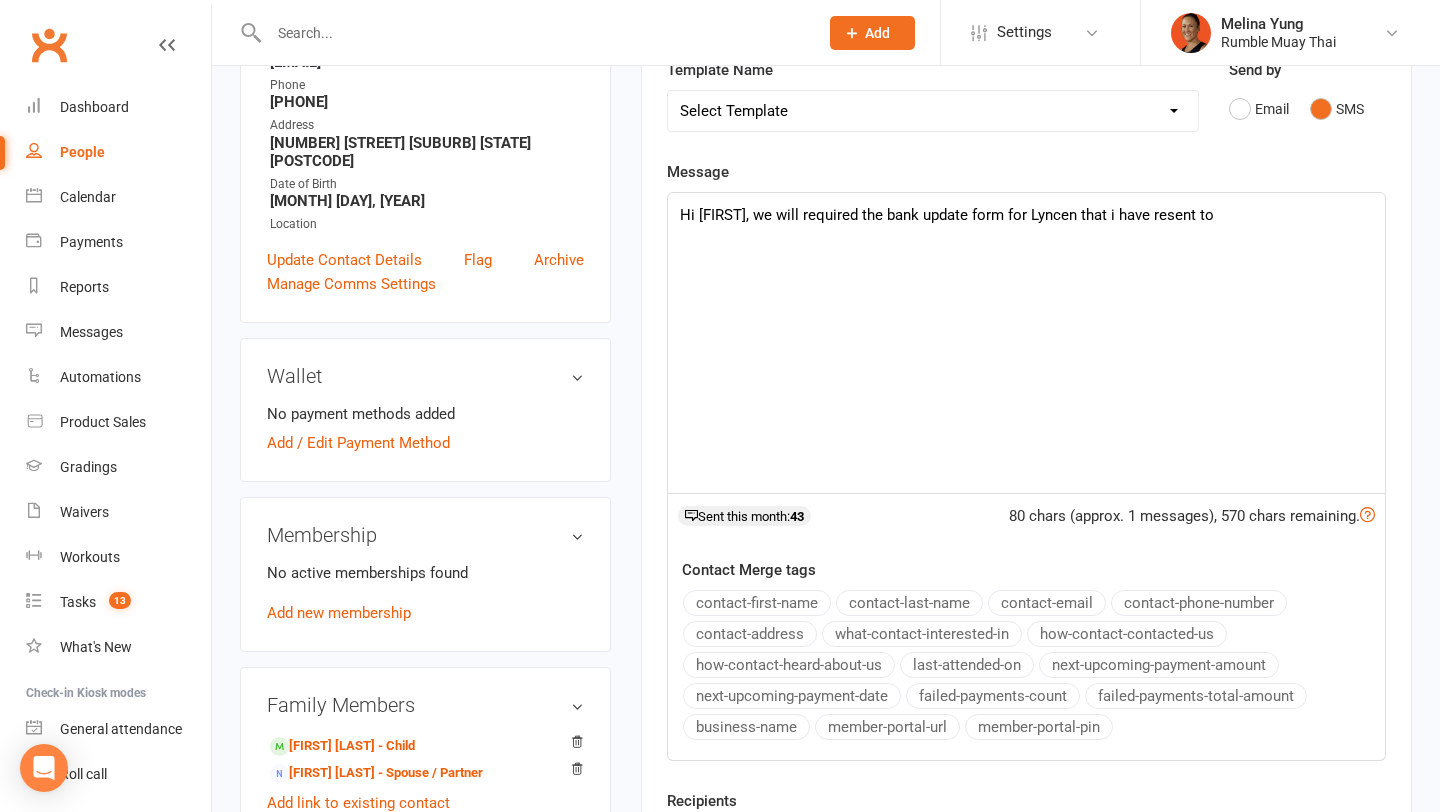 click on "contact-email" 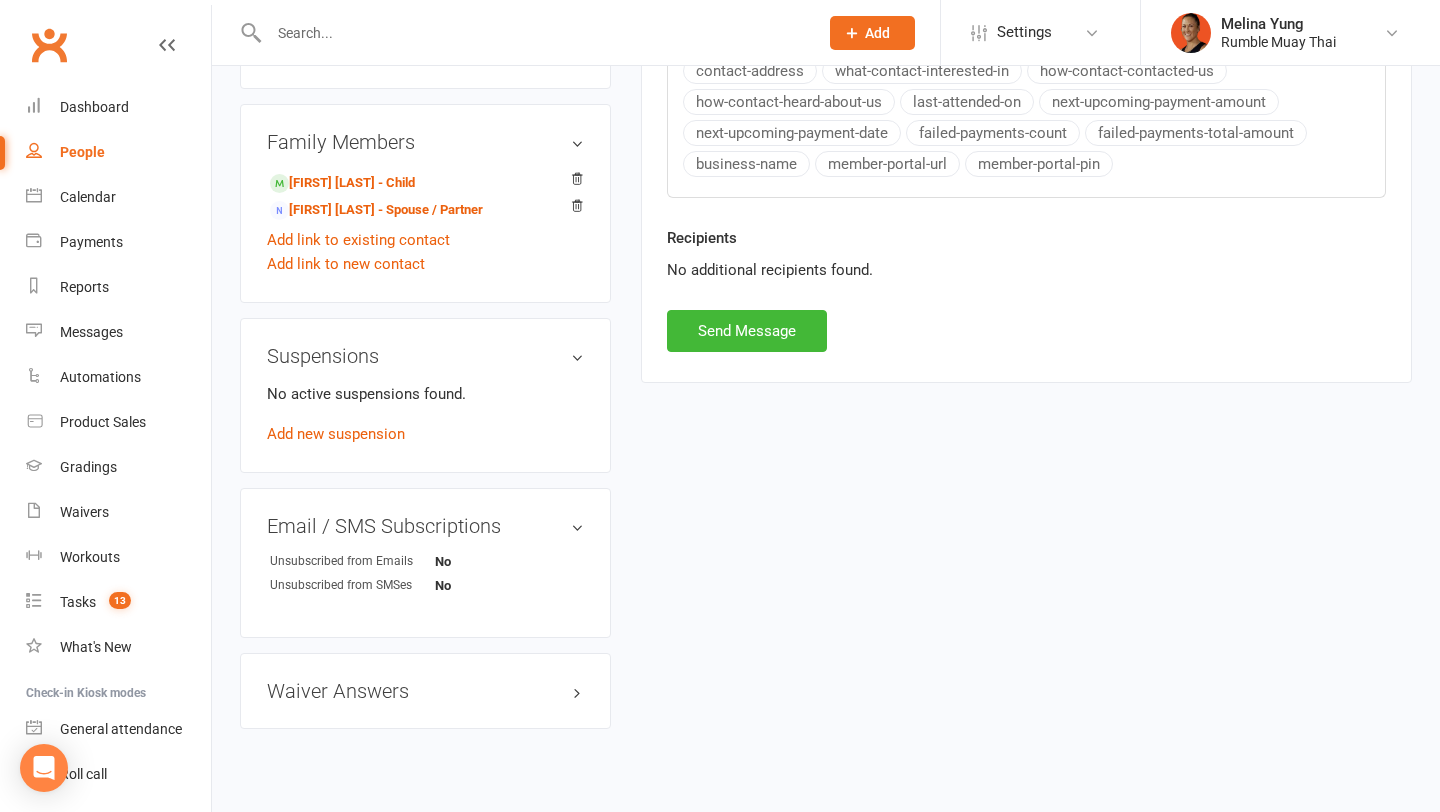 scroll, scrollTop: 888, scrollLeft: 0, axis: vertical 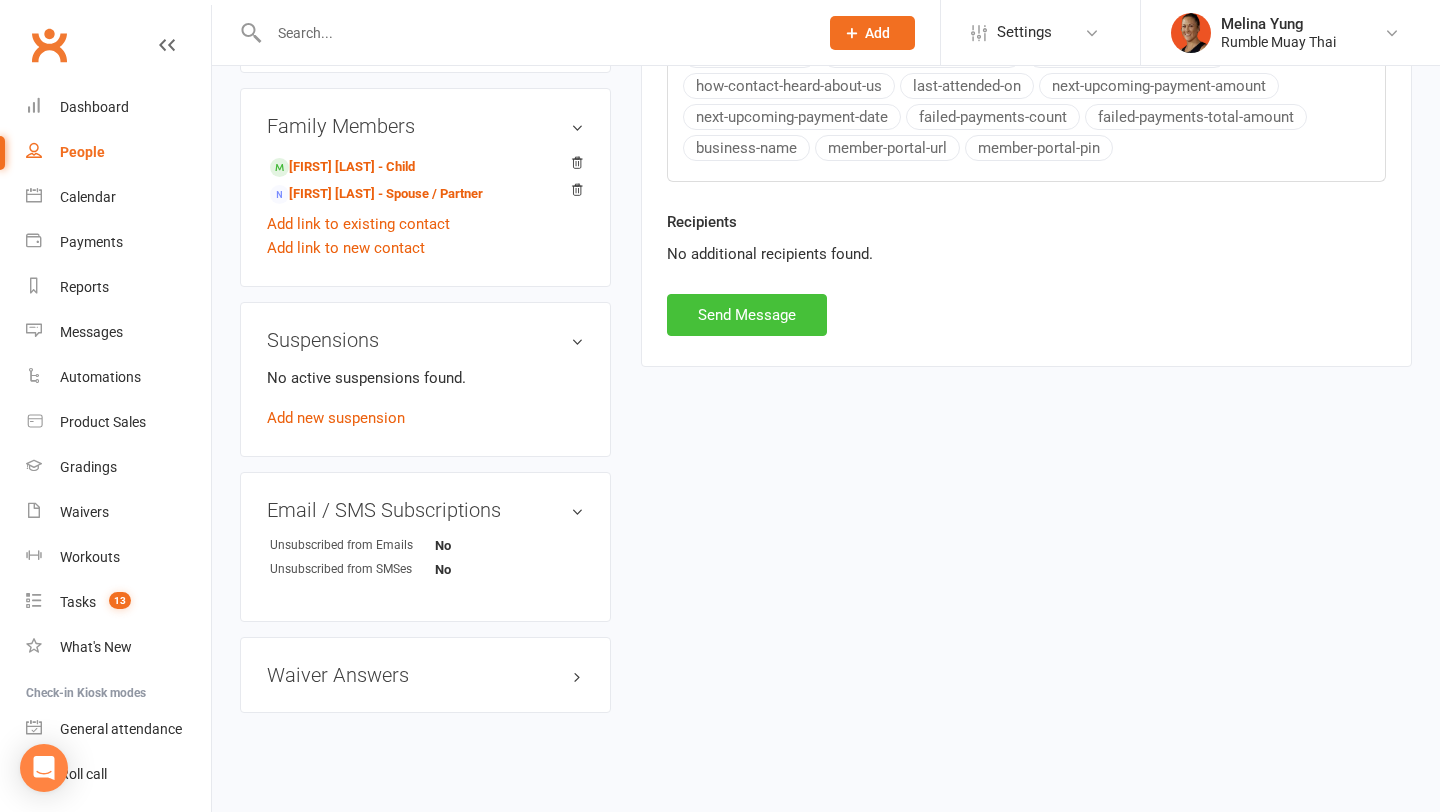 click on "Send Message" at bounding box center (747, 315) 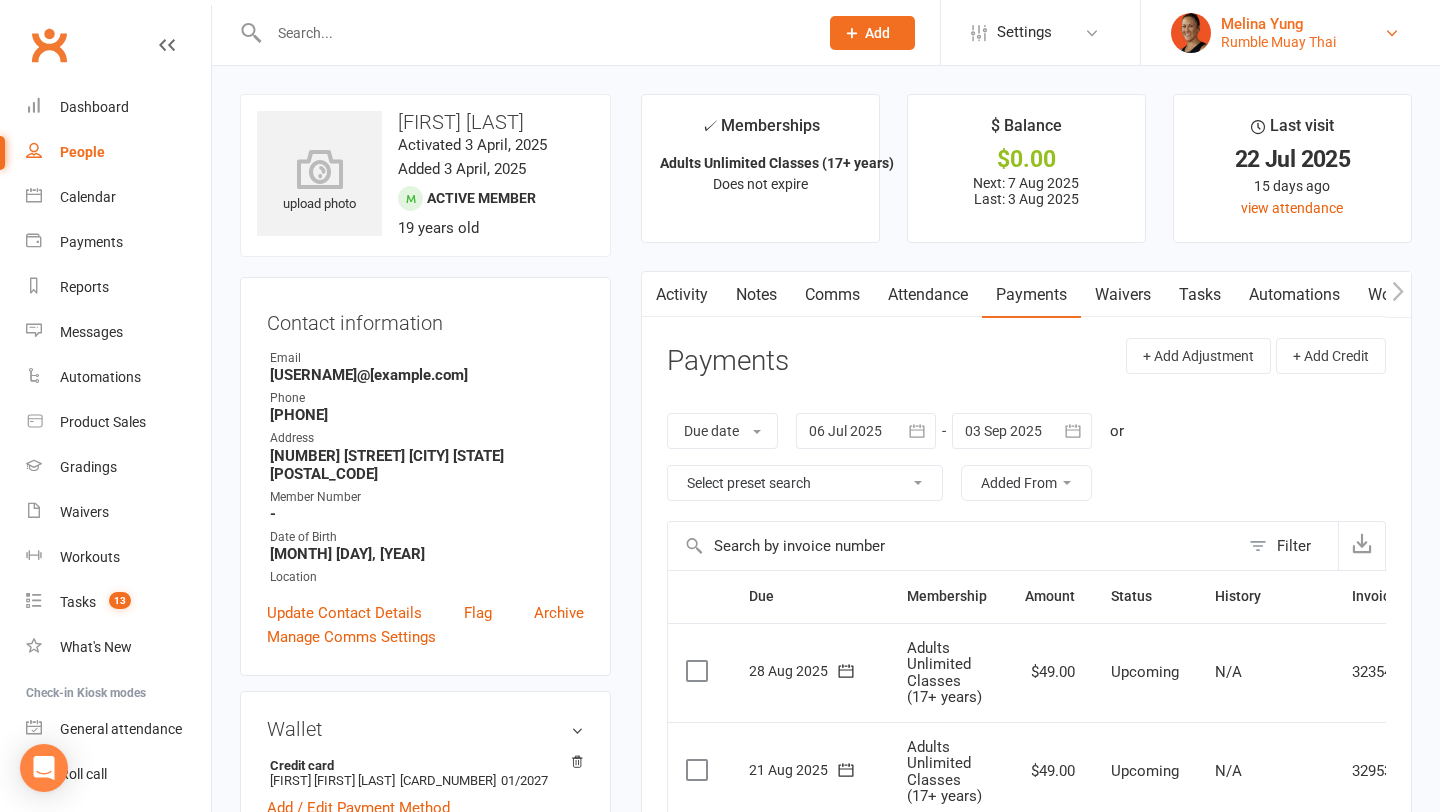 scroll, scrollTop: 621, scrollLeft: 0, axis: vertical 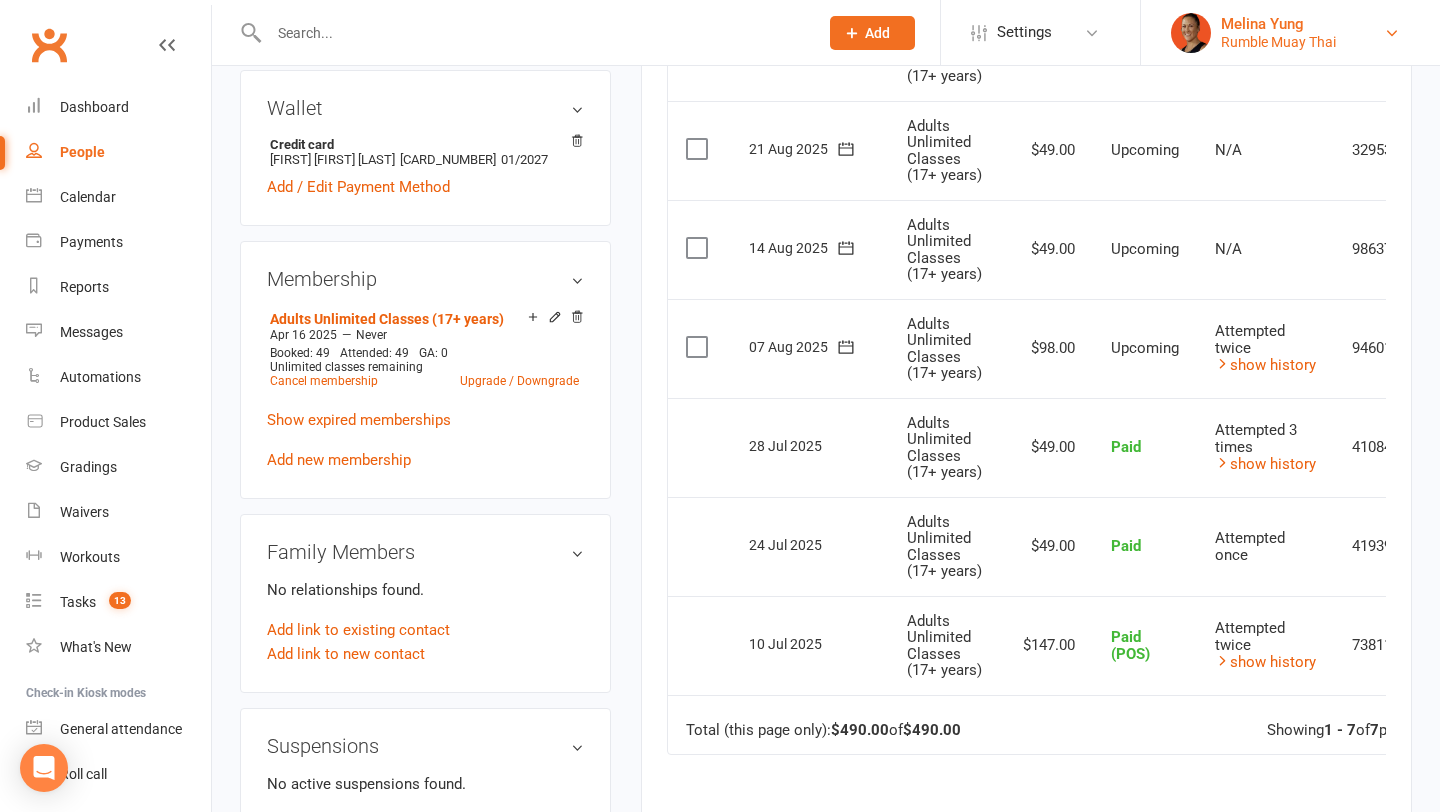 click on "Rumble Muay Thai" at bounding box center (1278, 42) 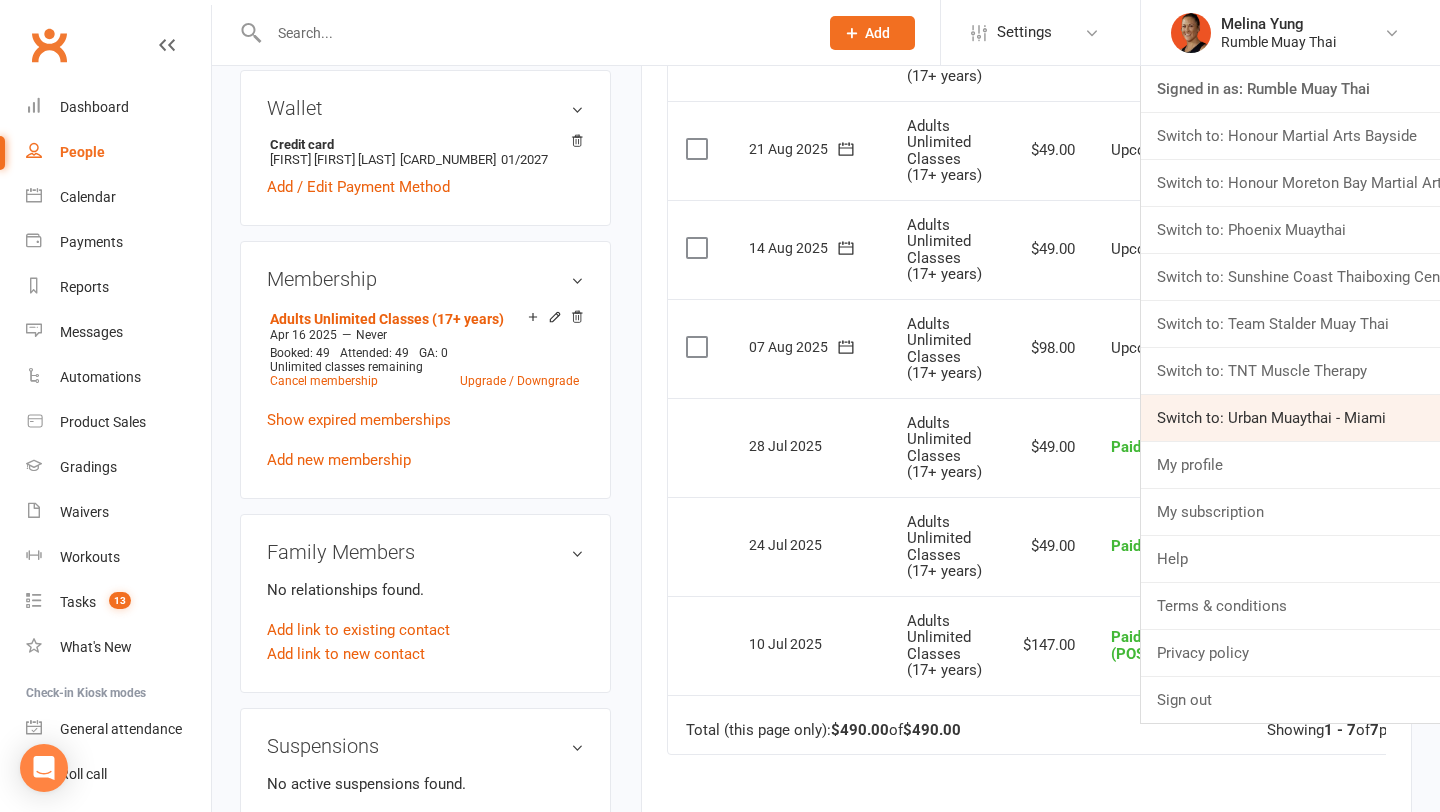 click on "Switch to: Urban Muaythai - Miami" at bounding box center (1290, 418) 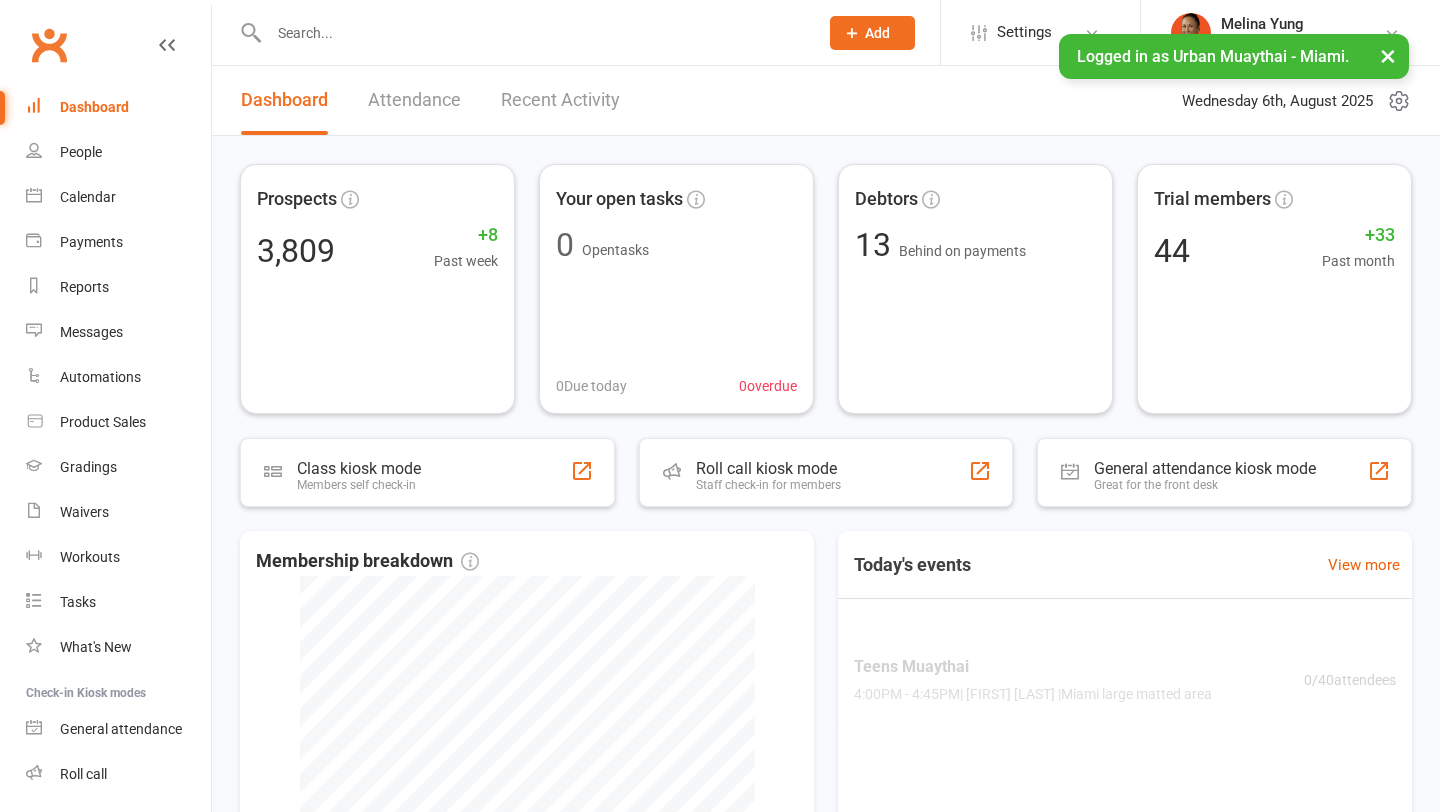 scroll, scrollTop: 0, scrollLeft: 0, axis: both 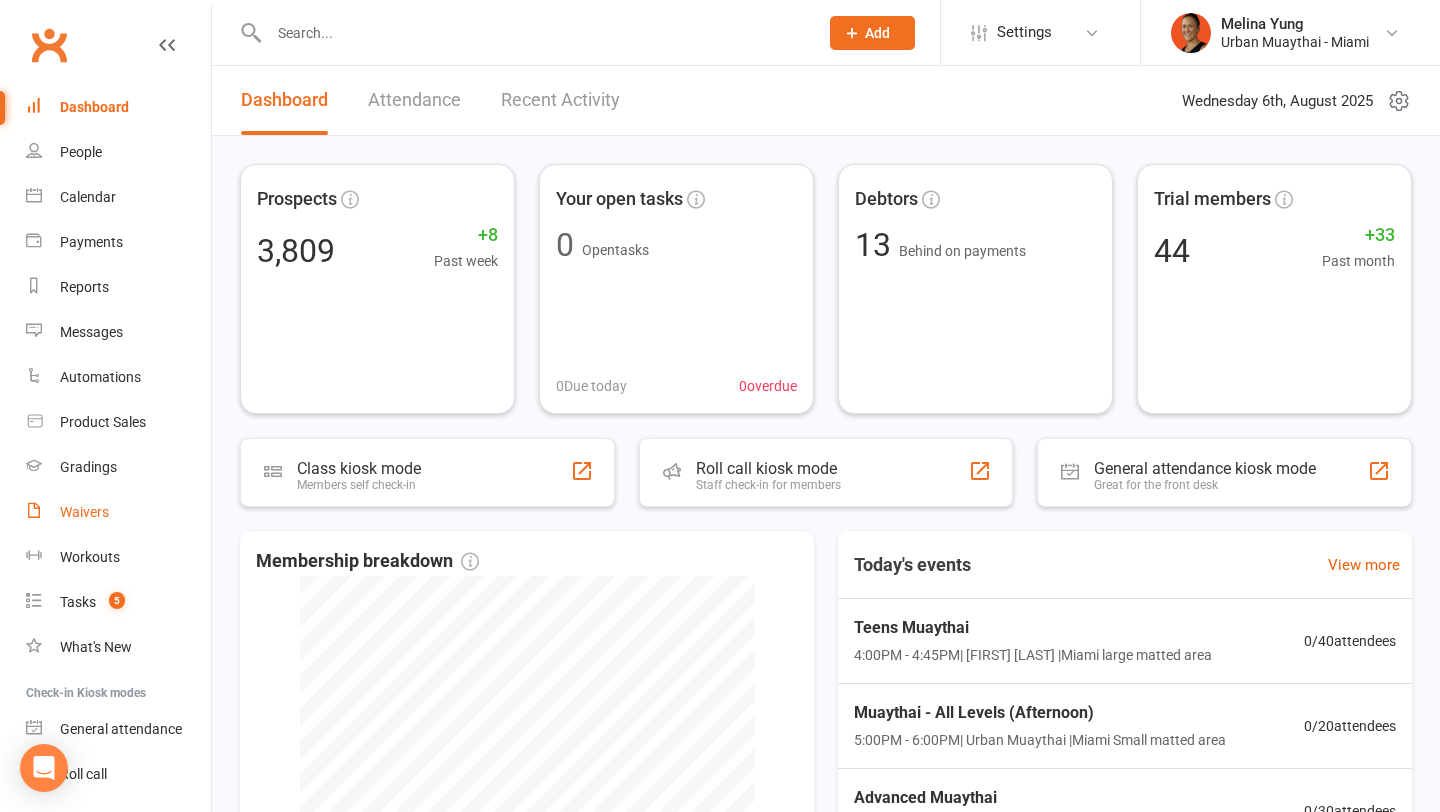 click on "Waivers" at bounding box center [84, 512] 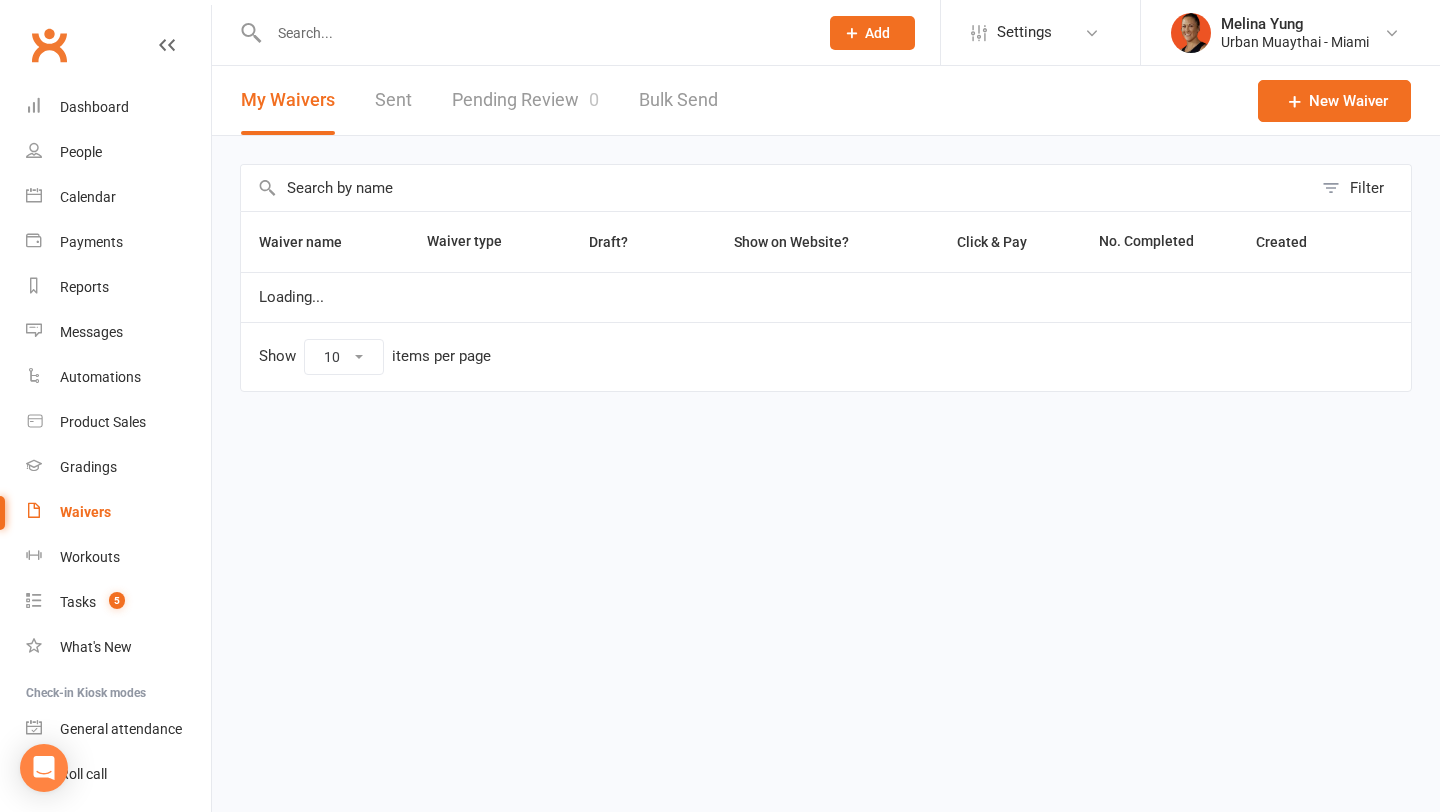 select on "100" 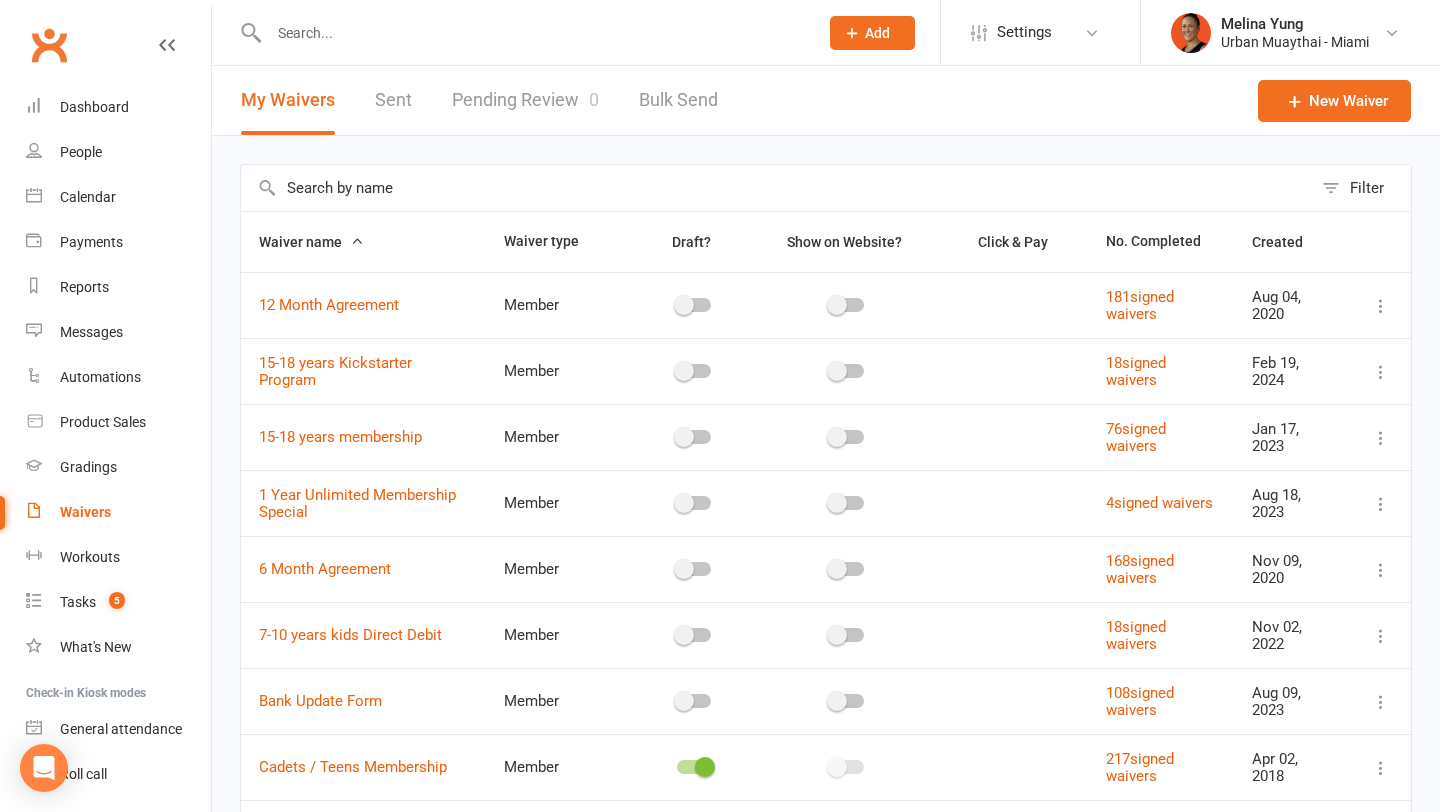 click at bounding box center [776, 188] 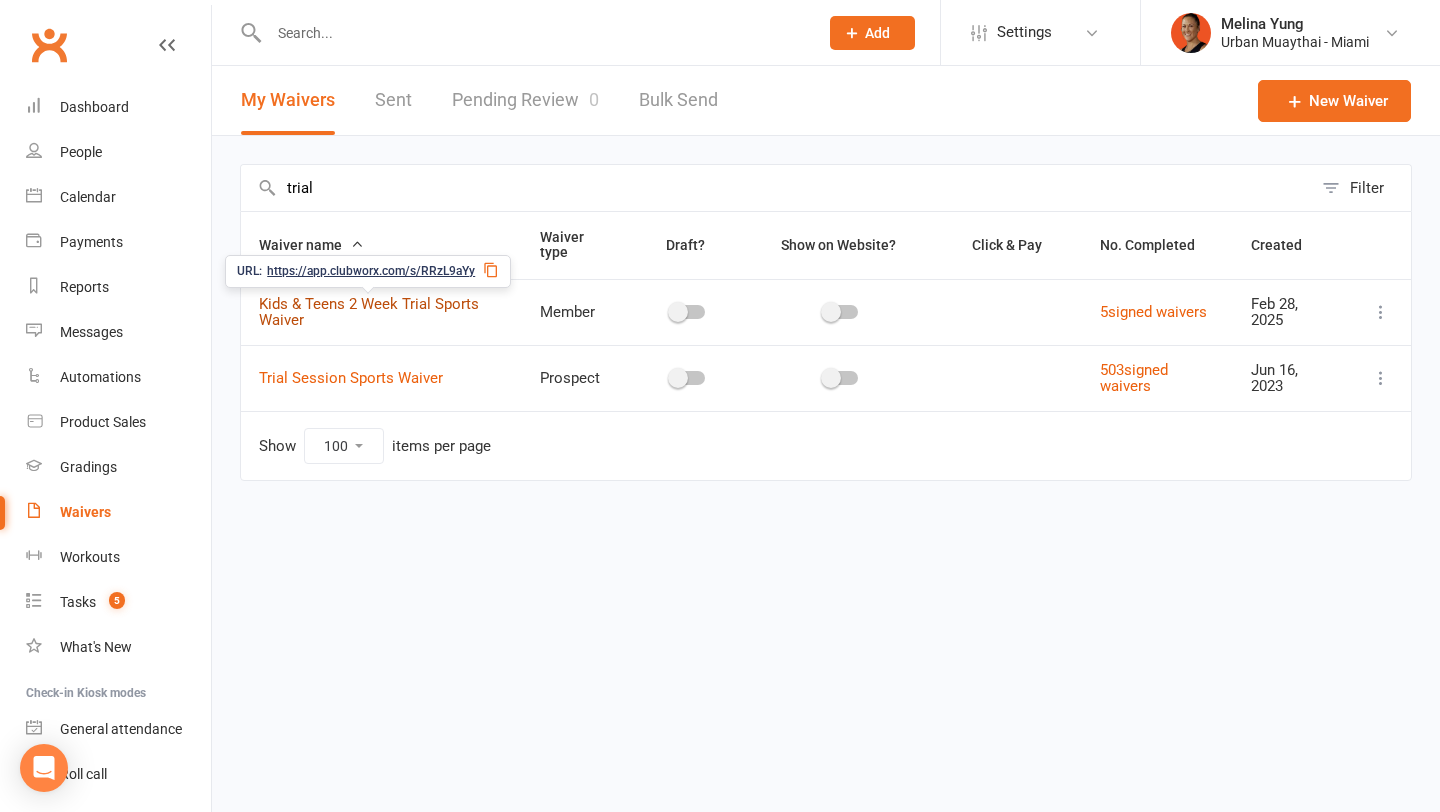 type on "trial" 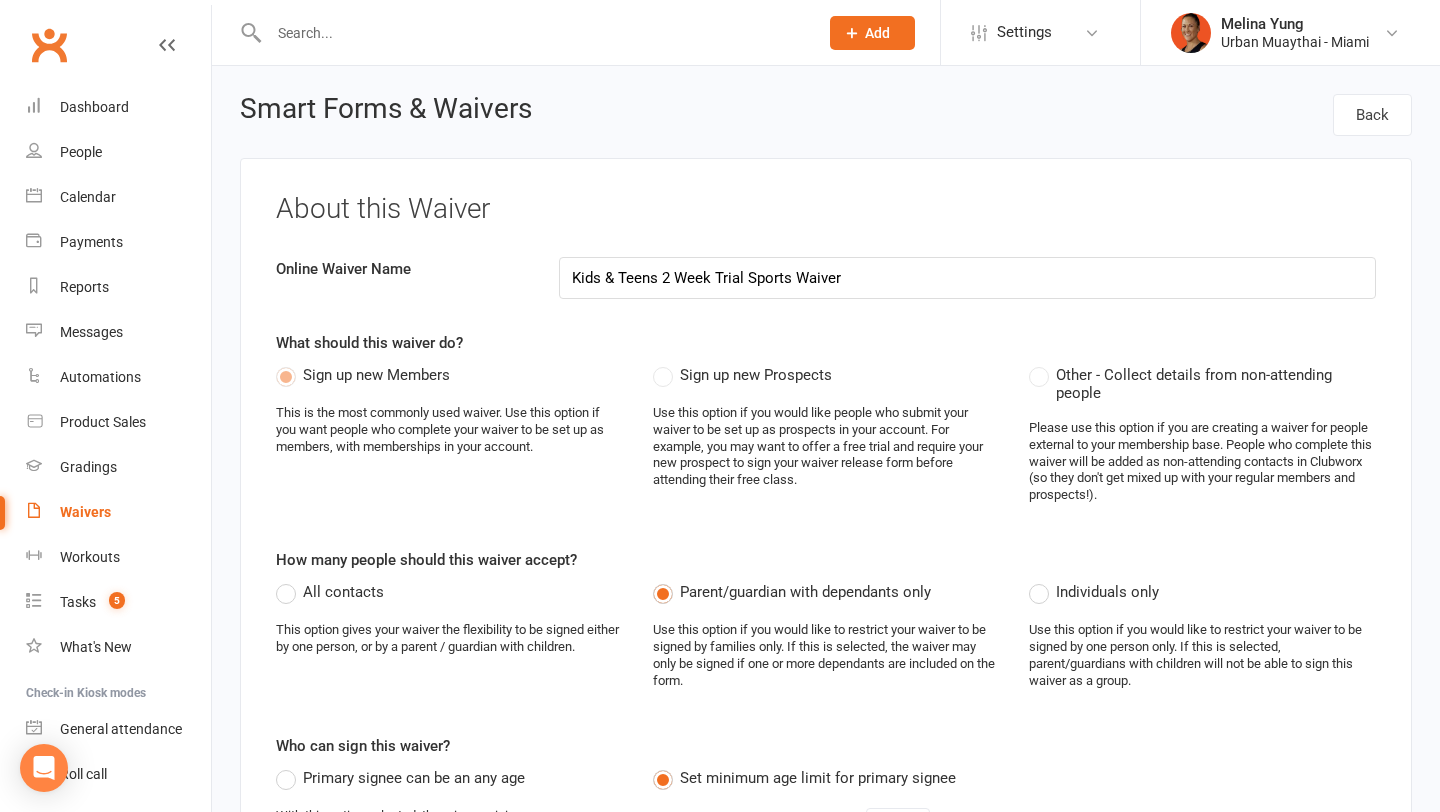 click at bounding box center [533, 33] 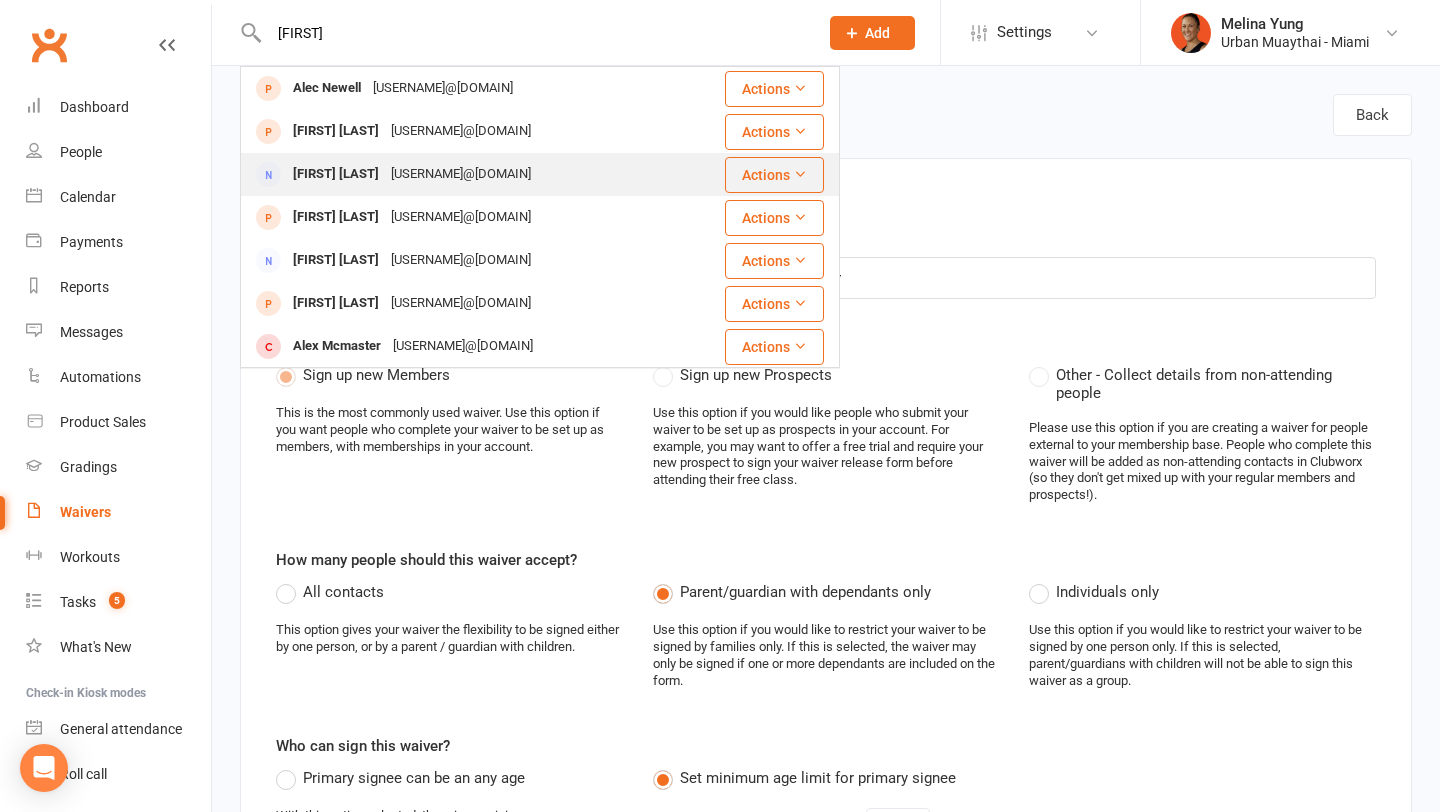 type on "alec" 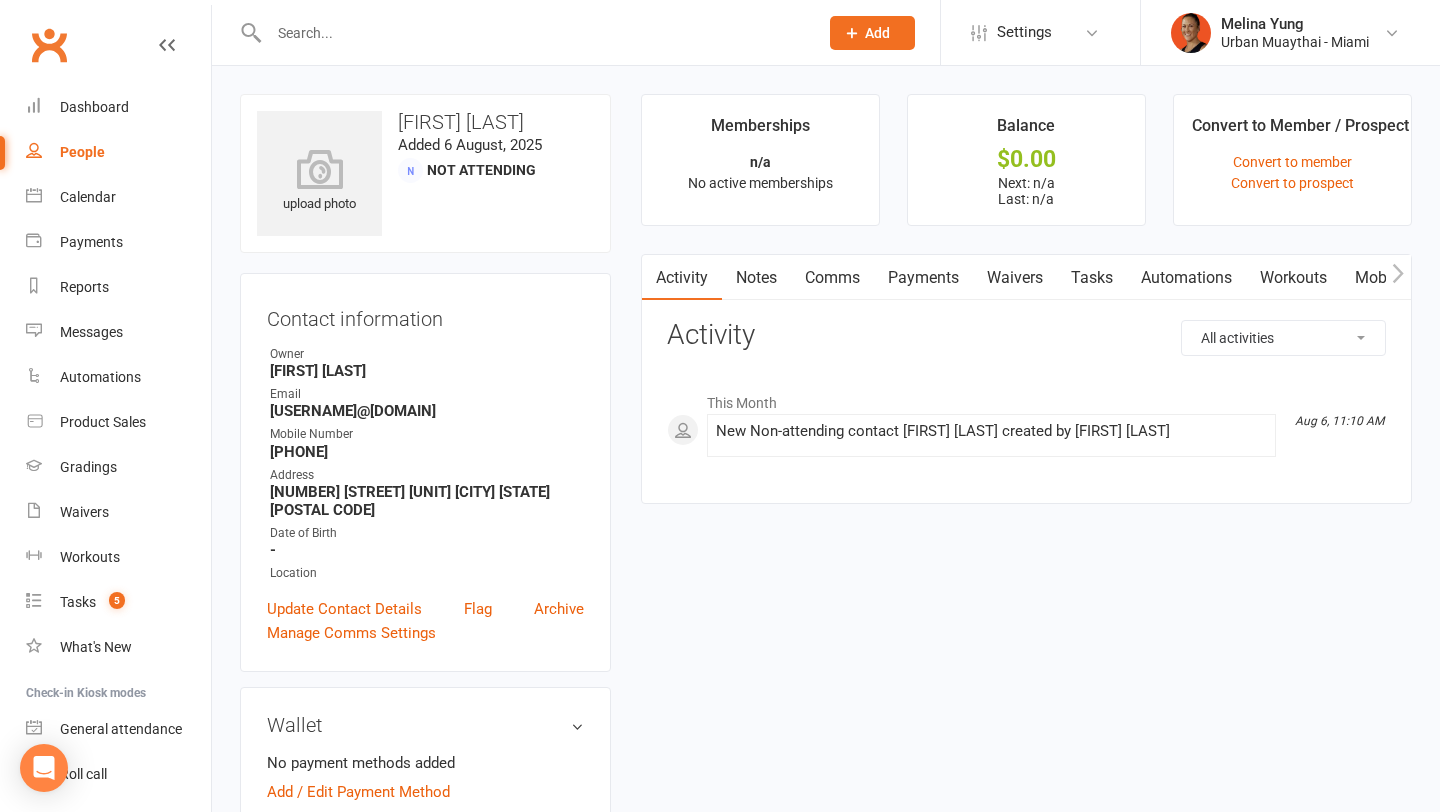 click on "Waivers" at bounding box center [1015, 278] 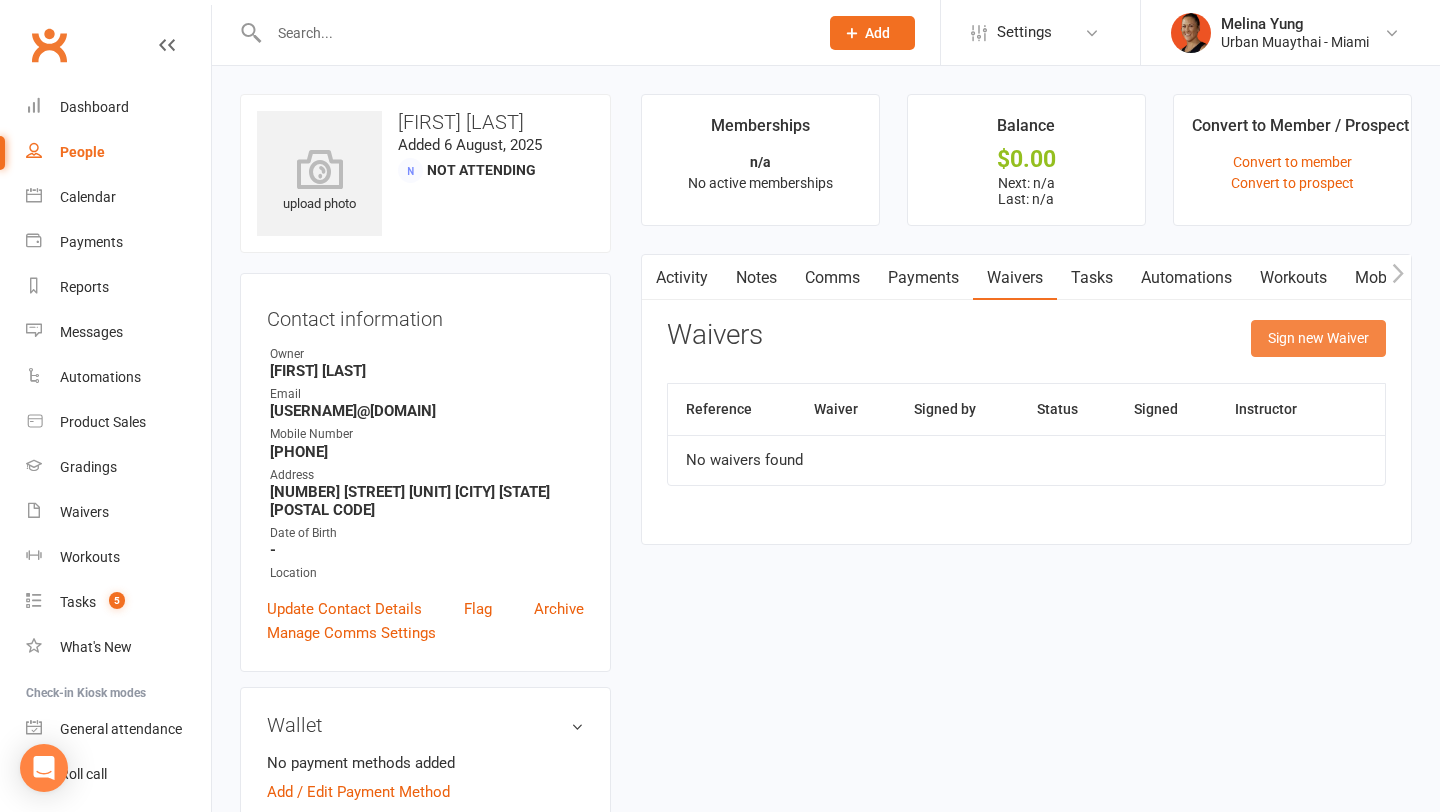 click on "Sign new Waiver" at bounding box center (1318, 338) 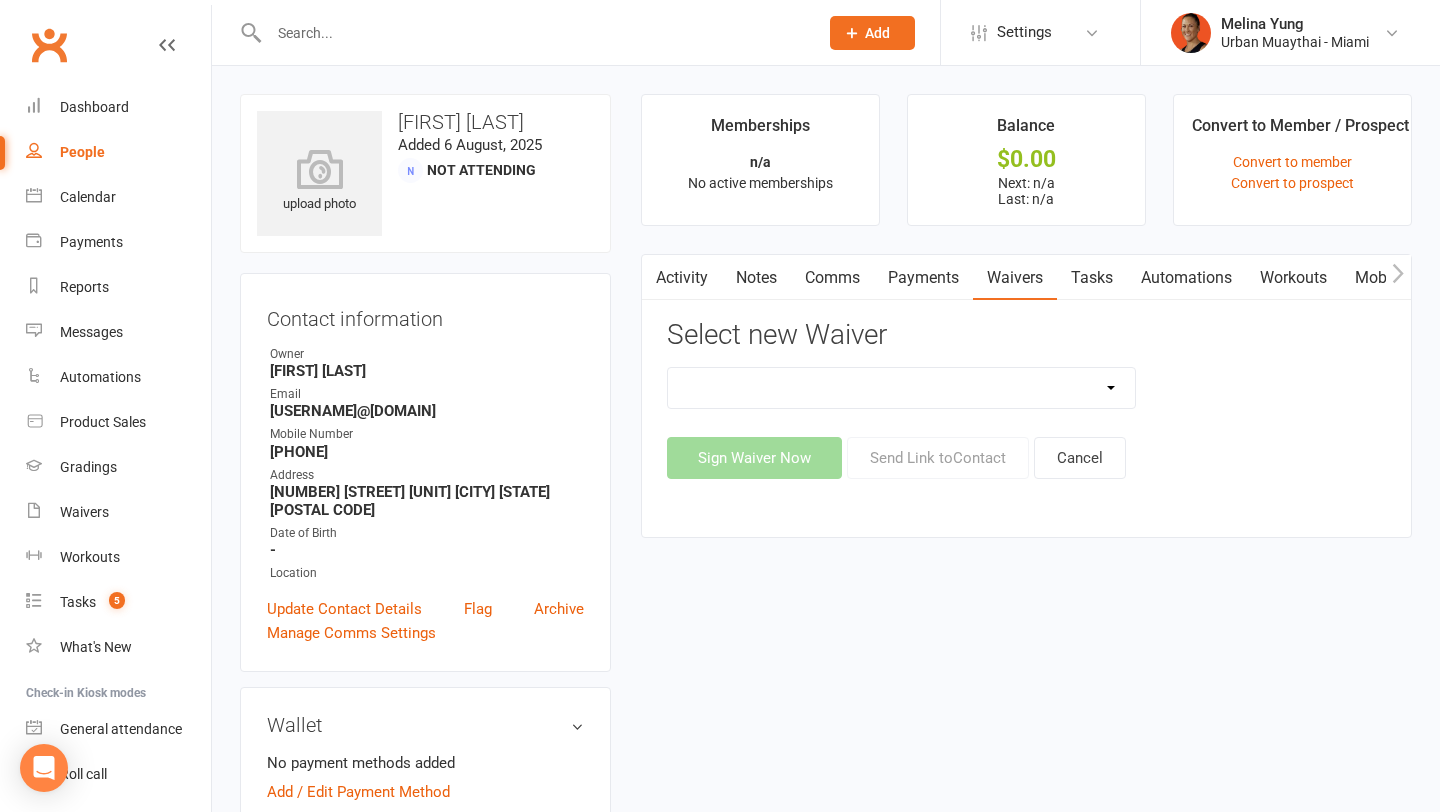 click on "Special Event/One Off waiver" at bounding box center (902, 388) 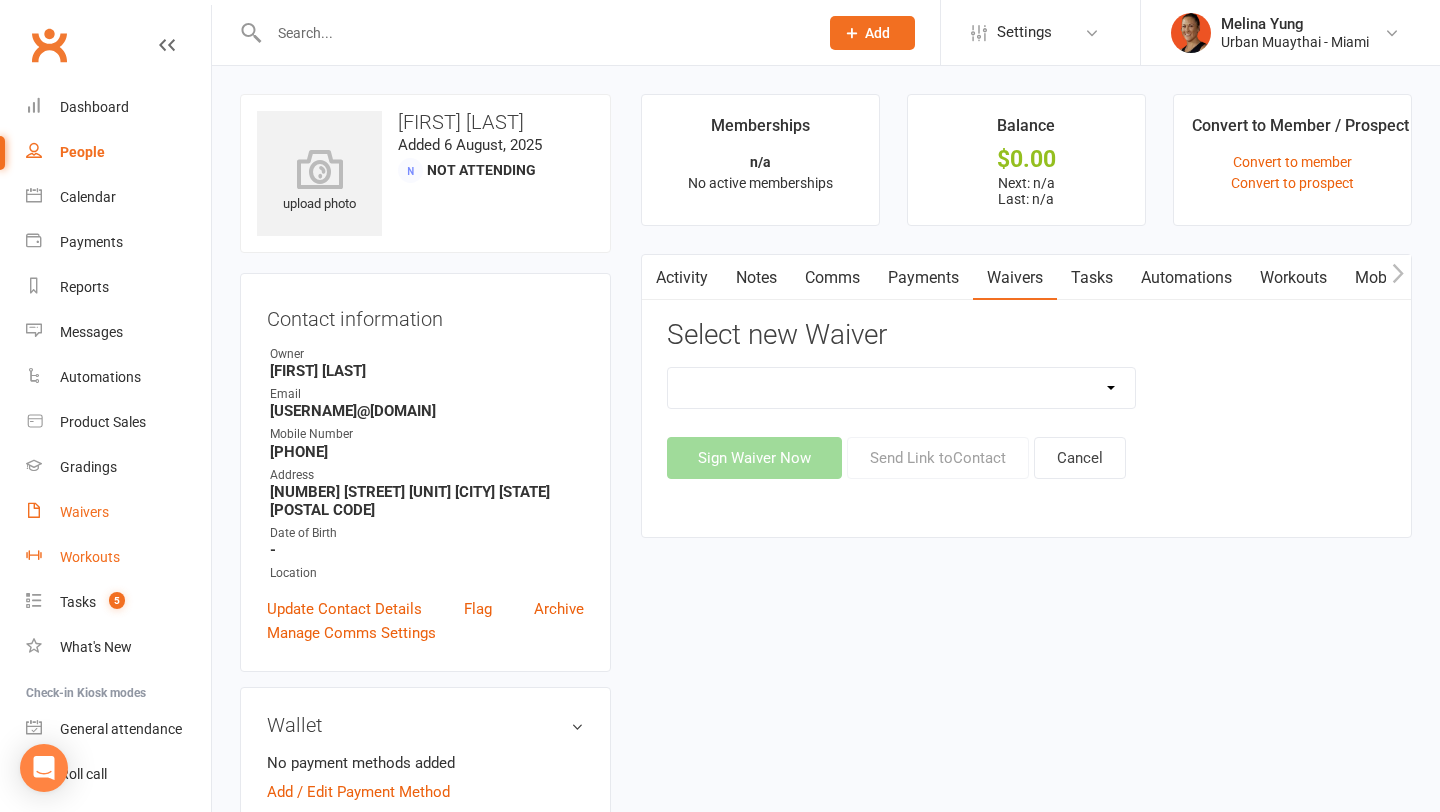 drag, startPoint x: 84, startPoint y: 536, endPoint x: 80, endPoint y: 504, distance: 32.24903 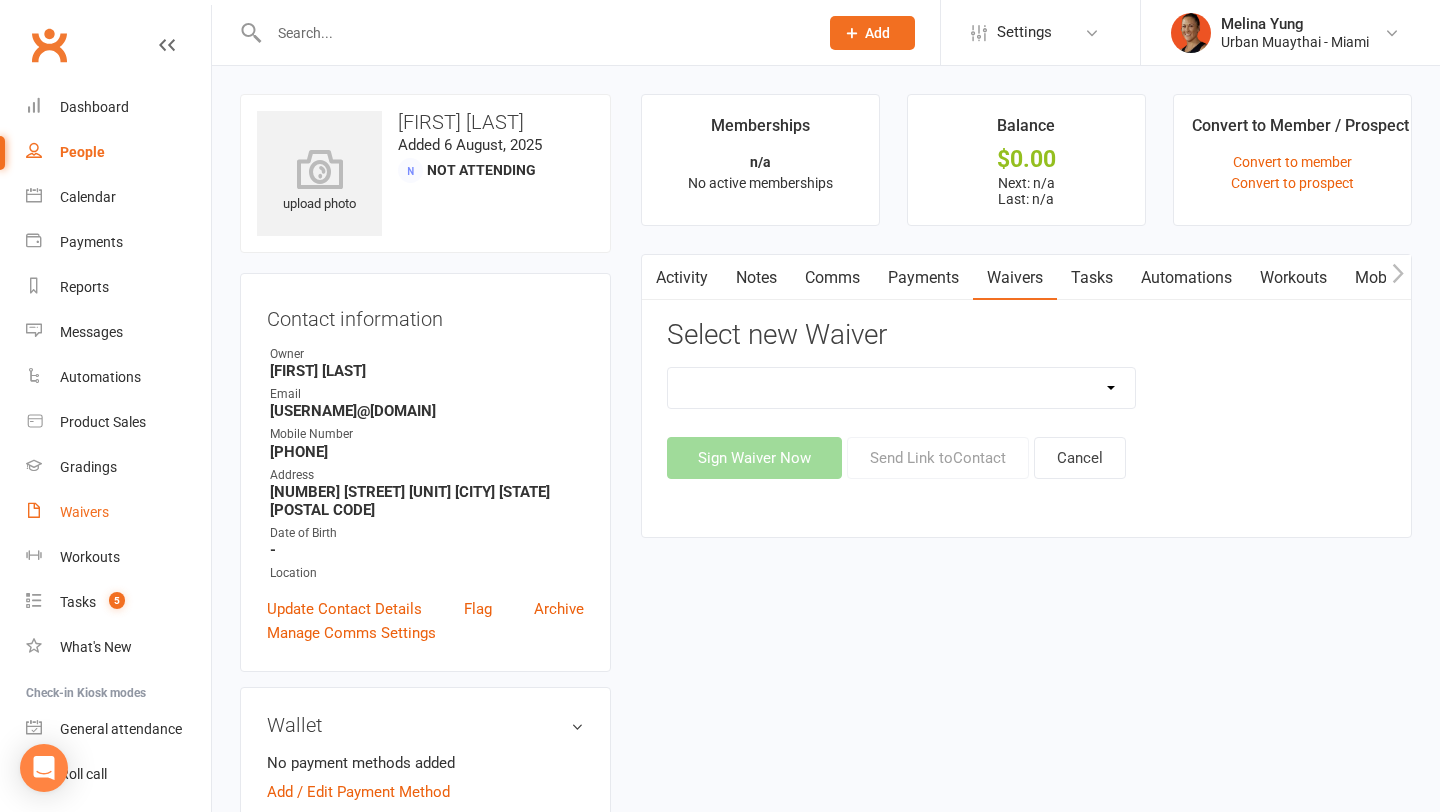 click on "Waivers" at bounding box center (118, 512) 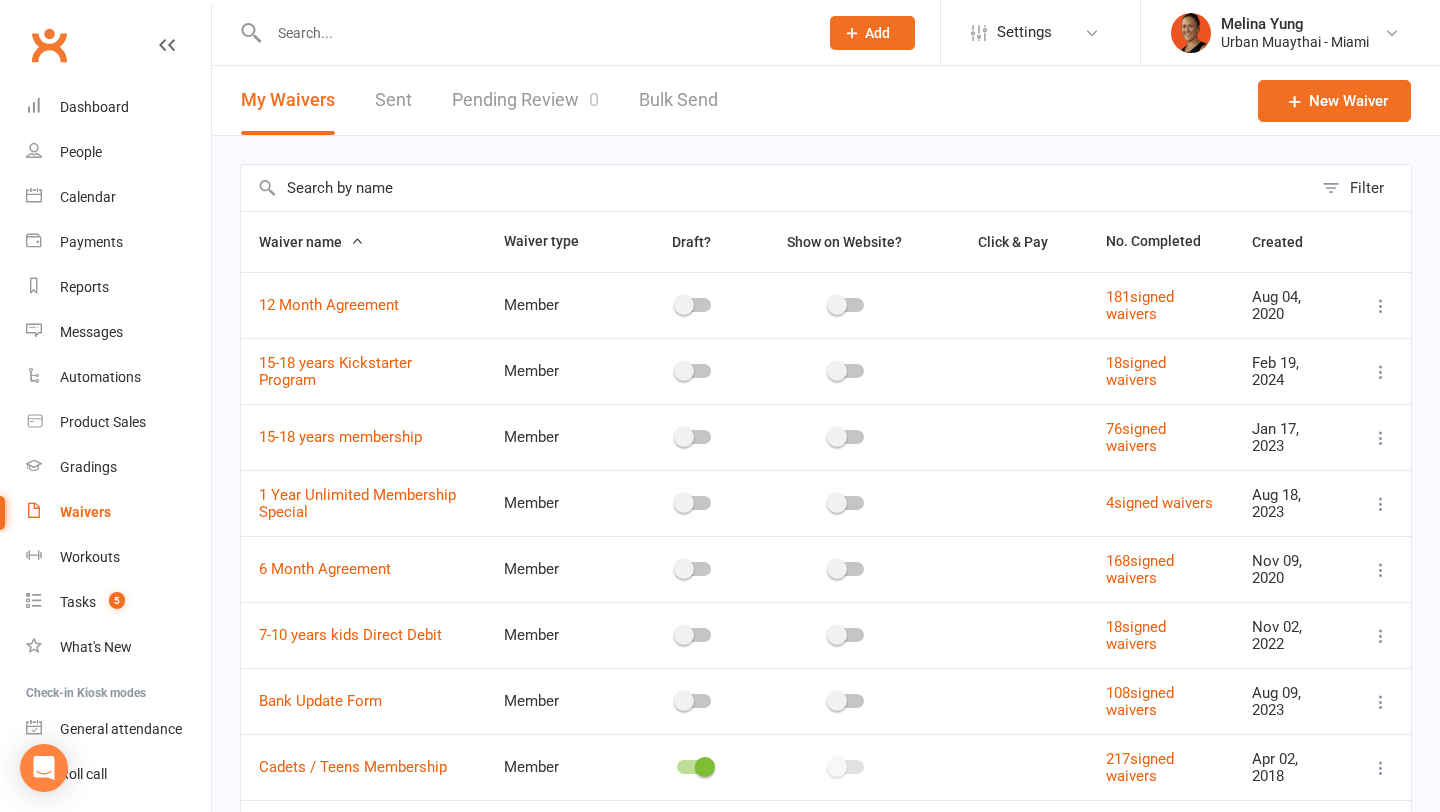click at bounding box center [776, 188] 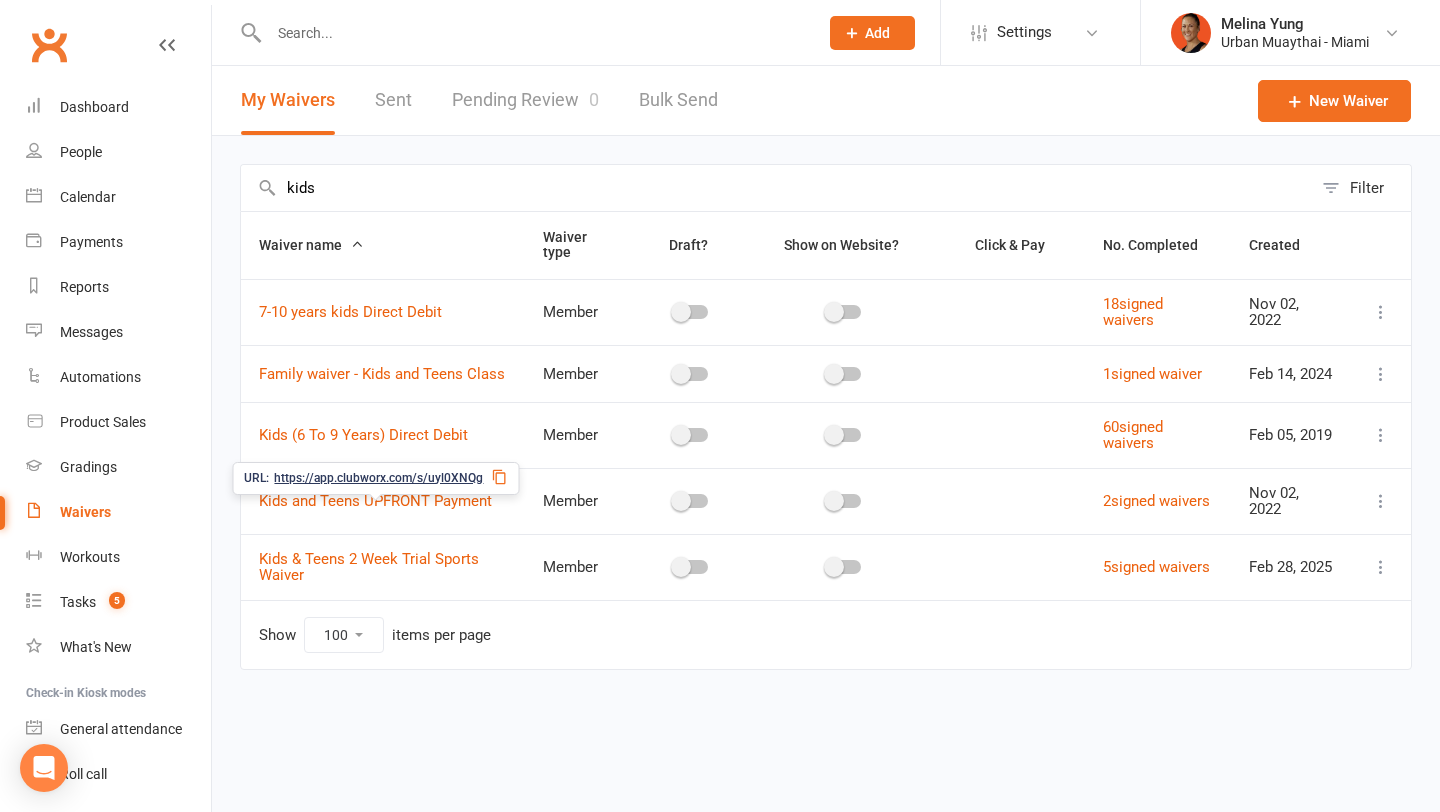 type on "kids" 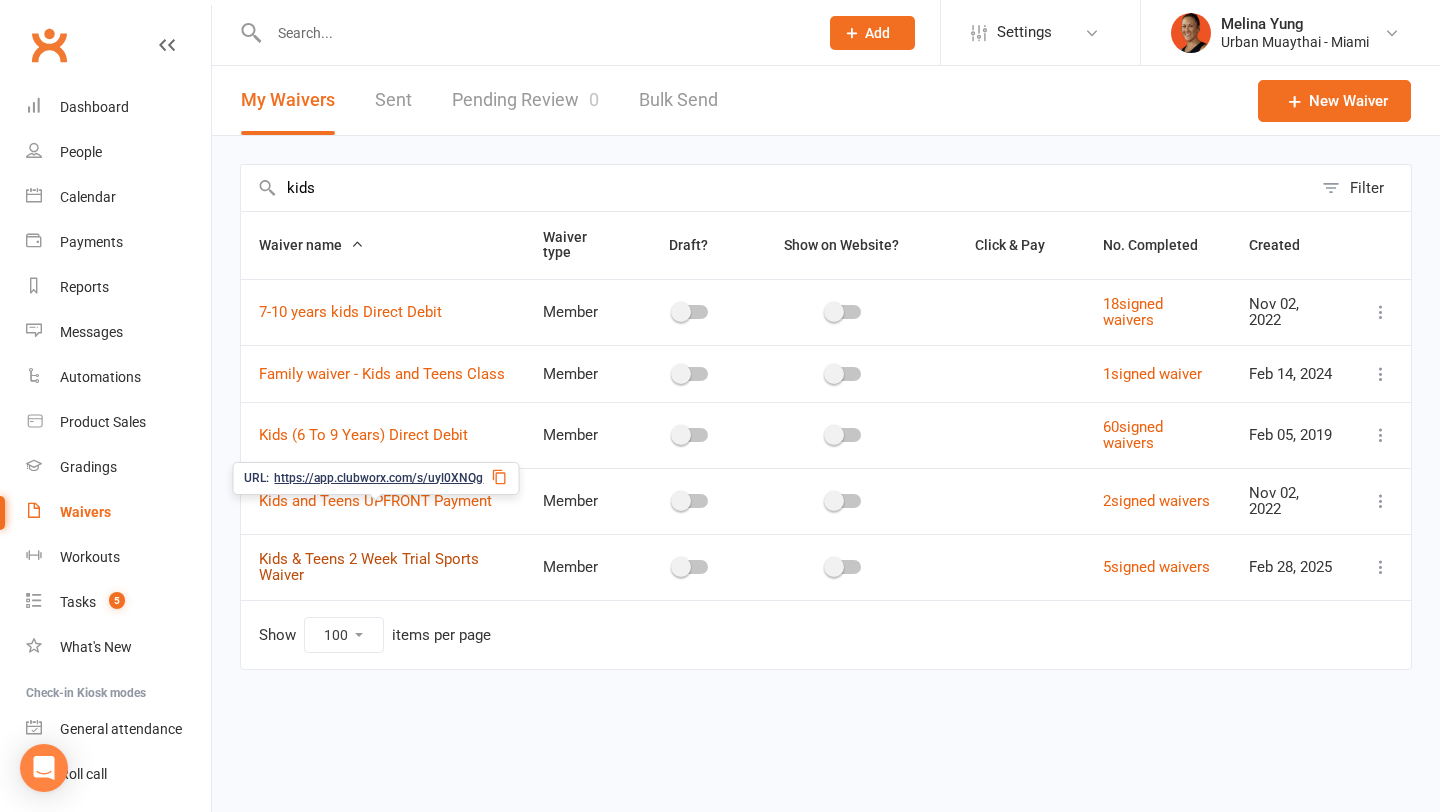 click on "Kids & Teens 2 Week Trial Sports Waiver" at bounding box center (369, 567) 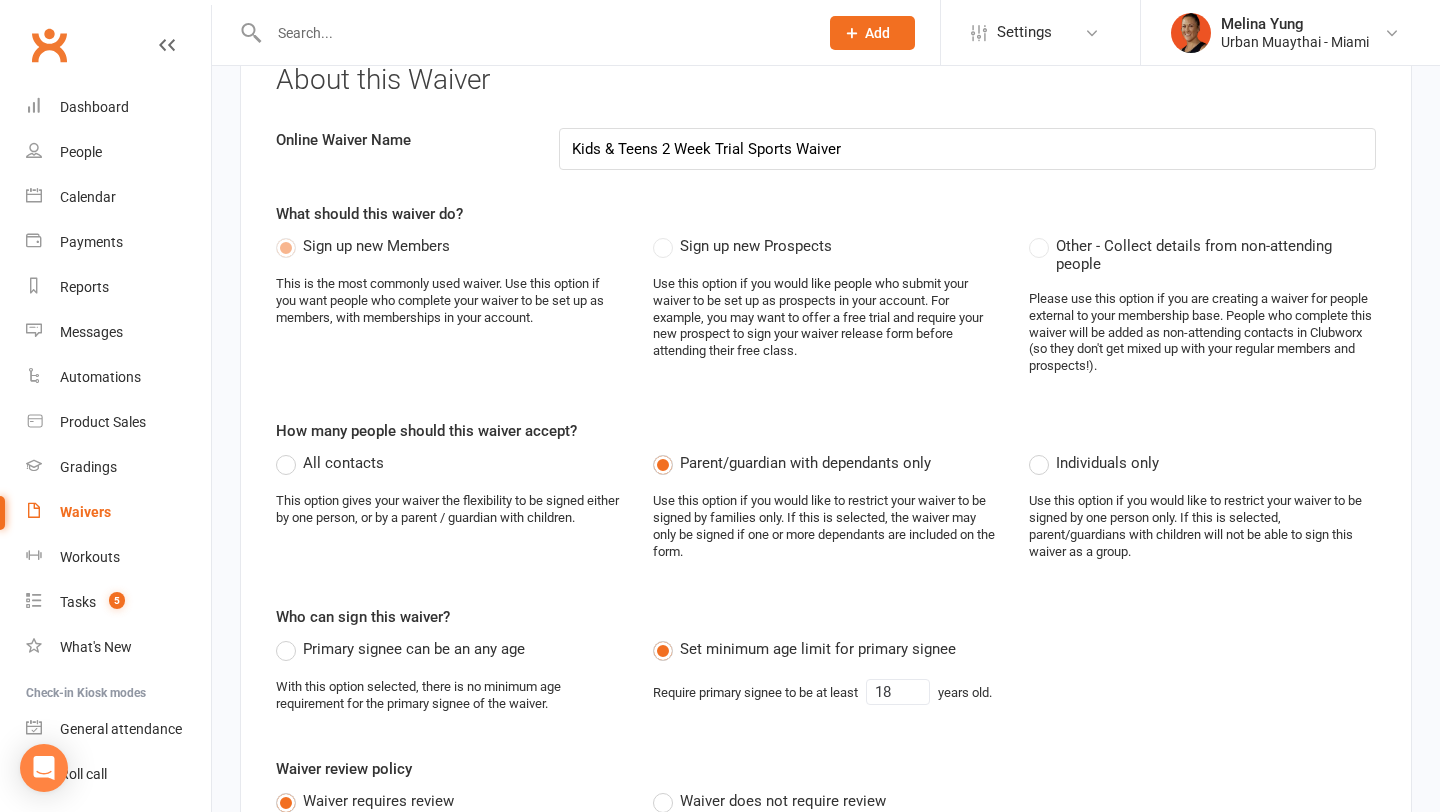 scroll, scrollTop: 0, scrollLeft: 0, axis: both 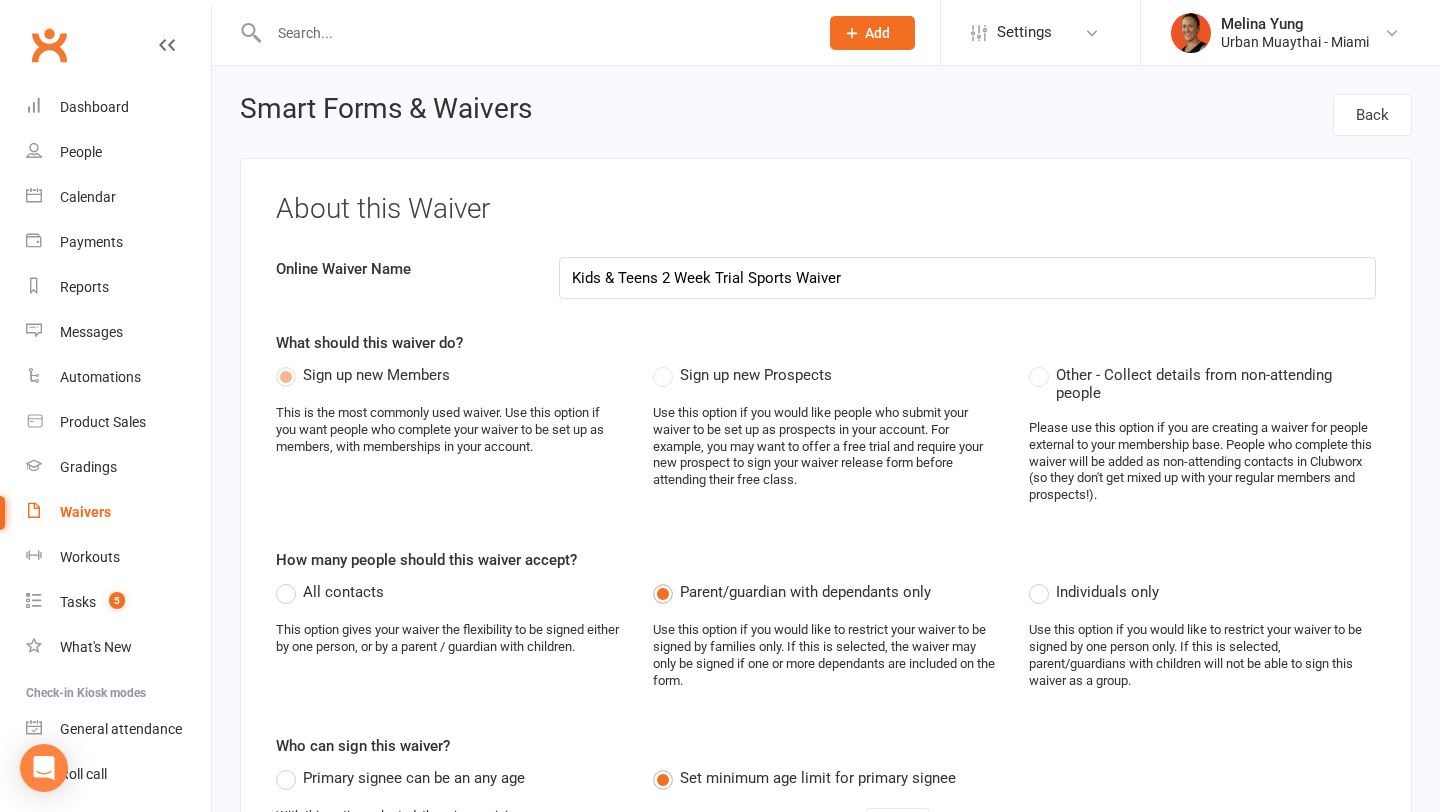 click on "Kids & Teens 2 Week Trial Sports Waiver" at bounding box center (968, 278) 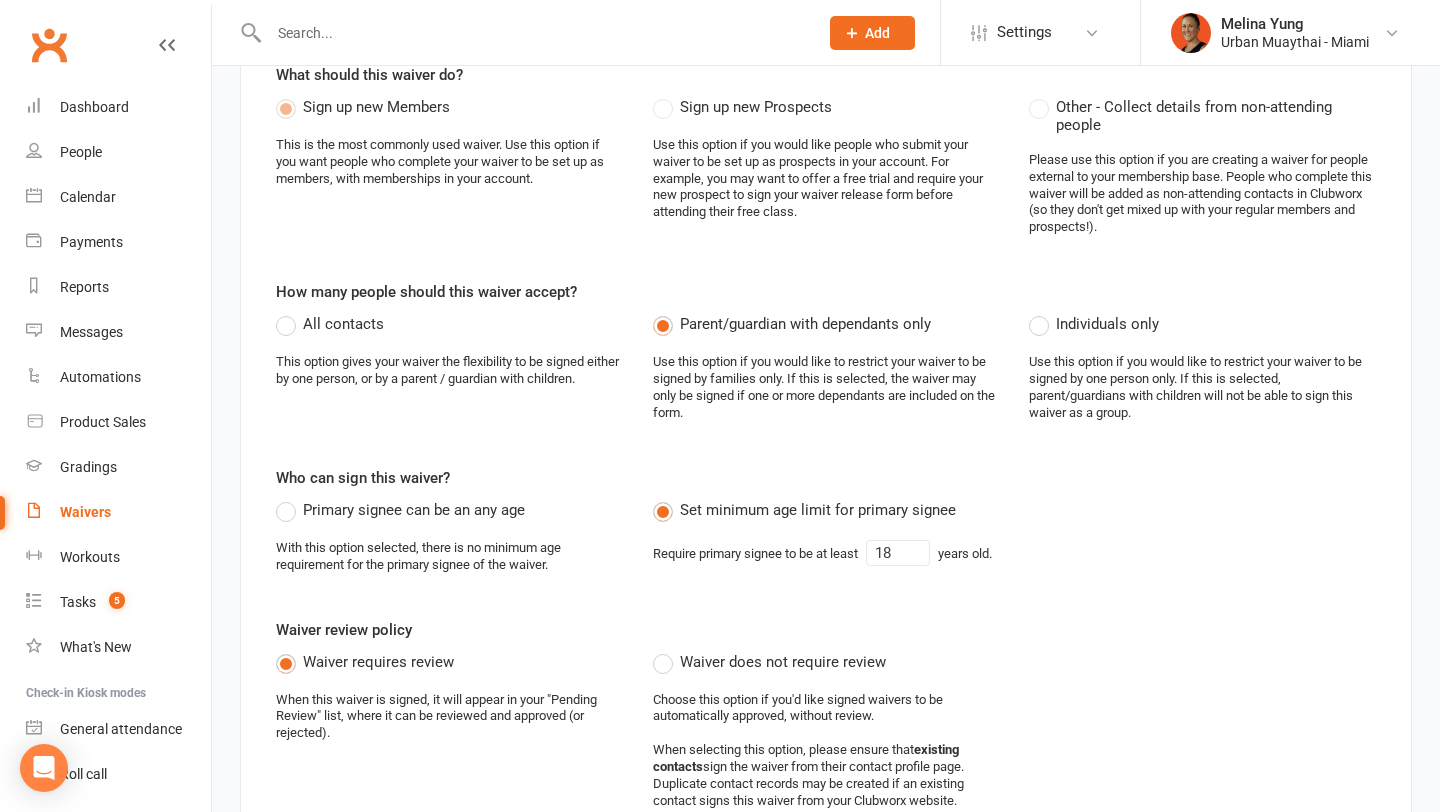 scroll, scrollTop: 263, scrollLeft: 0, axis: vertical 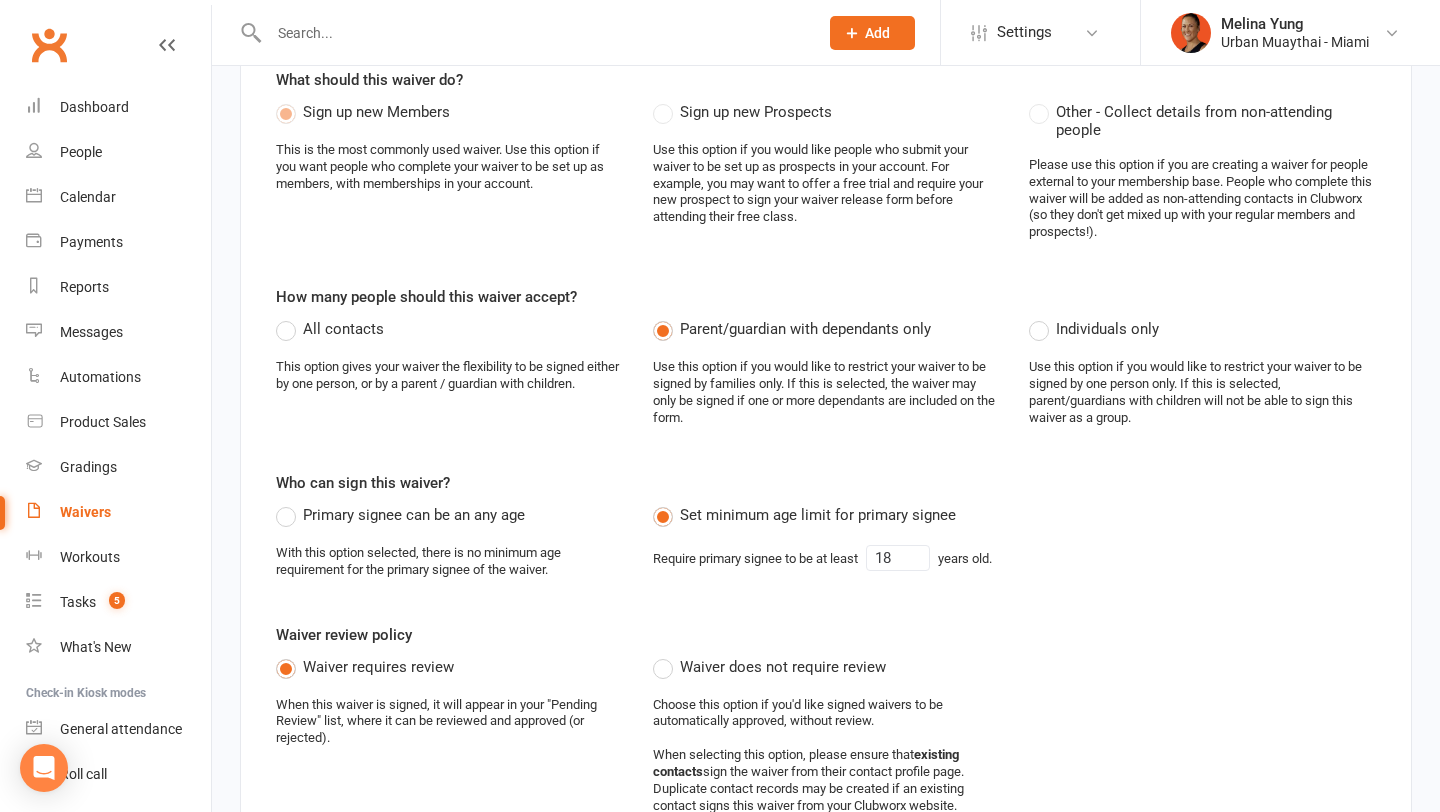 click on "Use this option if you would like to restrict your waiver to be signed by families only. If this is selected, the waiver may only be signed if one or more dependants are included on the form." at bounding box center [826, 393] 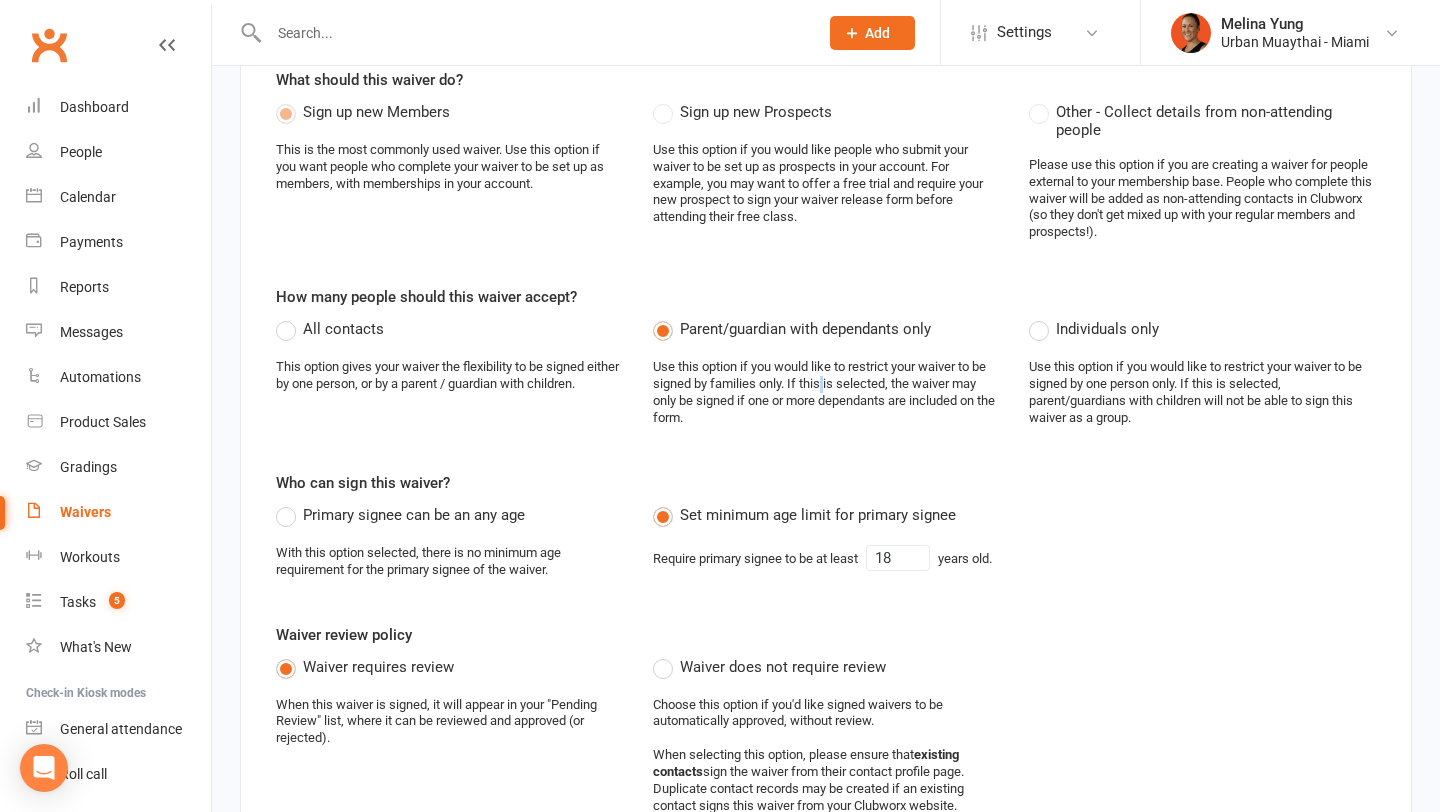 click on "Use this option if you would like to restrict your waiver to be signed by families only. If this is selected, the waiver may only be signed if one or more dependants are included on the form." at bounding box center [826, 393] 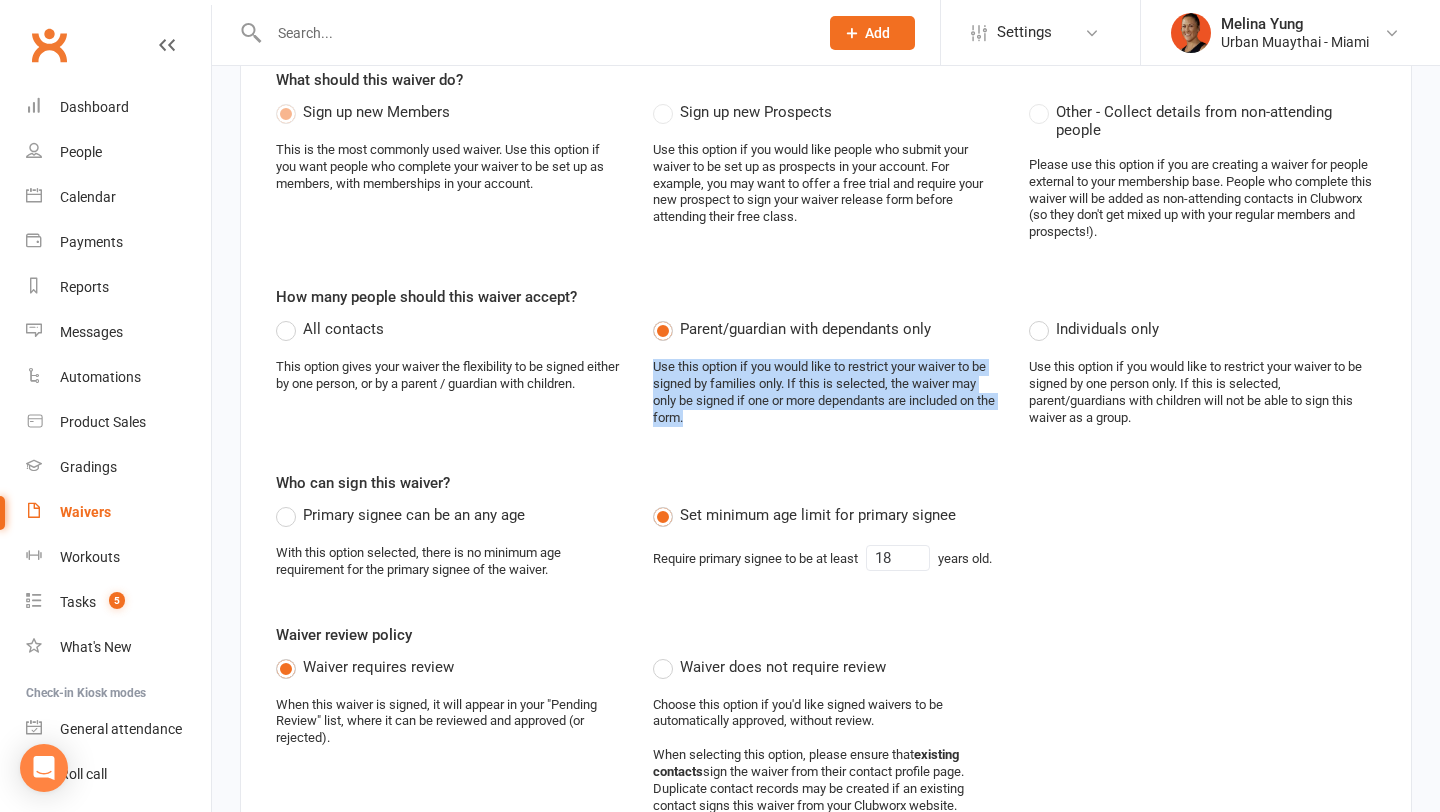 click on "Use this option if you would like to restrict your waiver to be signed by families only. If this is selected, the waiver may only be signed if one or more dependants are included on the form." at bounding box center (826, 393) 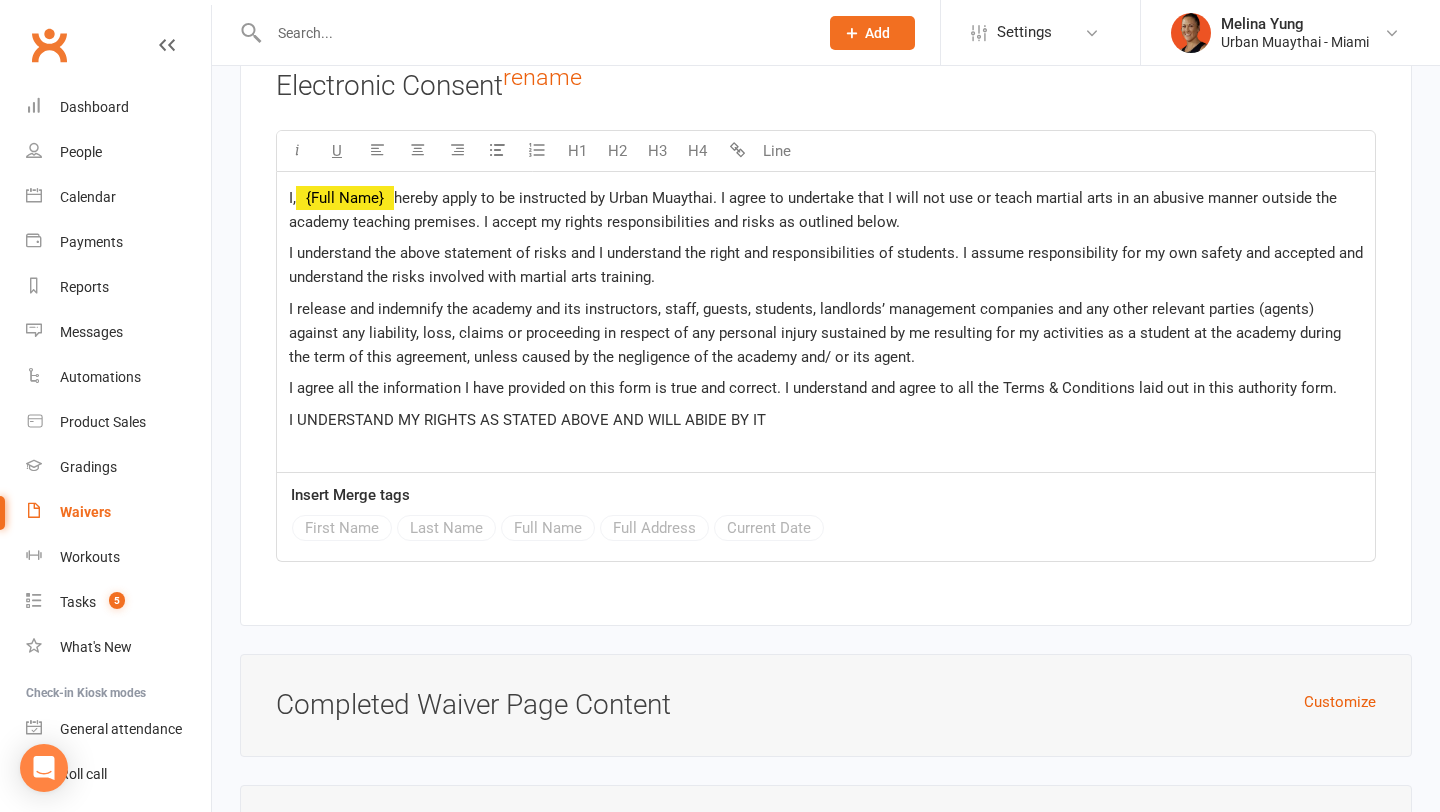 scroll, scrollTop: 5060, scrollLeft: 0, axis: vertical 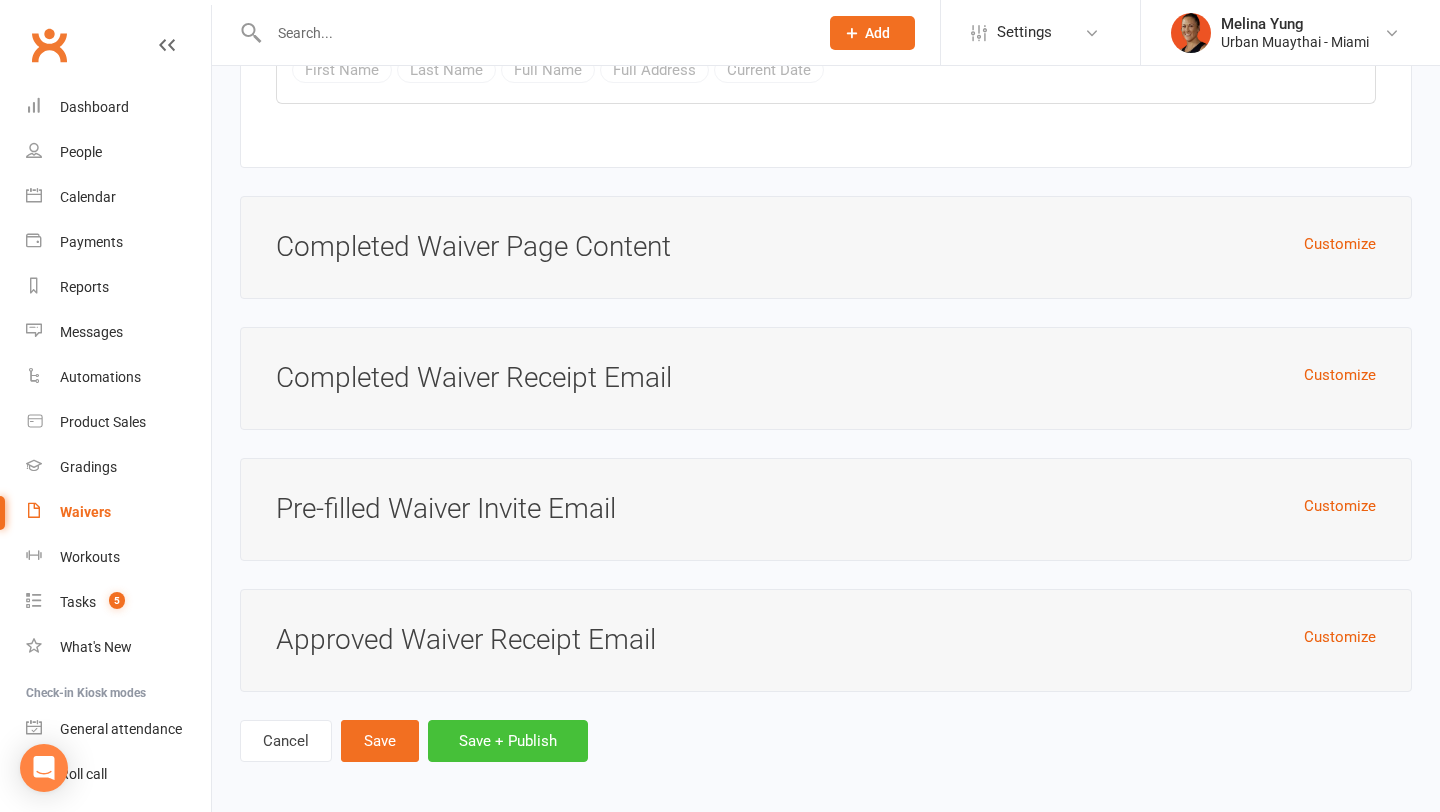 click on "Save + Publish" at bounding box center (508, 741) 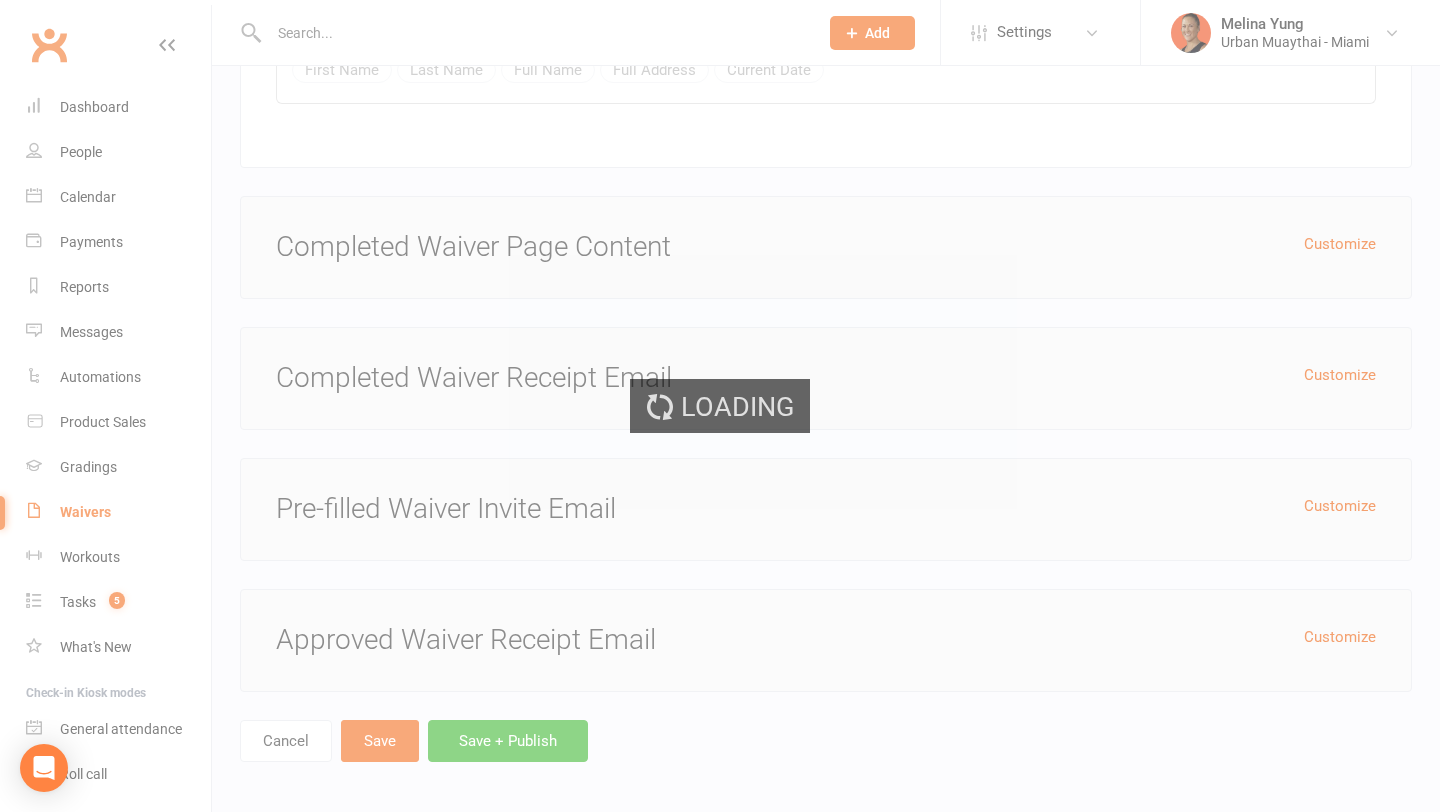 scroll, scrollTop: 0, scrollLeft: 0, axis: both 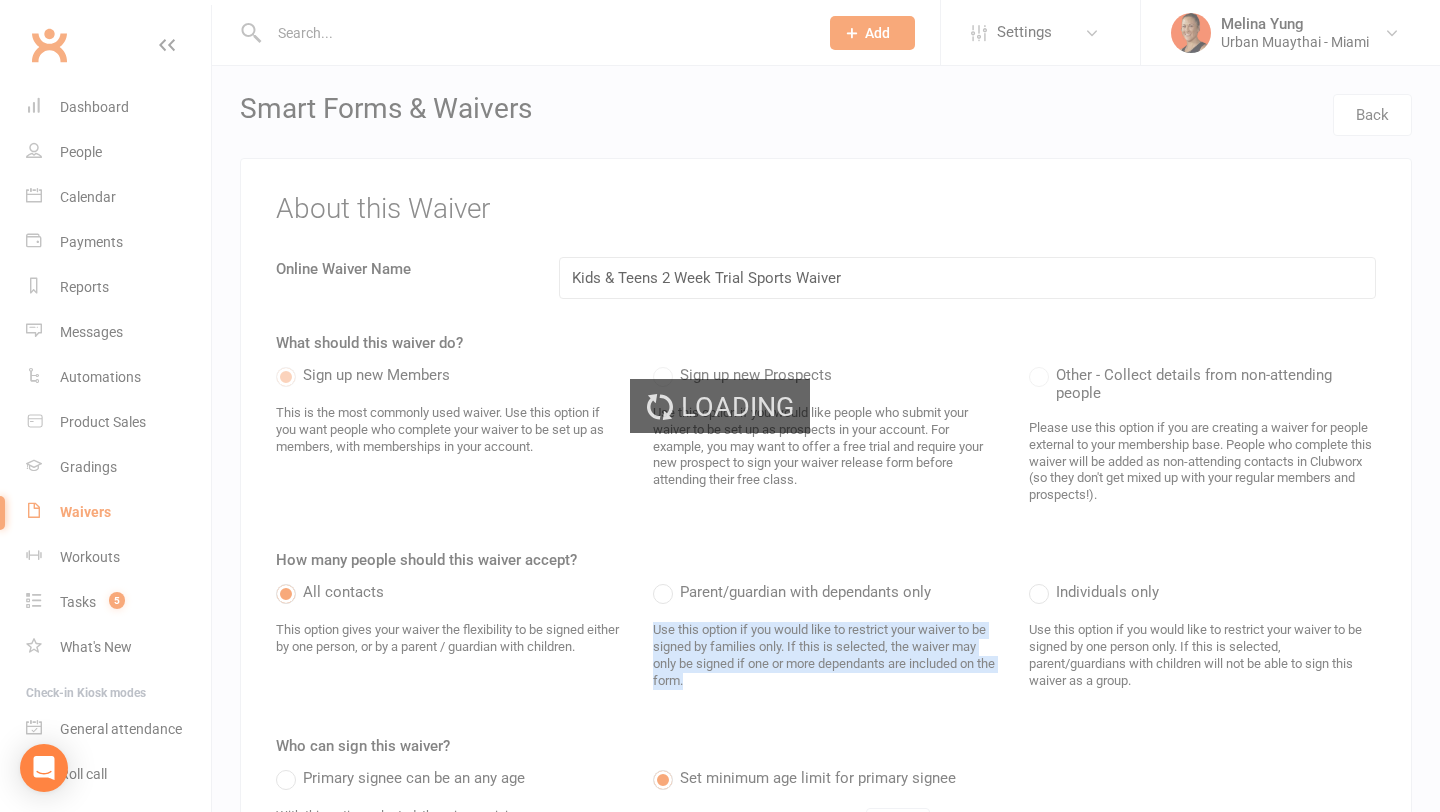select on "100" 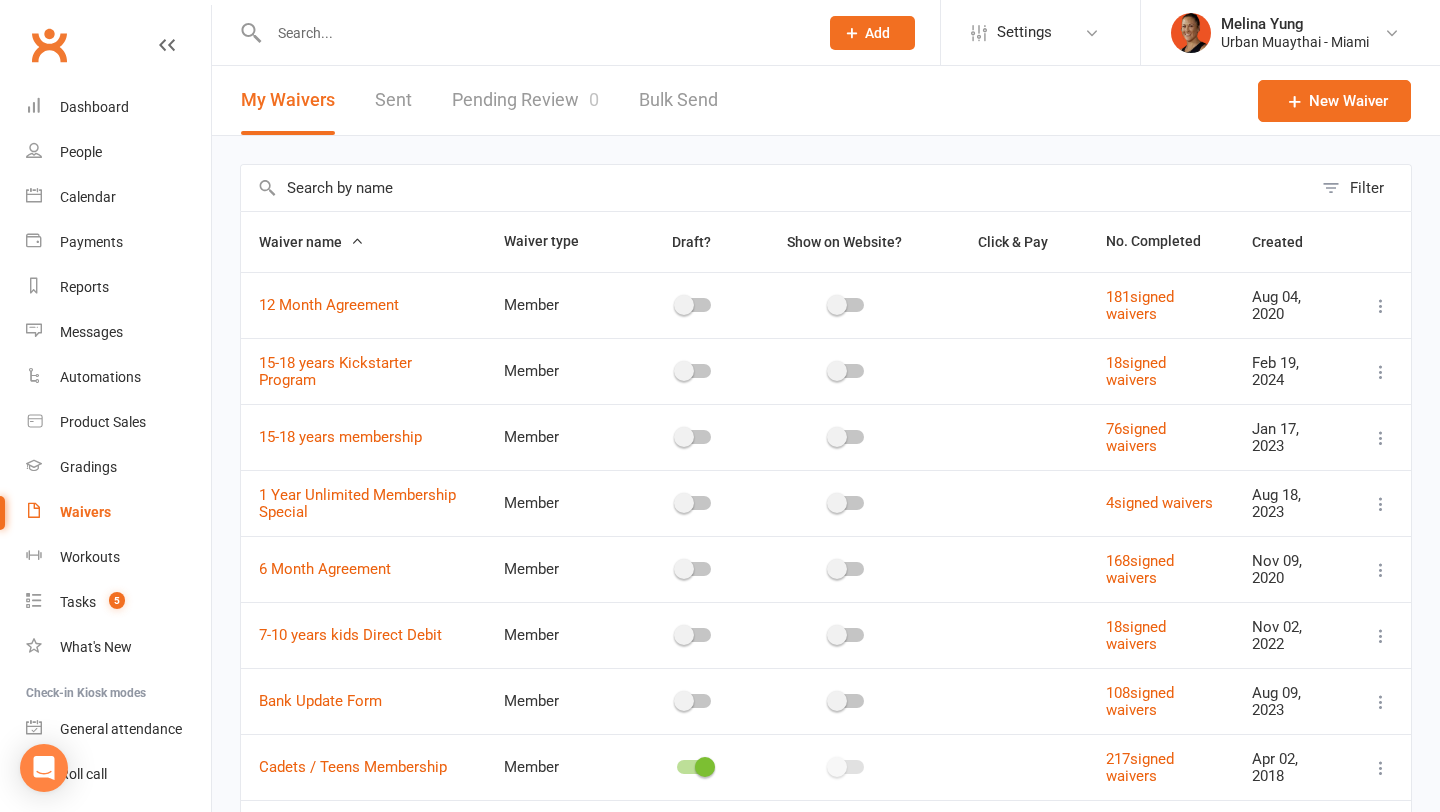 click at bounding box center [533, 33] 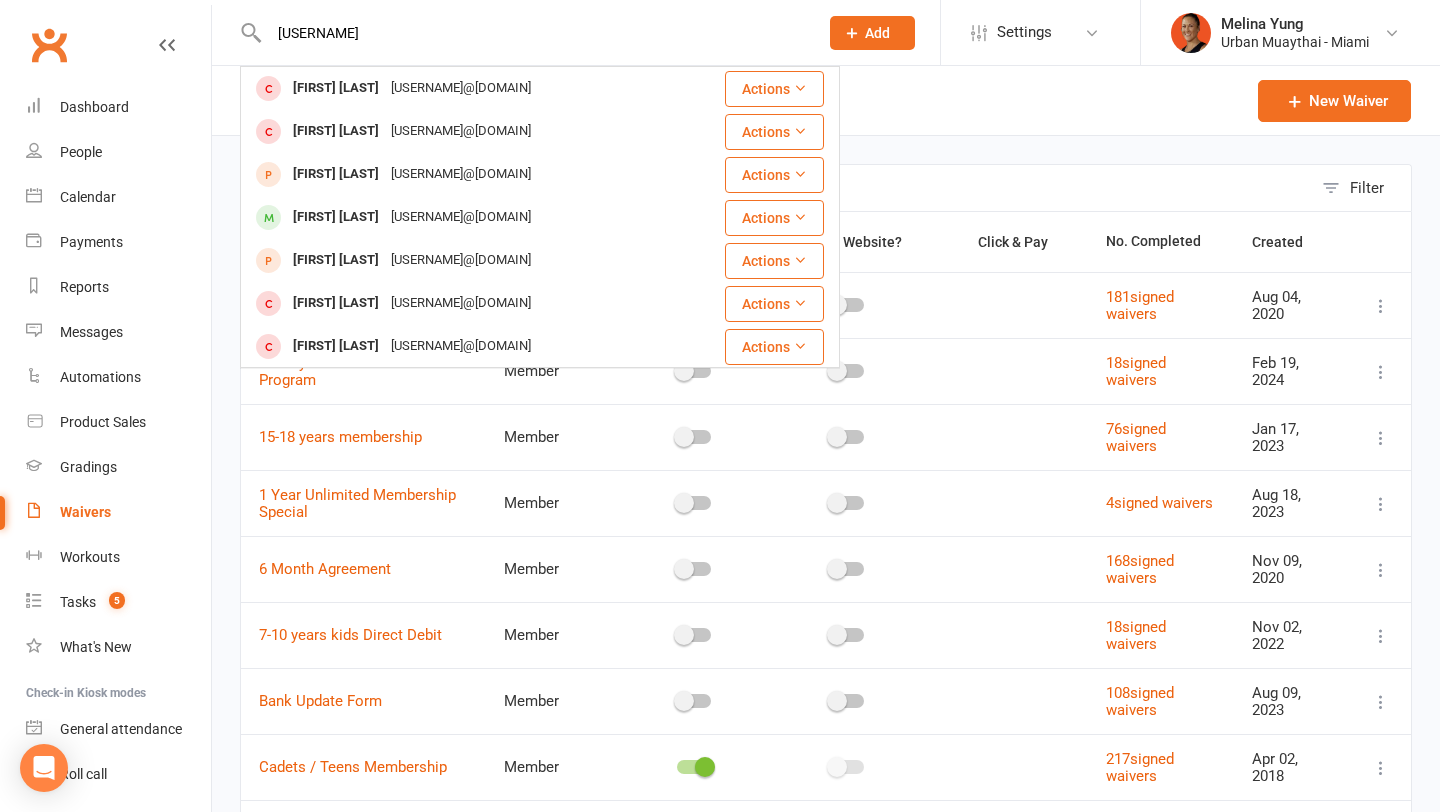 click on "vanderw" at bounding box center (533, 33) 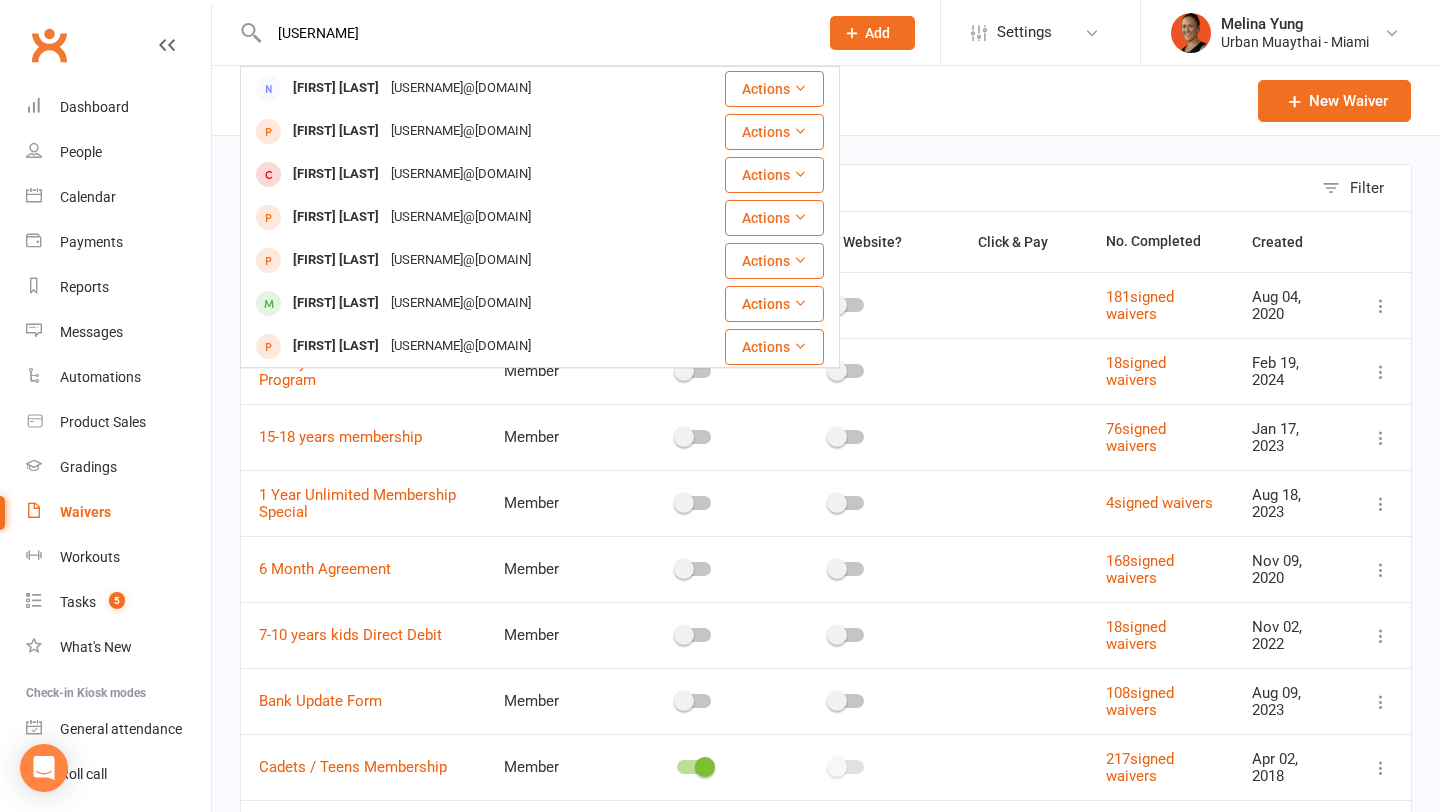 click on "van derw" at bounding box center [533, 33] 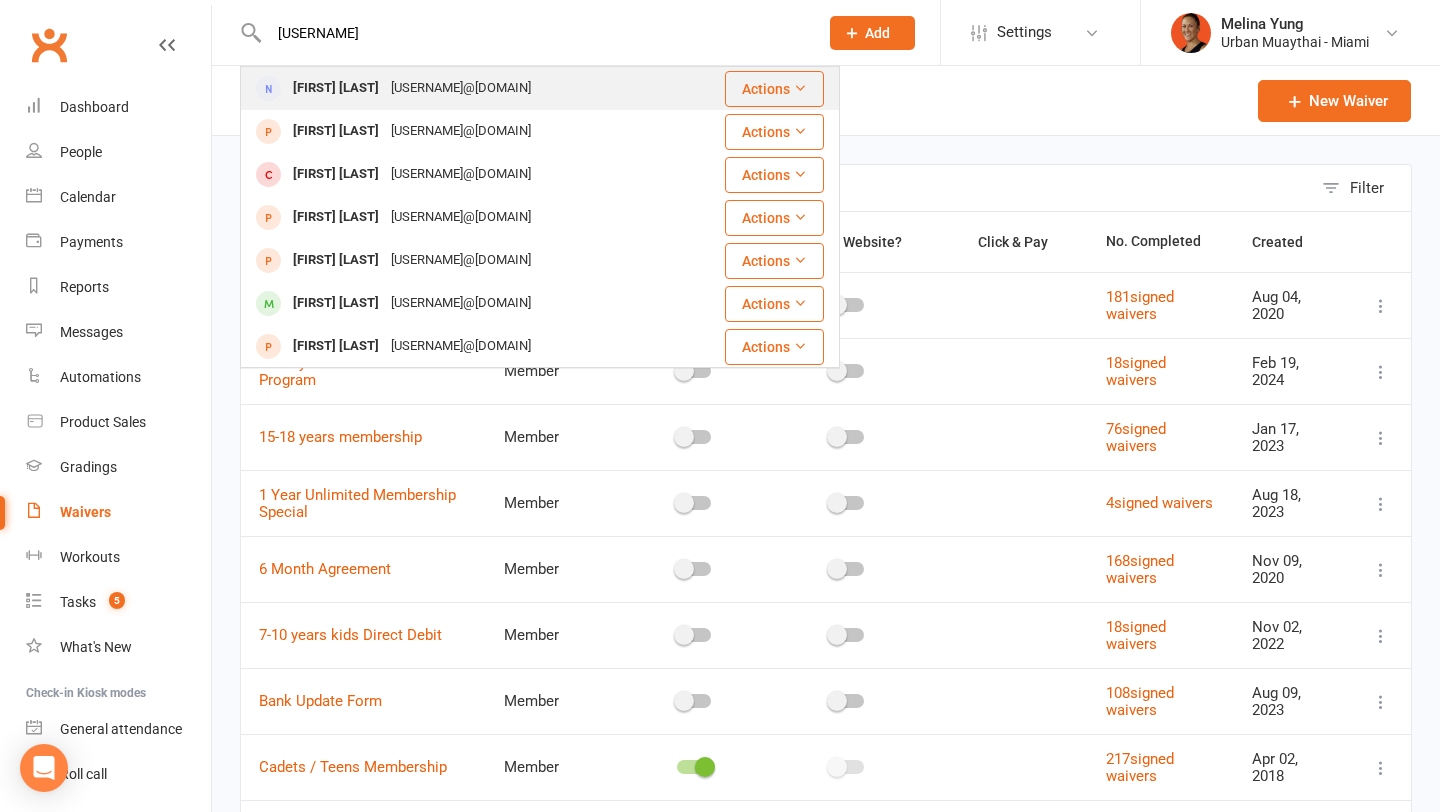 type on "van derw" 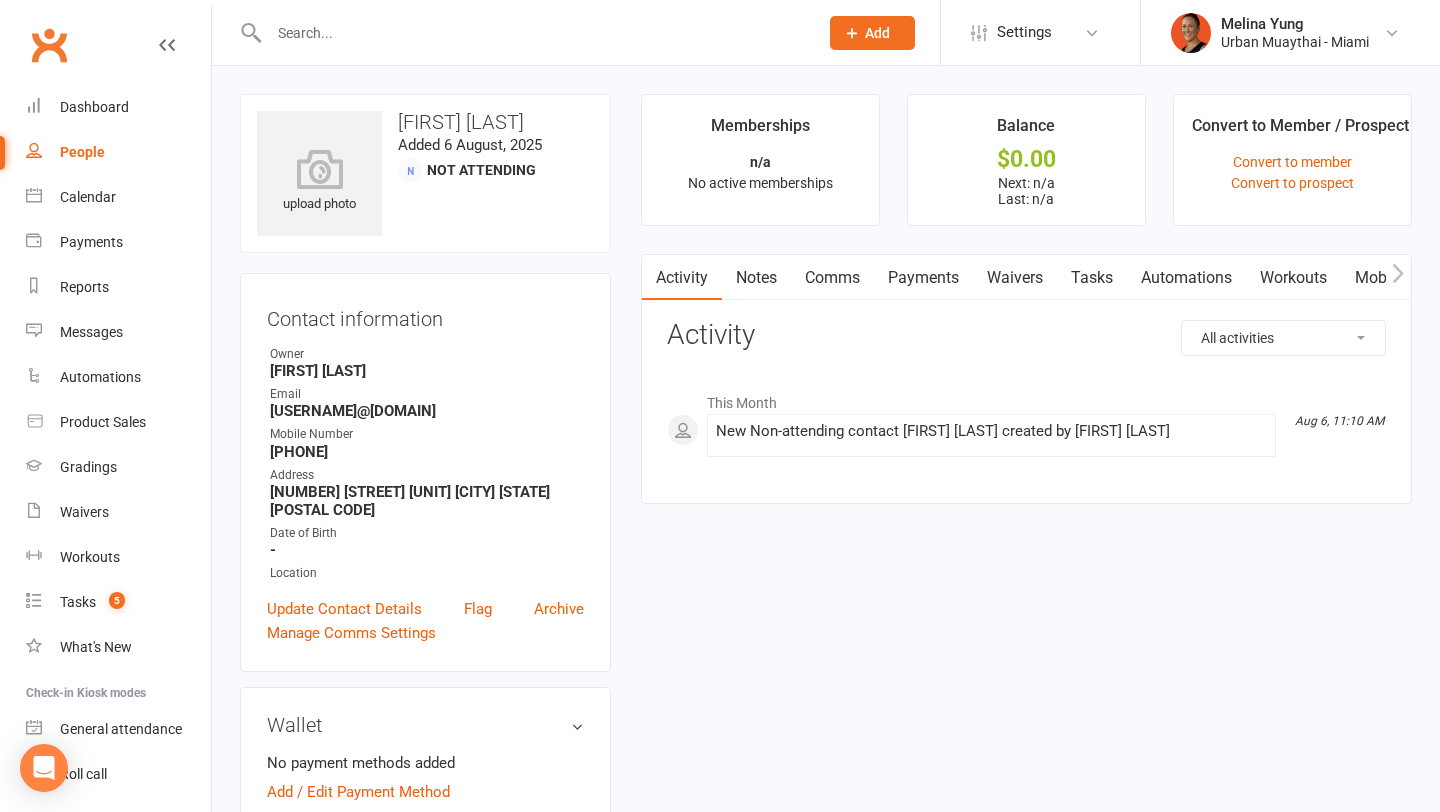 click on "Waivers" at bounding box center [1015, 278] 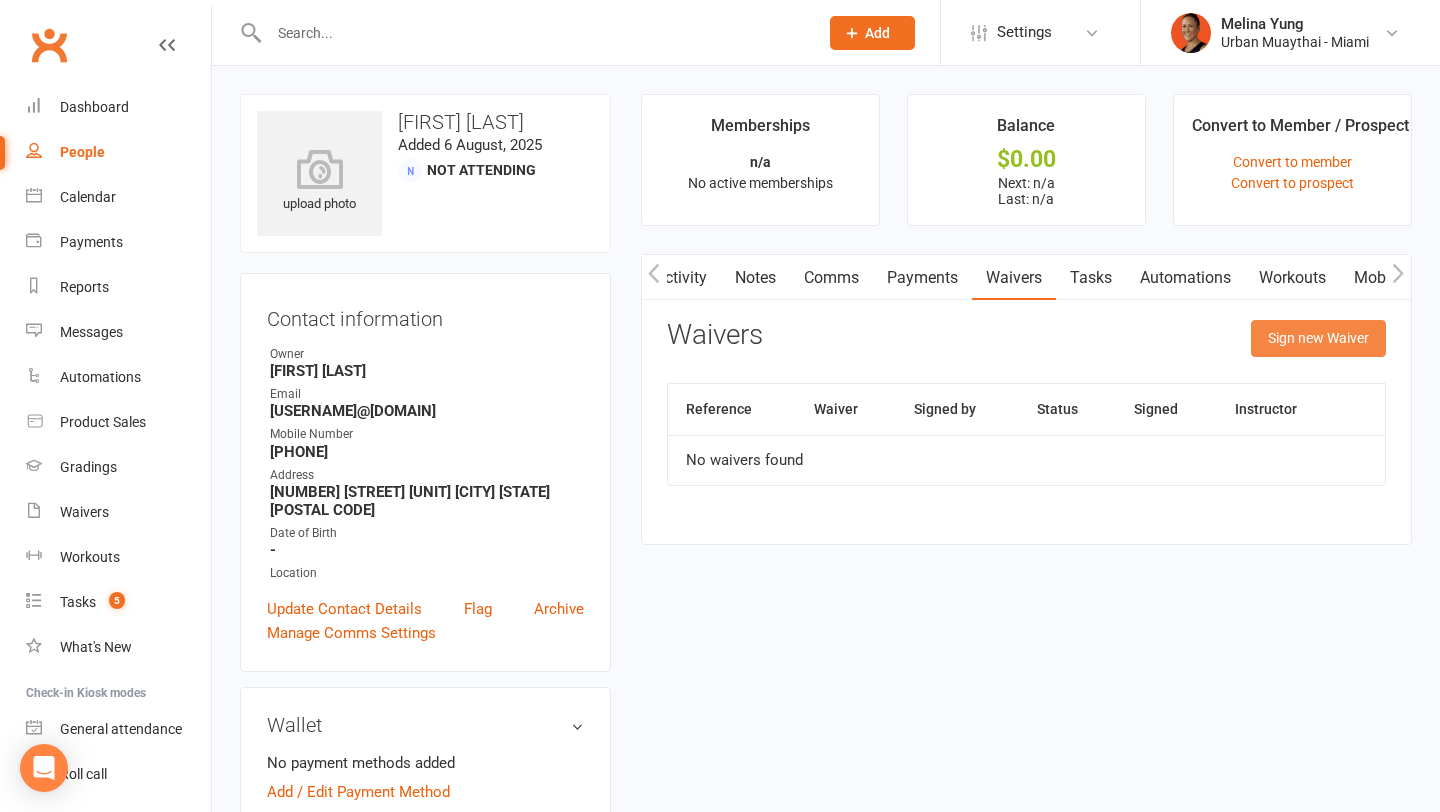 click on "Sign new Waiver" at bounding box center (1318, 338) 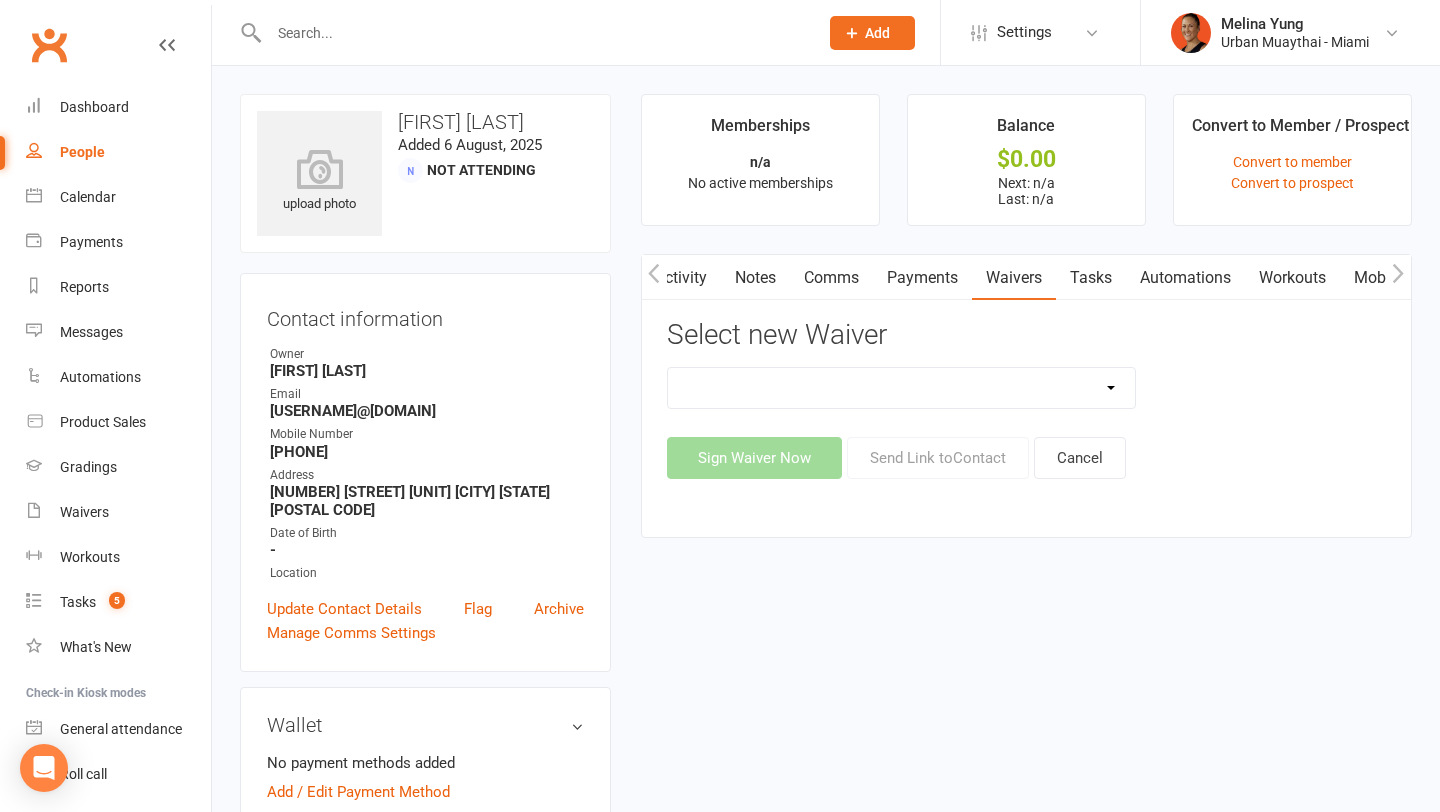 click on "Special Event/One Off waiver" at bounding box center (902, 388) 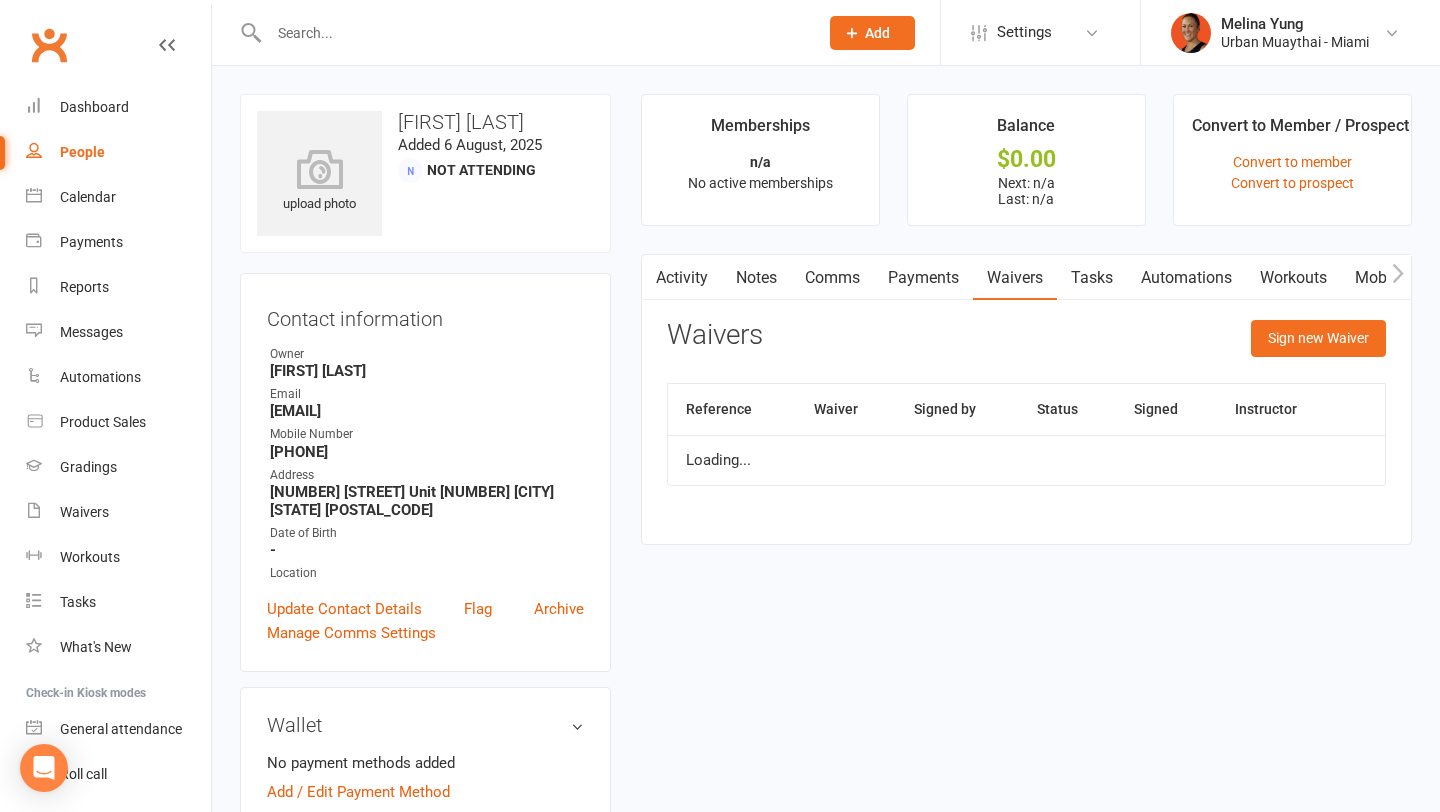 scroll, scrollTop: 0, scrollLeft: 0, axis: both 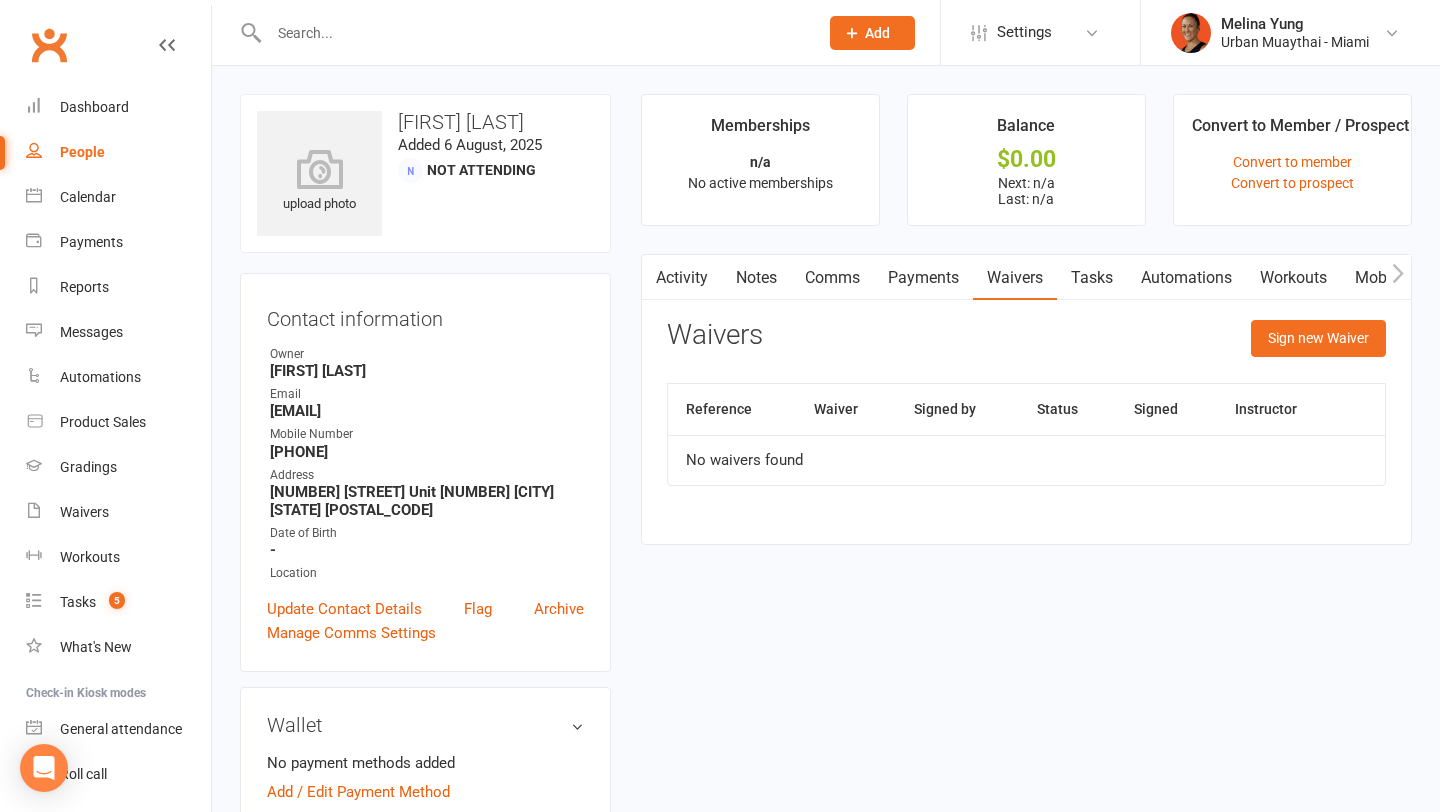click at bounding box center [533, 33] 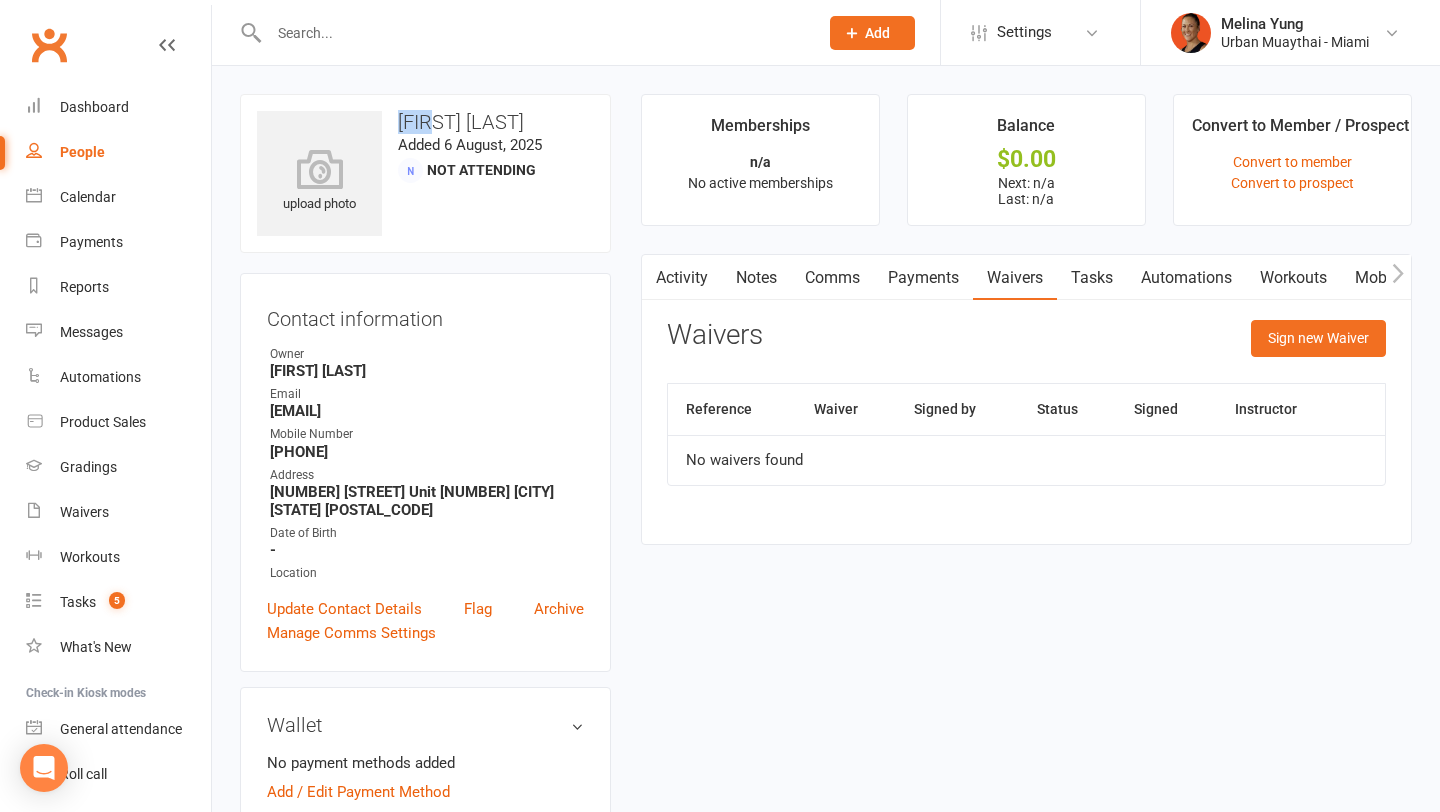 click on "[FIRST] [LAST]" at bounding box center [425, 122] 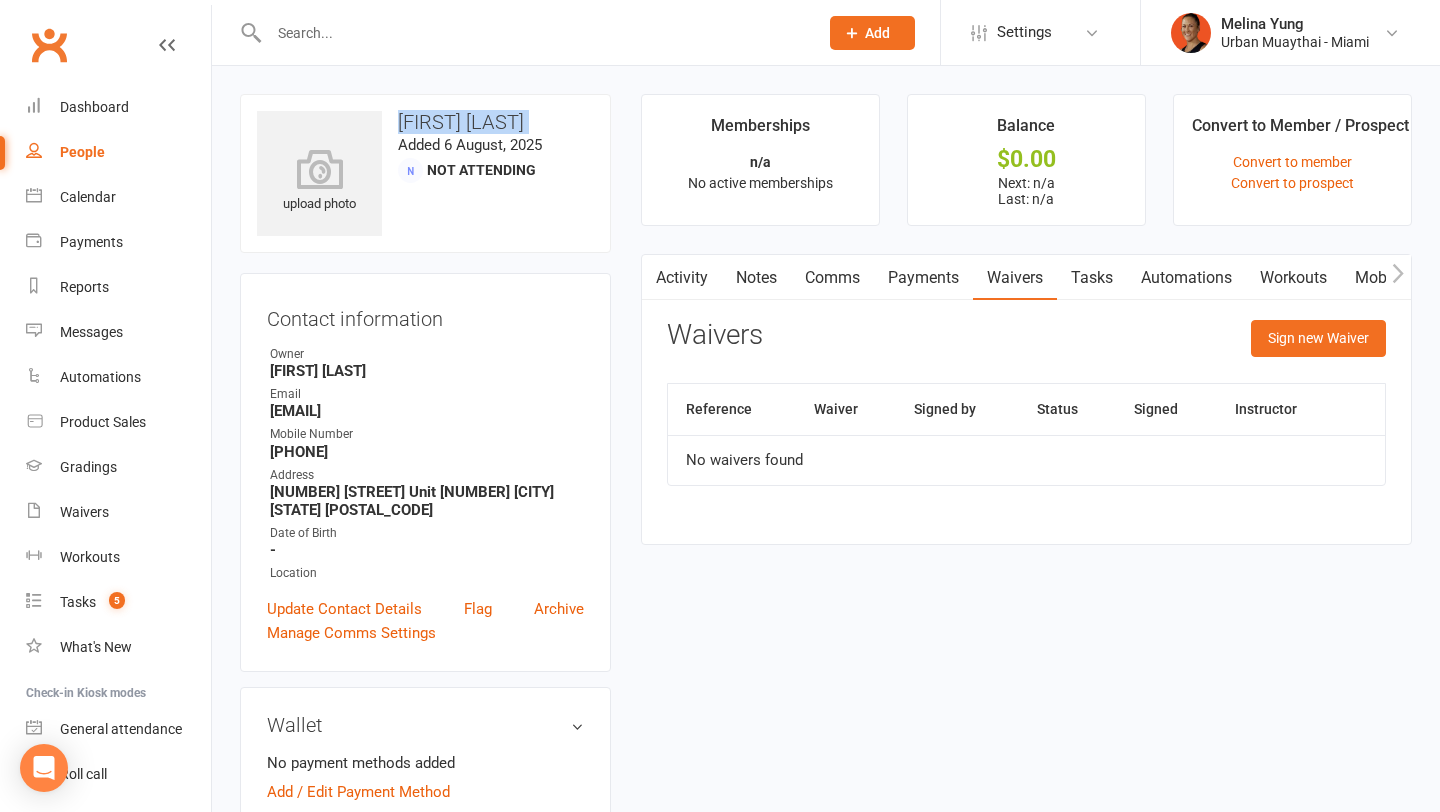 click on "[FIRST] [LAST]" at bounding box center [425, 122] 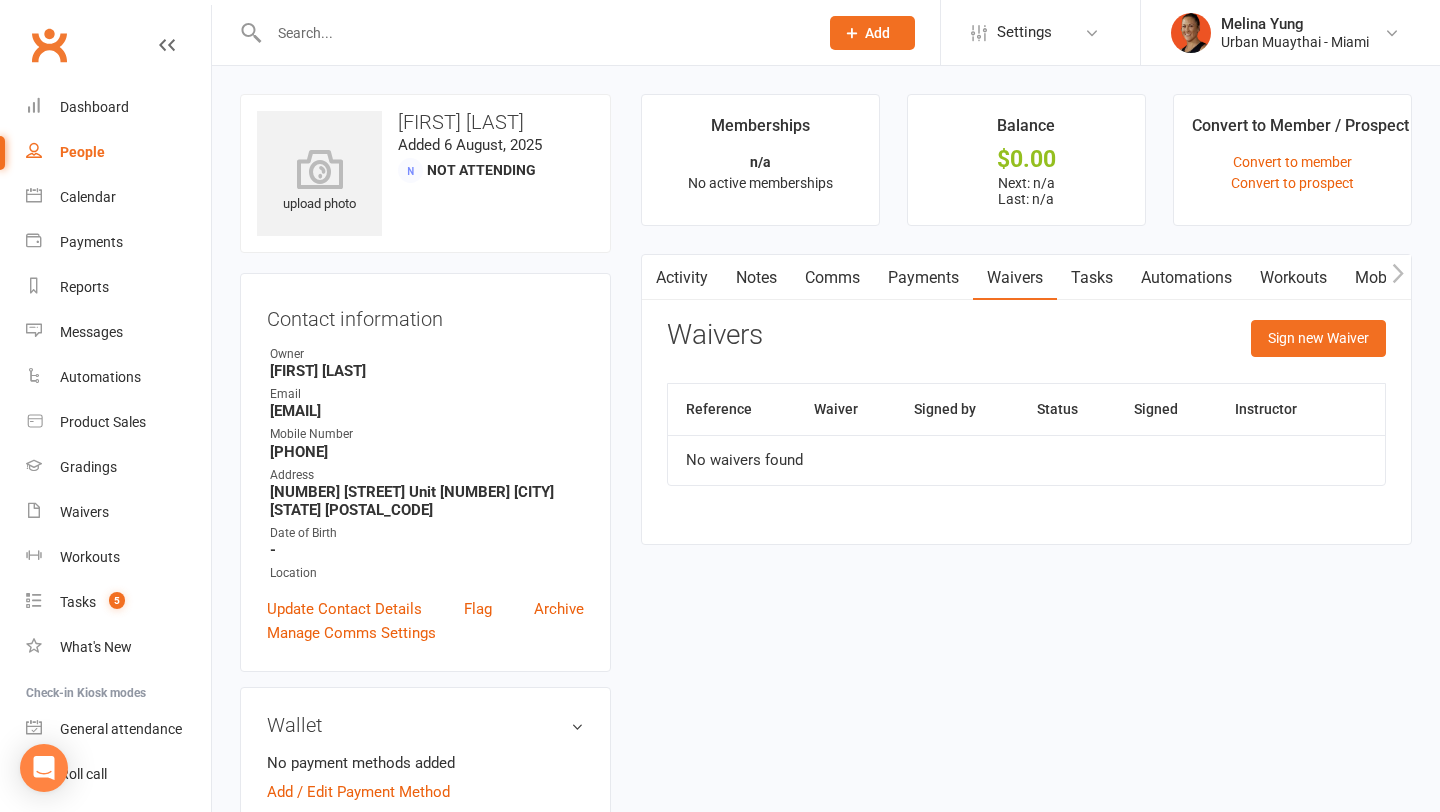 click at bounding box center [522, 32] 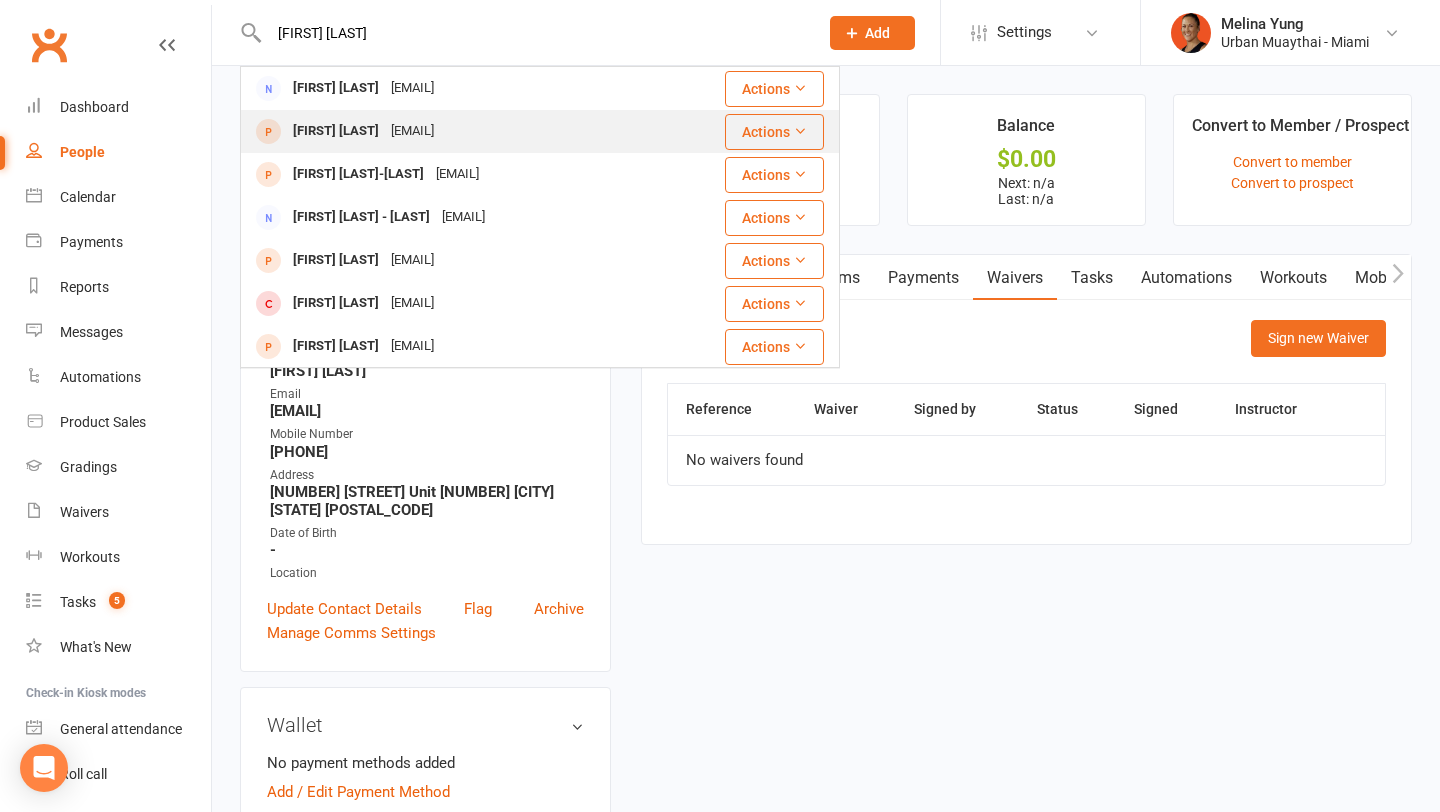 type on "[FIRST] [LAST]" 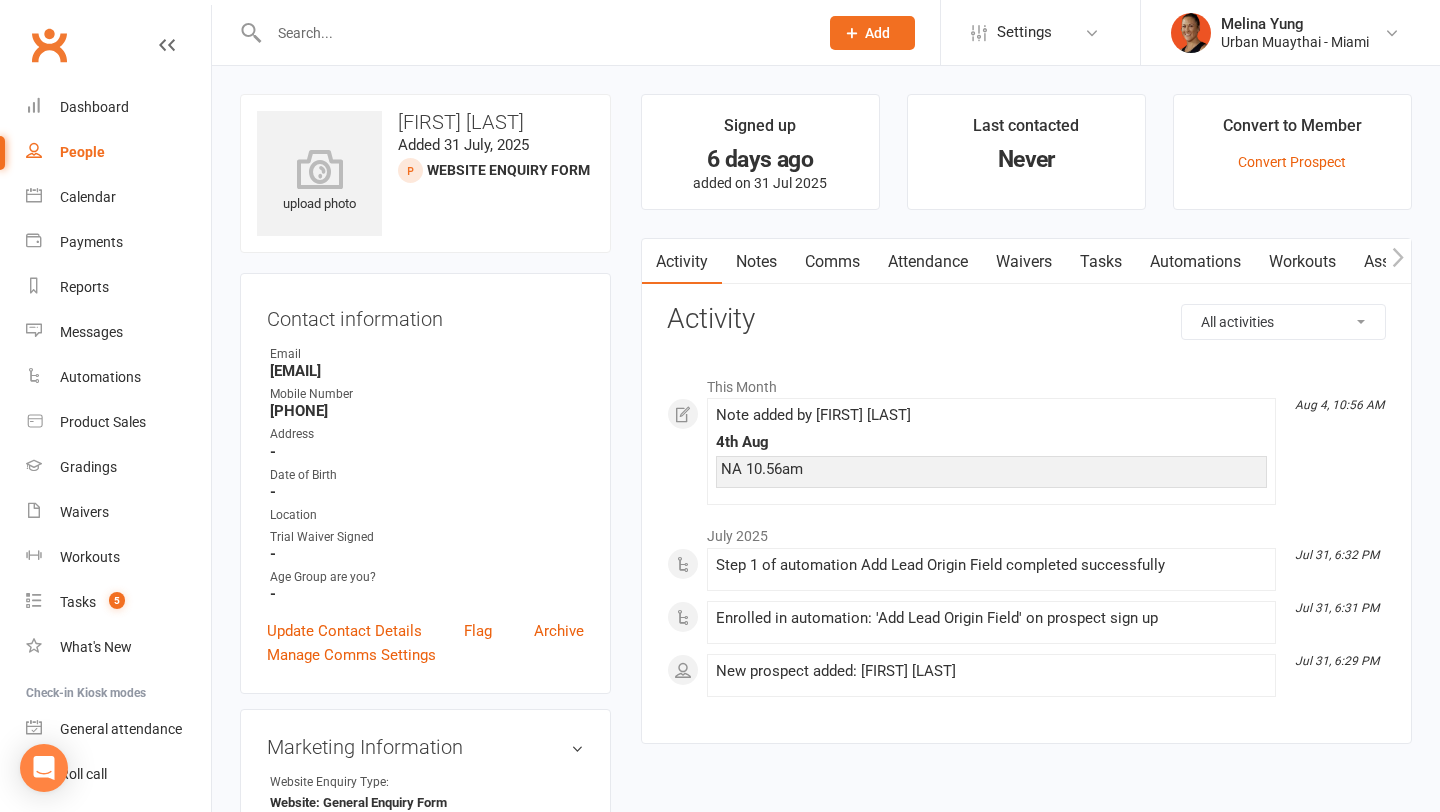 click on "Attendance" at bounding box center (928, 262) 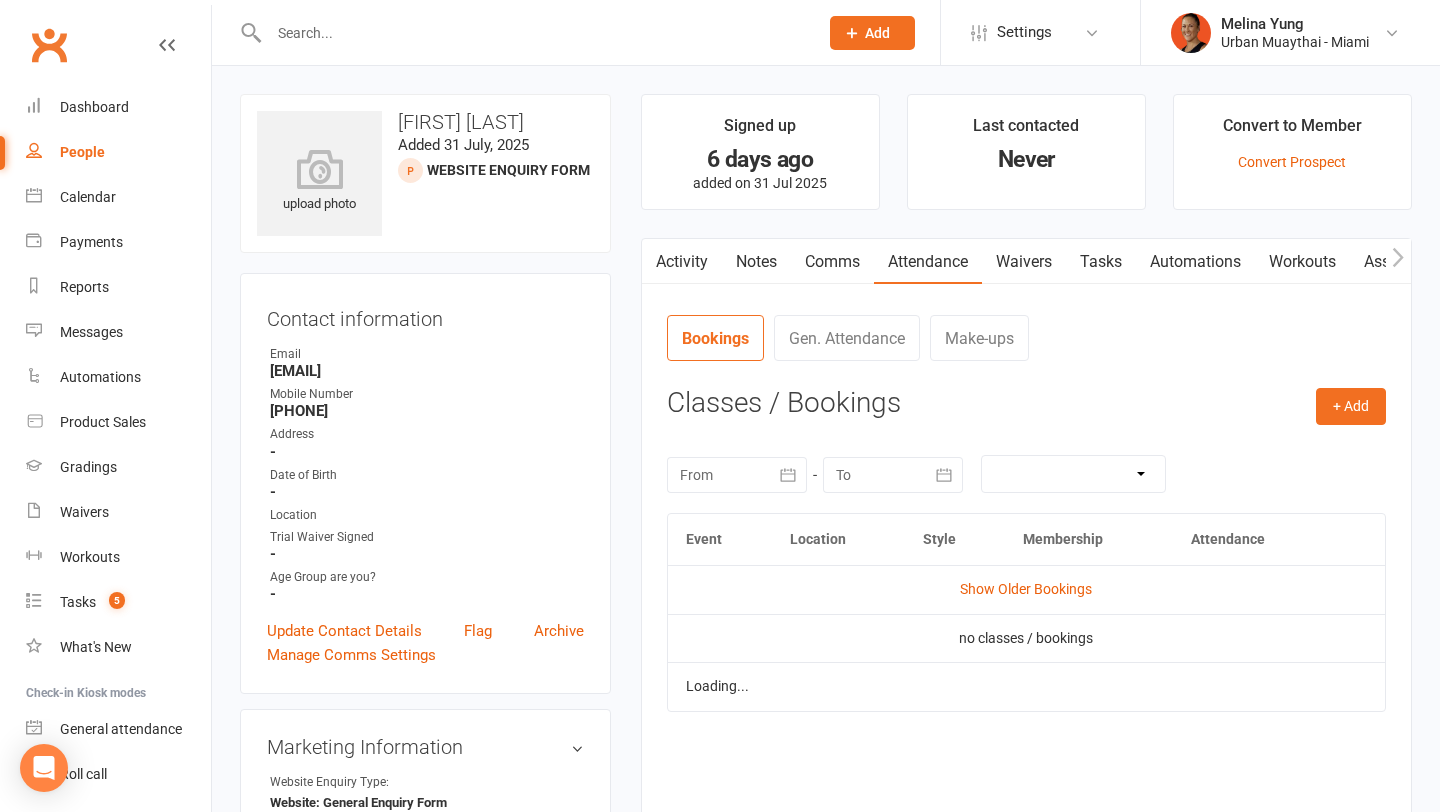 click on "Waivers" at bounding box center [1024, 262] 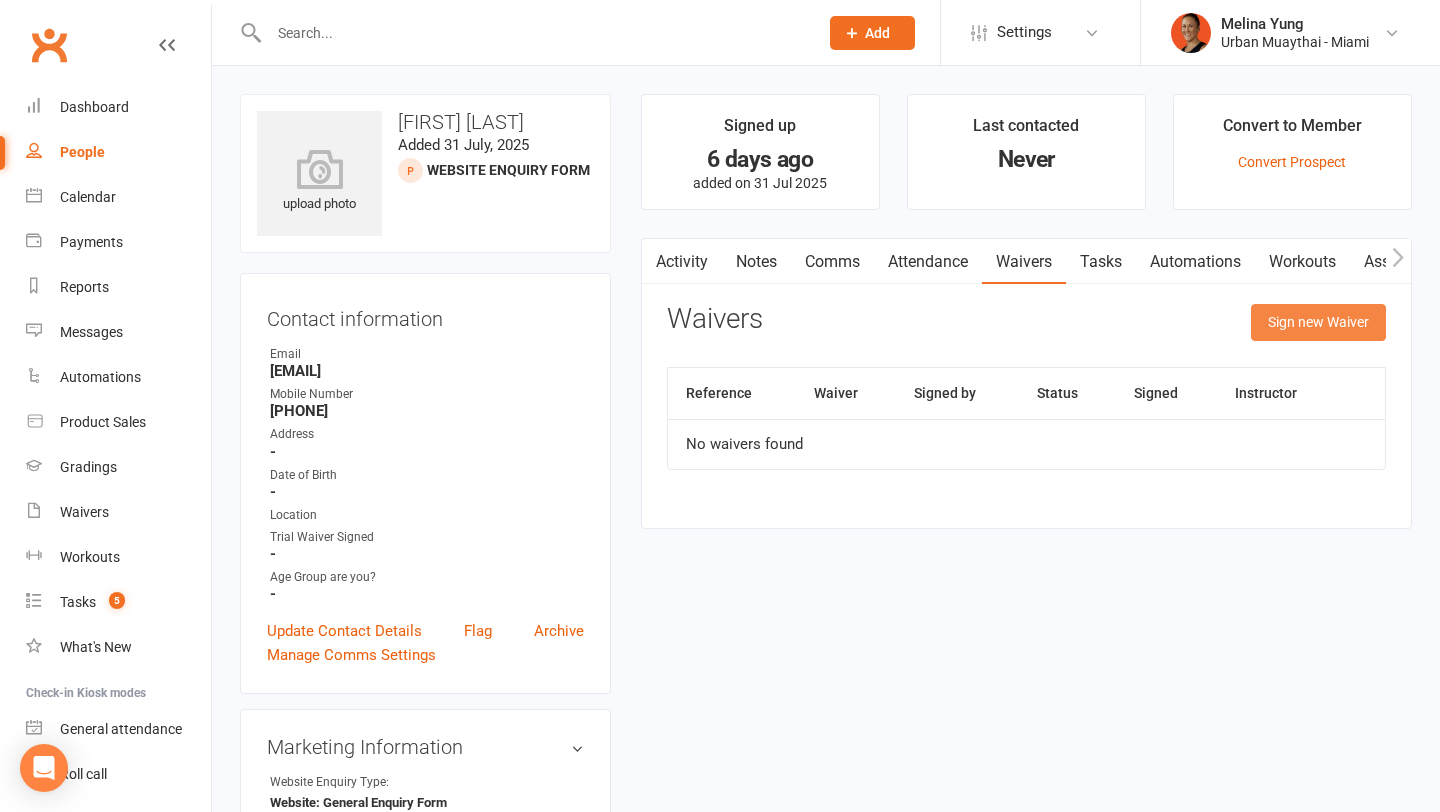 click on "Sign new Waiver" at bounding box center (1318, 322) 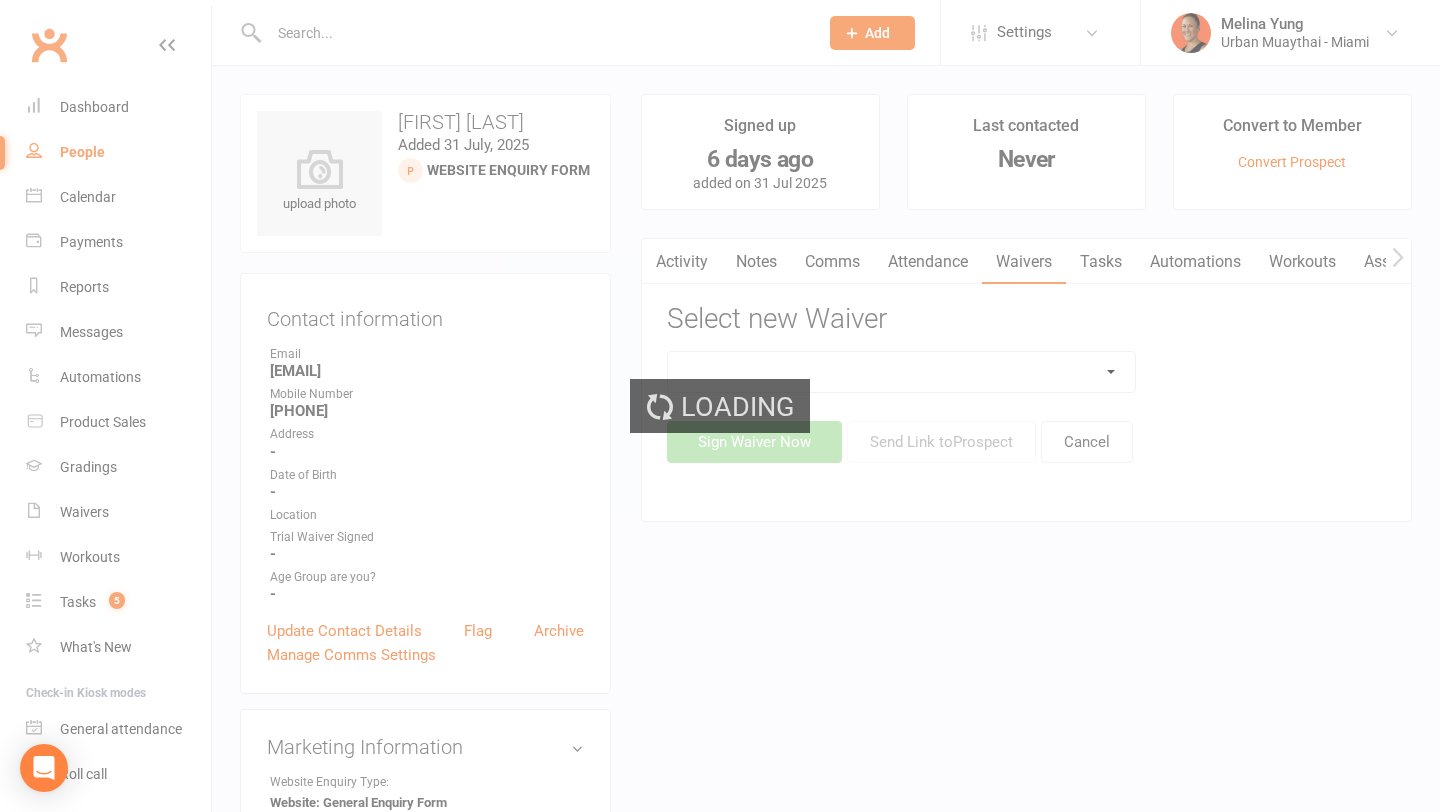 click on "Loading" at bounding box center (720, 406) 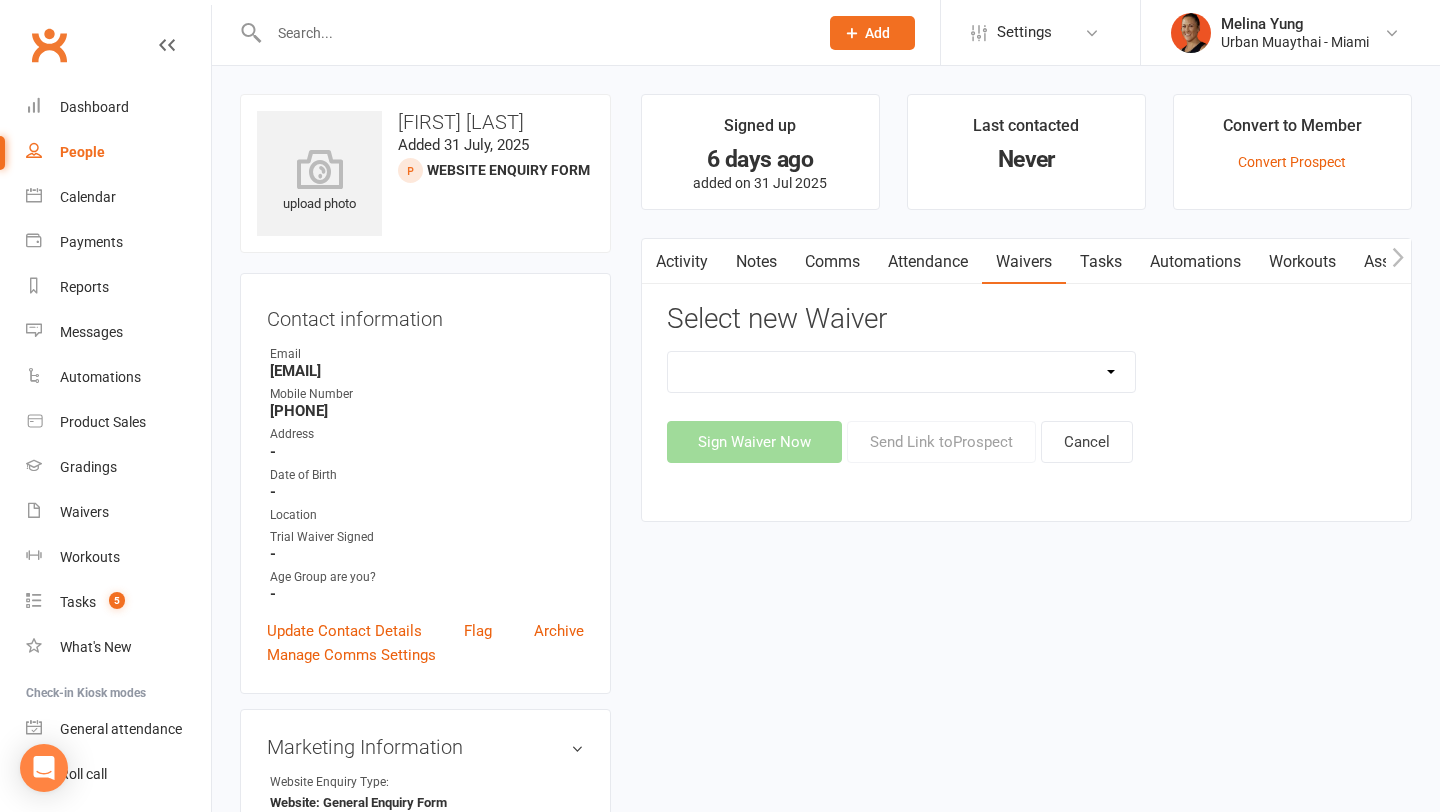 click on "12 Month Agreement 15-18 years Kickstarter Program 15-18 years membership 1 Year Unlimited Membership Special 6 Month Agreement 7-10 years kids Direct Debit Bank Update Form Cancellation Form Family waiver - Kids and Teens Class Fight Ready Challenge (Current Members) Kickstarter OFF PEAK Kickstarter Program 2025 Kickstarter Program Accelerate Kids (6 To 9 Years) Direct Debit Kids and Teens UPFRONT Payment Kids & Teens 2 Week Trial Sports Waiver Morning Mens Program New Student Waiver Personal Trainer Payment Short Term Membership waiver Suspension Form T12 / T30 Membership Change Form T6 Membership Change Form Teens Class Direct Debit Thailand Tour 2025 Thailand Tour 2025 Jade Young Thailand Tour 2025 - Special Thailand Tour 2025 - Stoll's Trial Session Sports Waiver Upfront Payment - New Student Waiver" at bounding box center [902, 372] 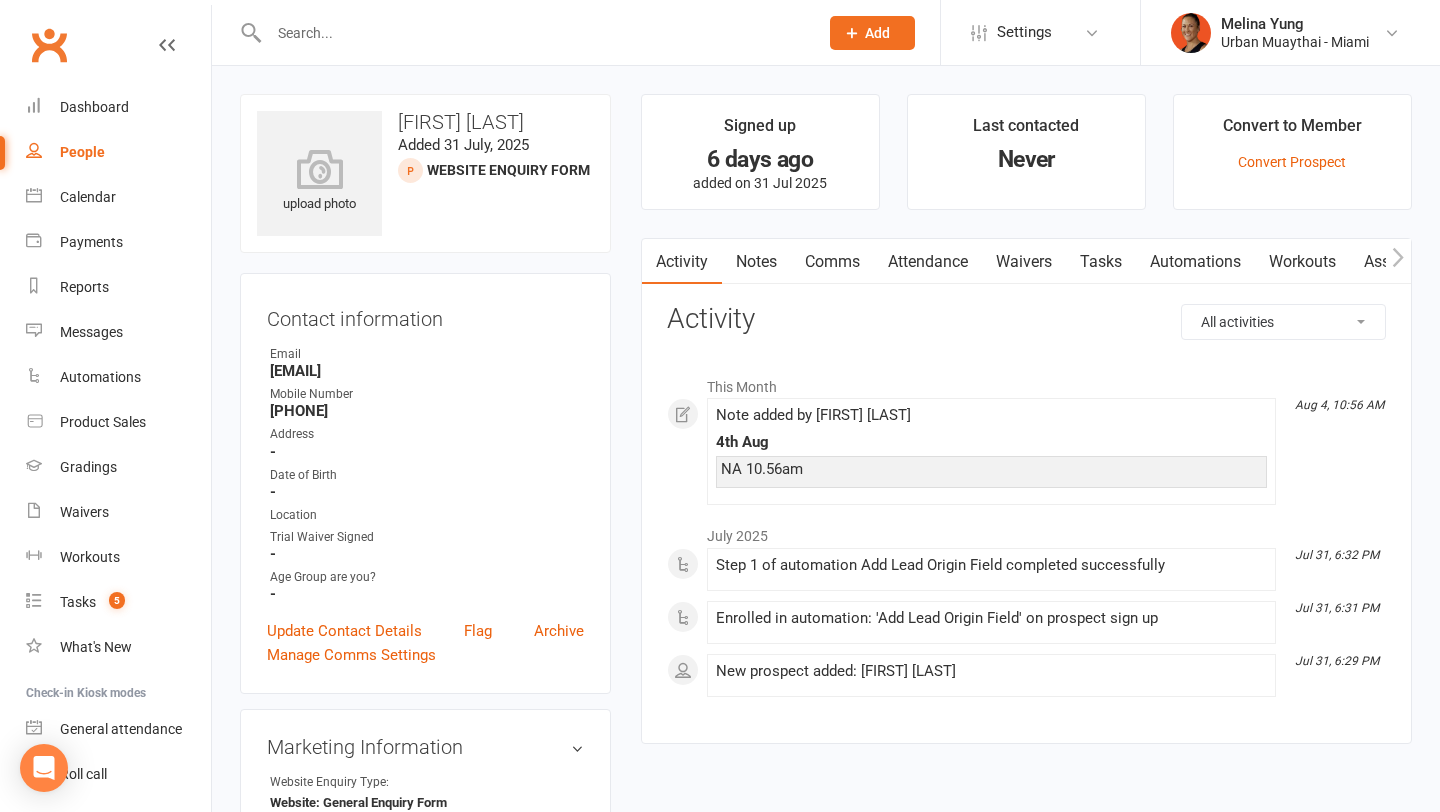 click on "New prospect added: Alec Van Der Merwe" at bounding box center [991, 671] 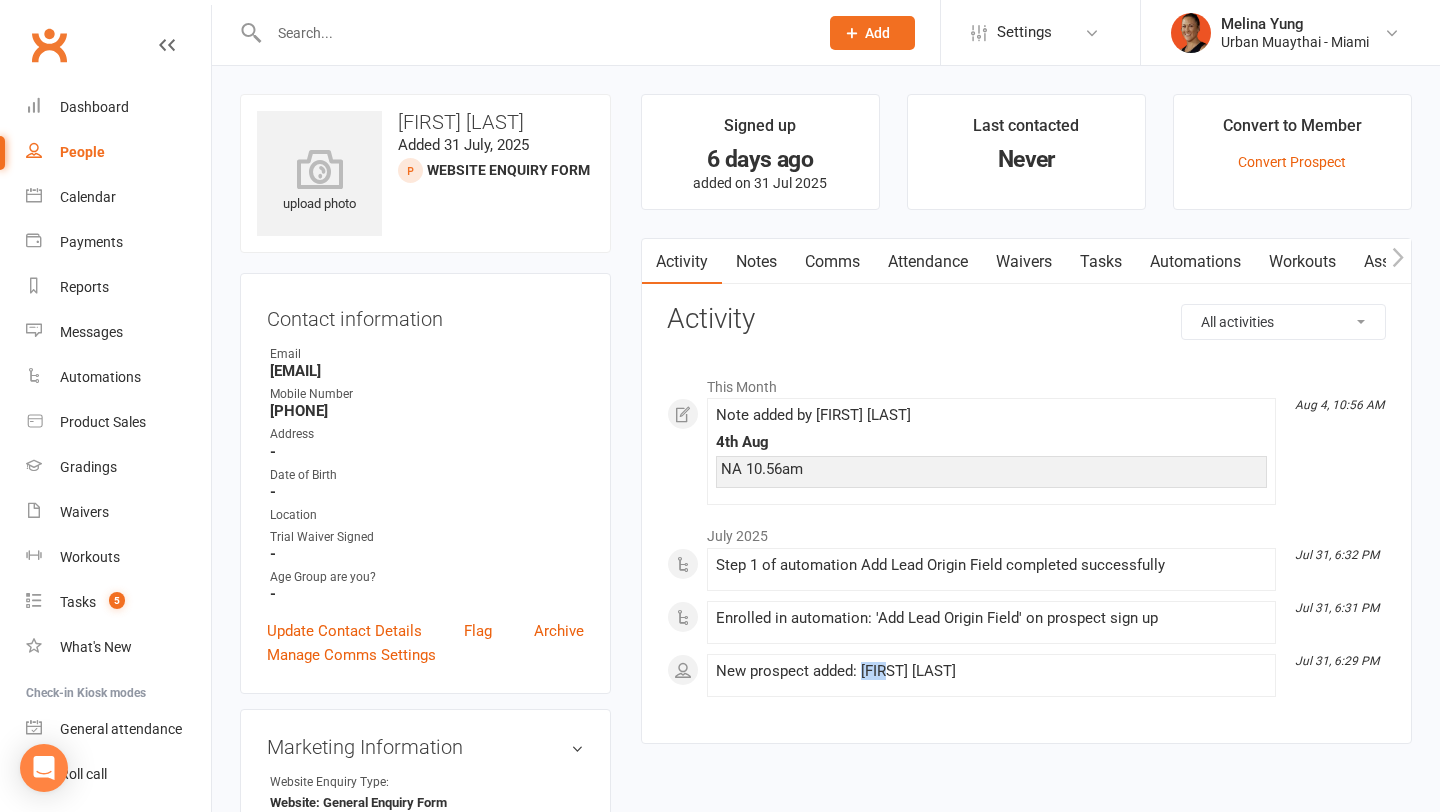 click on "New prospect added: Alec Van Der Merwe" at bounding box center [991, 671] 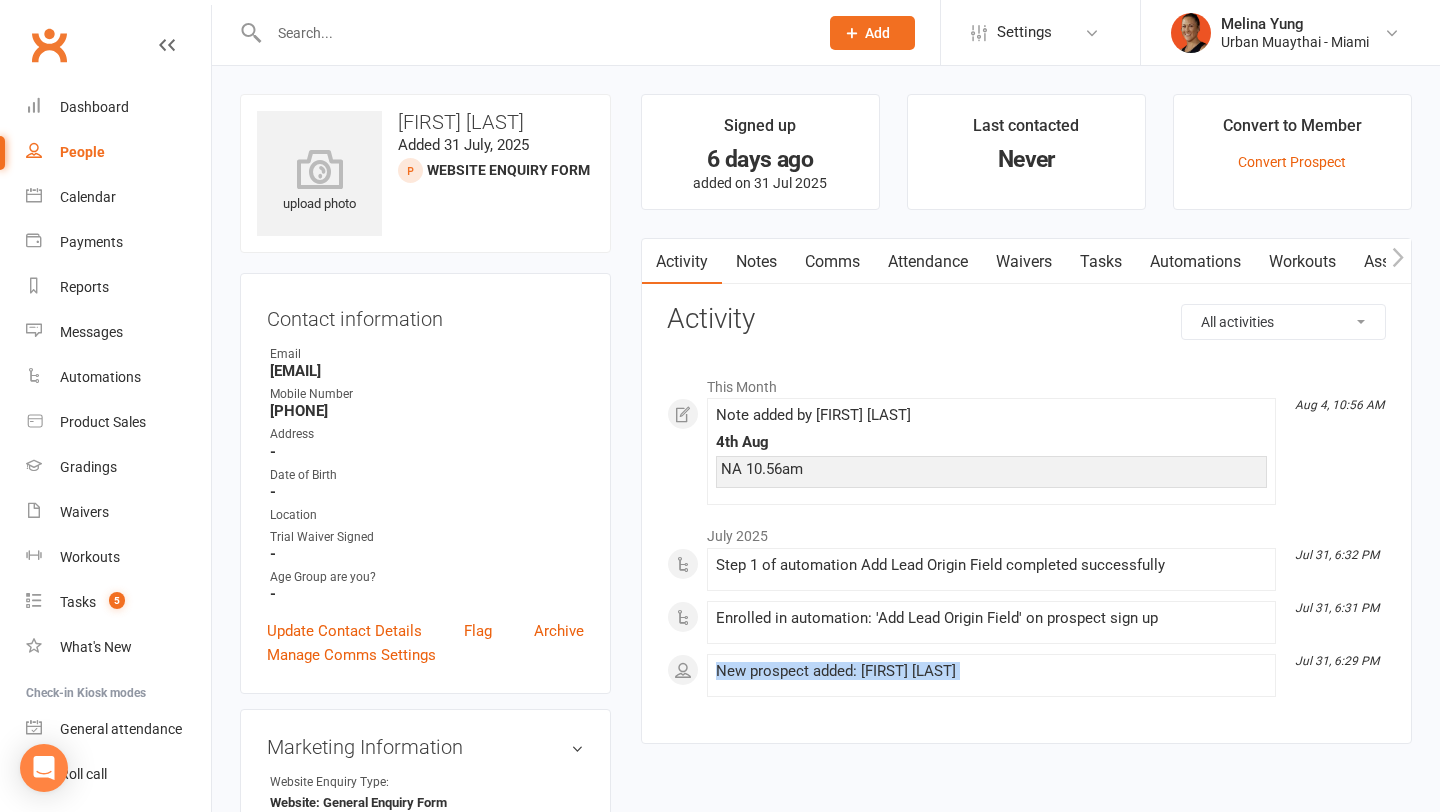 click on "New prospect added: Alec Van Der Merwe" at bounding box center [991, 671] 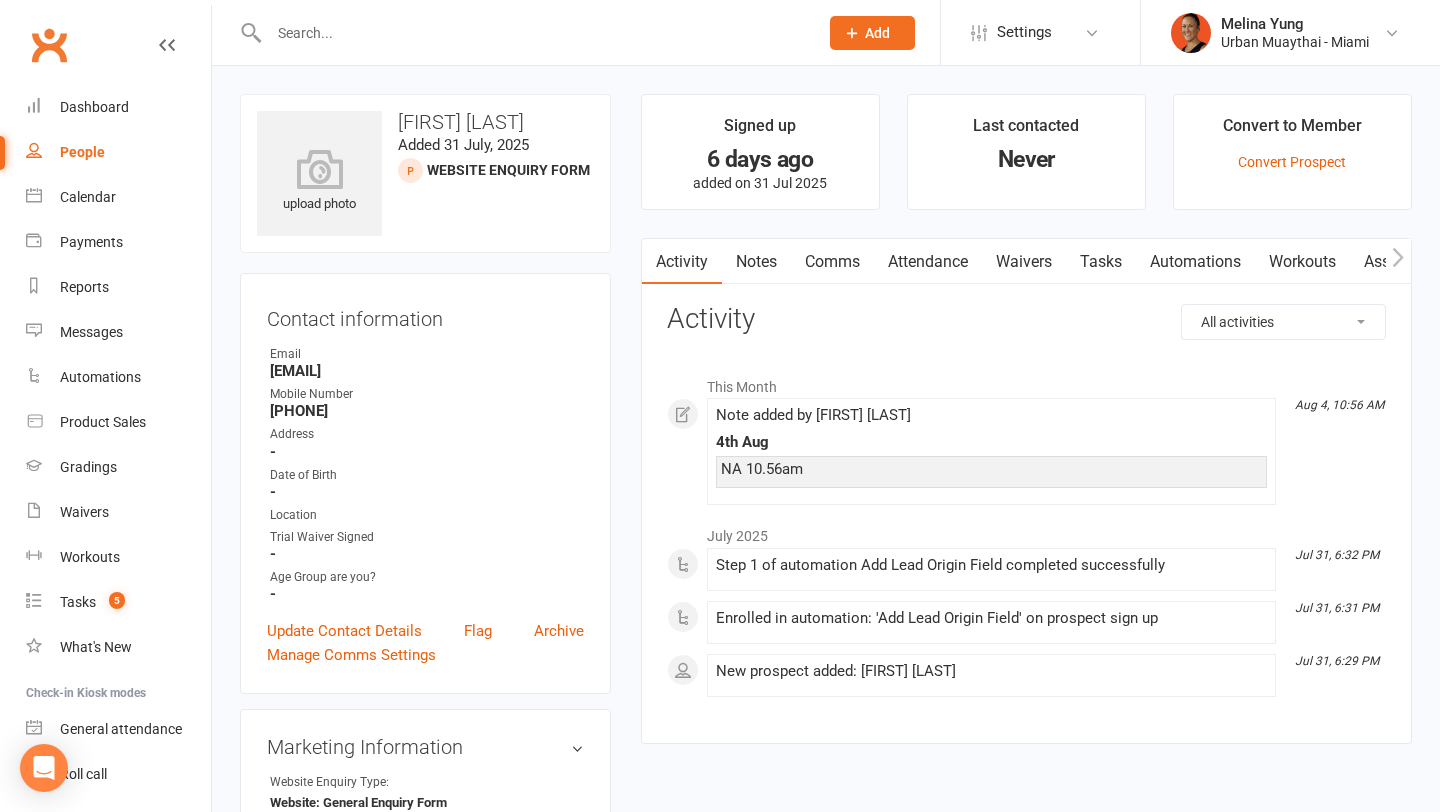 click on "Enrolled in automation: 'Add Lead Origin Field' on prospect sign up" at bounding box center [991, 618] 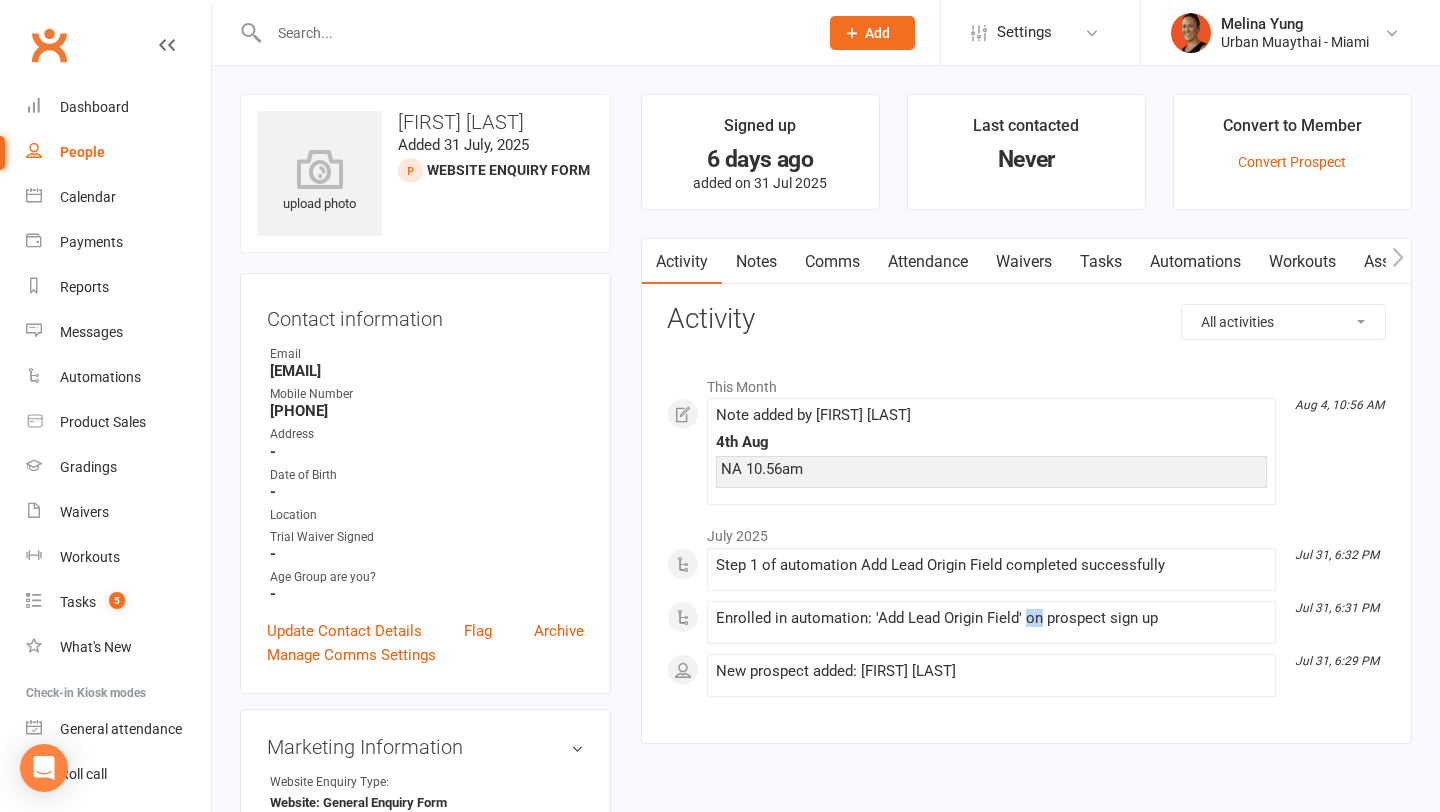 click on "Enrolled in automation: 'Add Lead Origin Field' on prospect sign up" at bounding box center [991, 618] 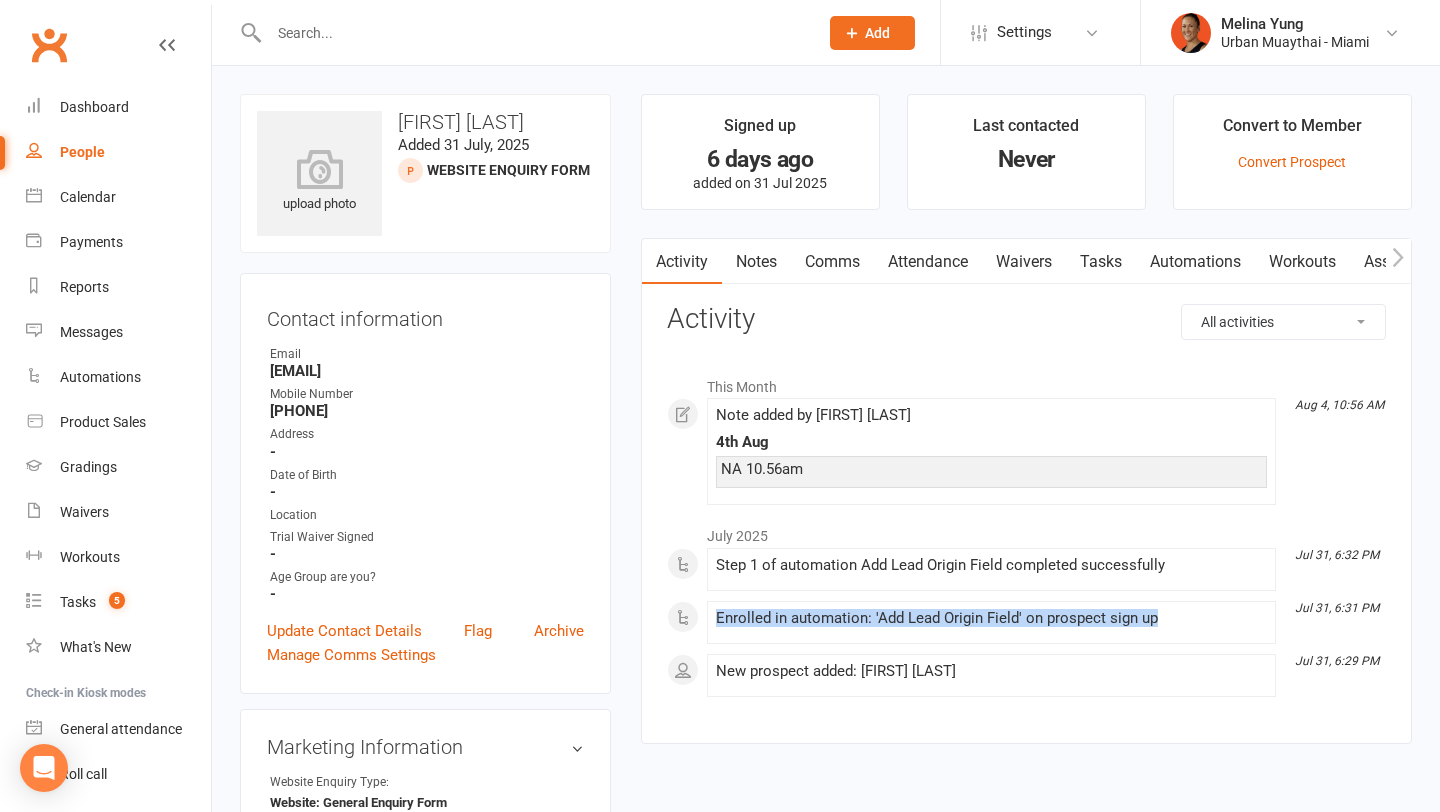 click on "Enrolled in automation: 'Add Lead Origin Field' on prospect sign up" at bounding box center [991, 618] 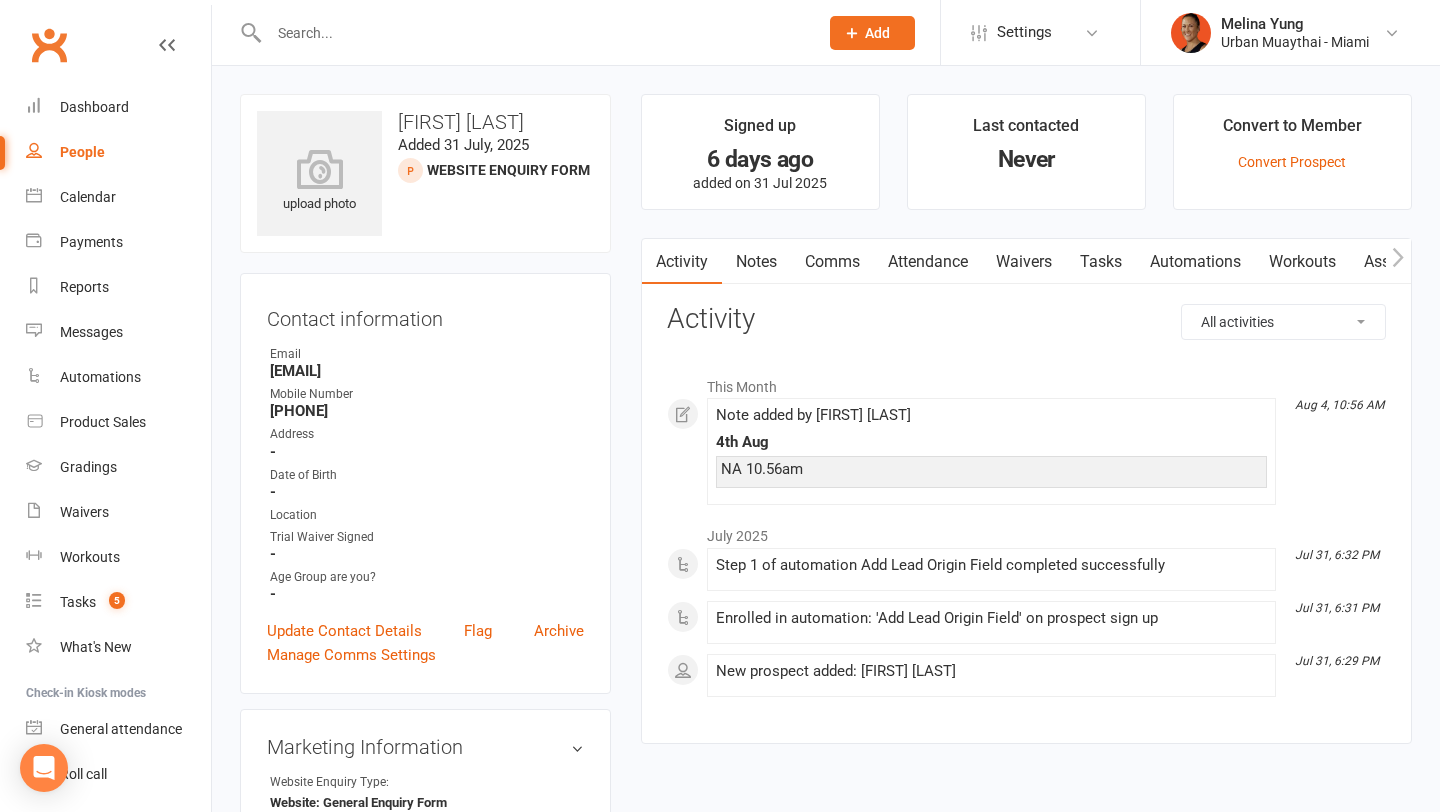 click on "Step 1 of automation Add Lead Origin Field completed successfully" at bounding box center (991, 565) 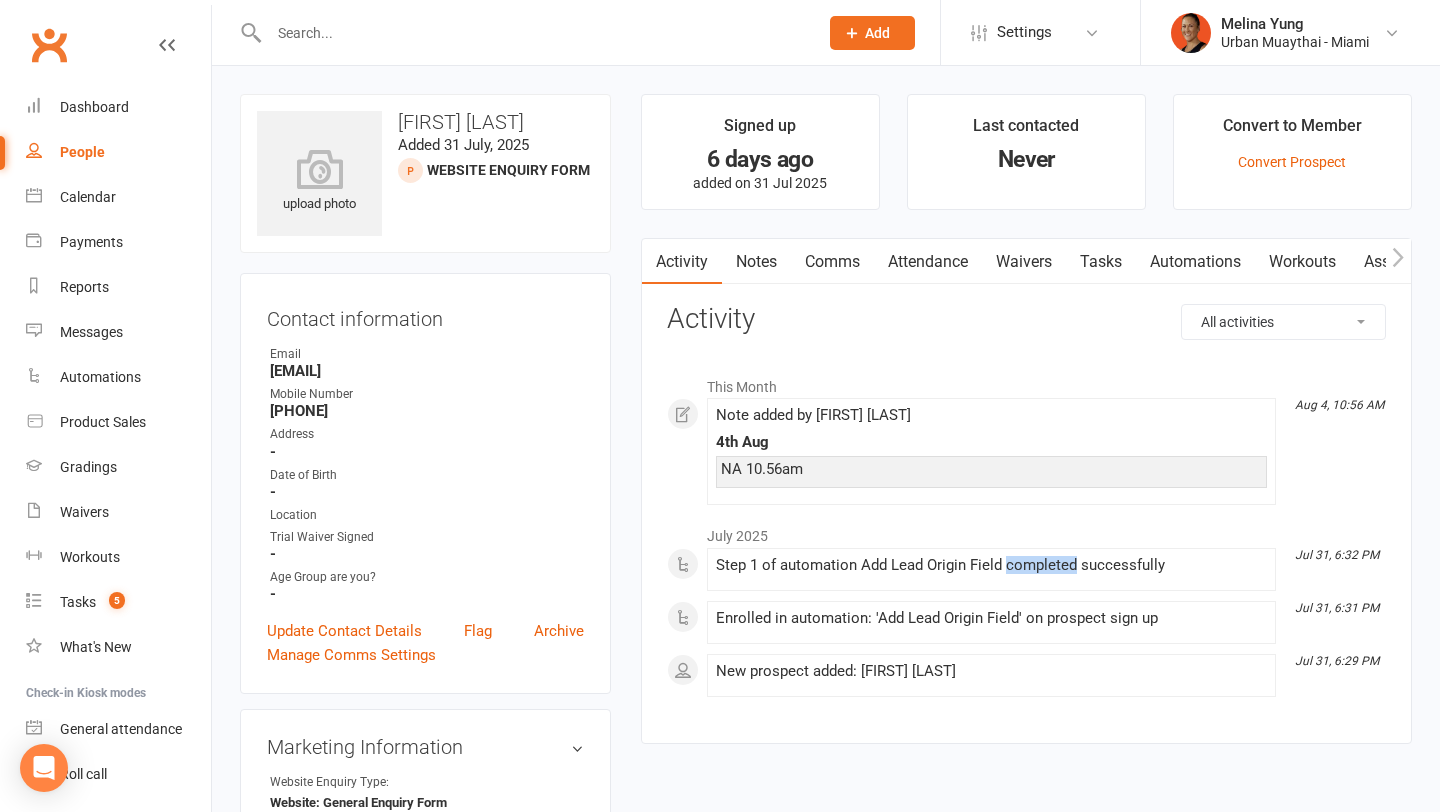 click on "Step 1 of automation Add Lead Origin Field completed successfully" at bounding box center (991, 565) 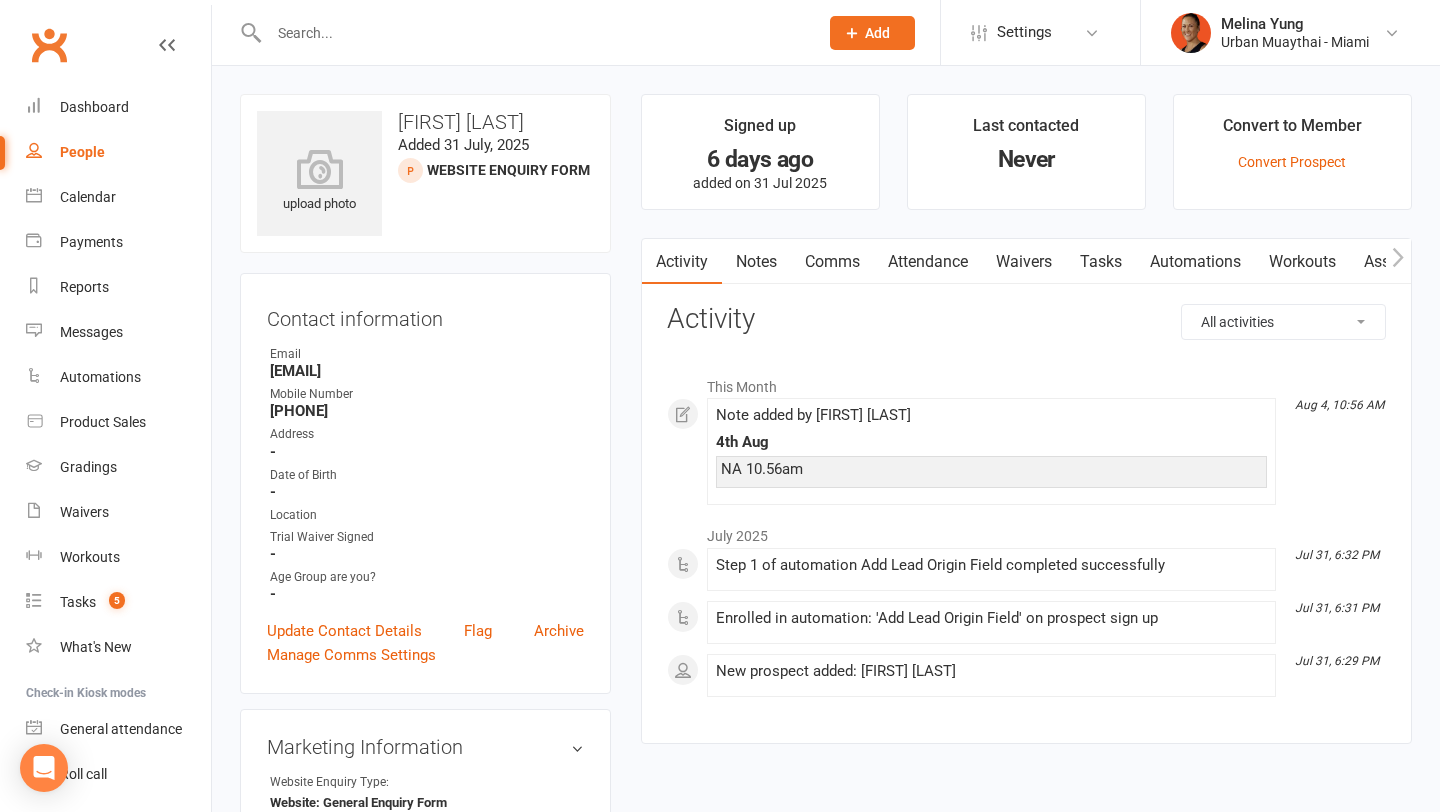 click on "Jul 31, 6:29 PM" at bounding box center (1337, 661) 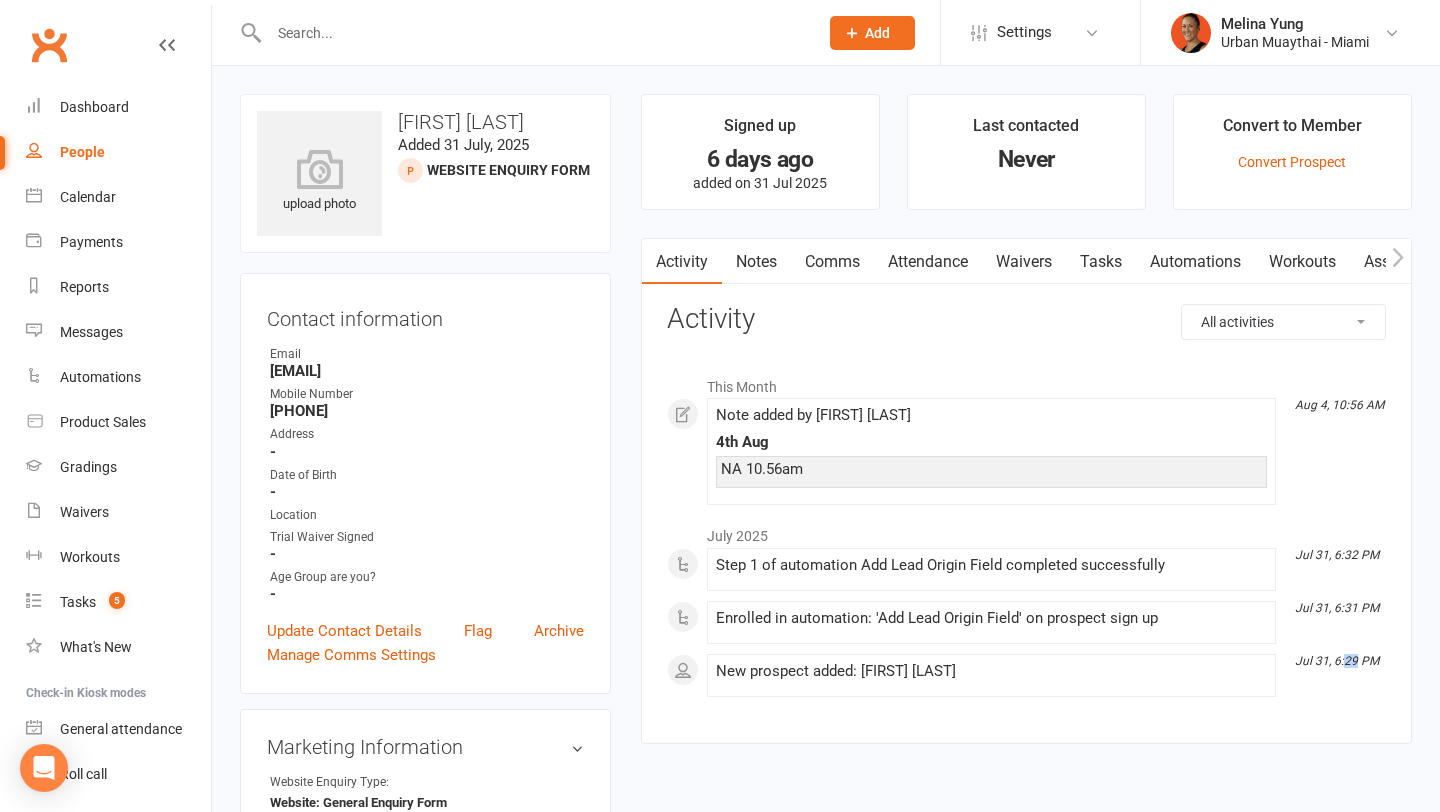 click on "Jul 31, 6:29 PM" at bounding box center (1337, 661) 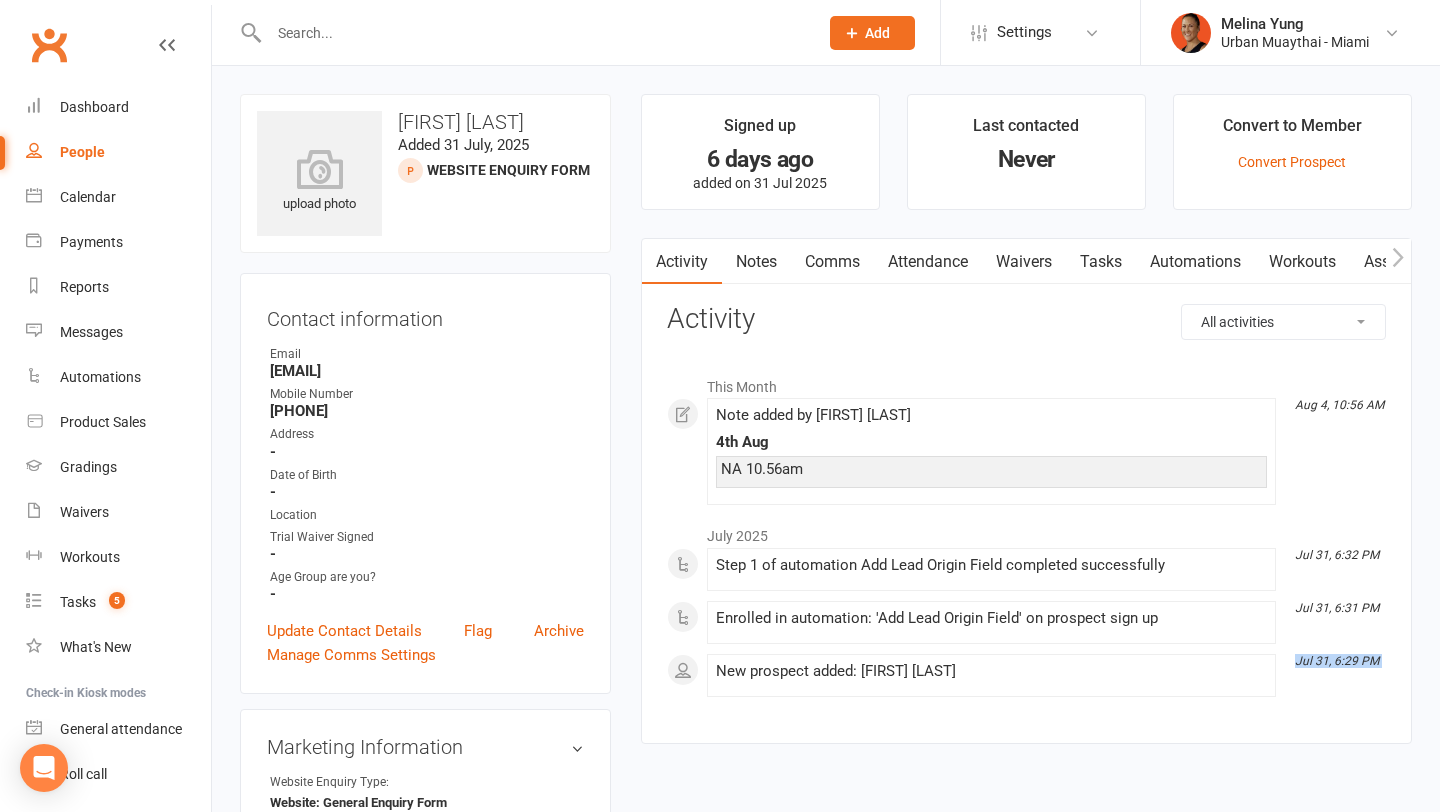 click on "Jul 31, 6:29 PM" at bounding box center (1337, 661) 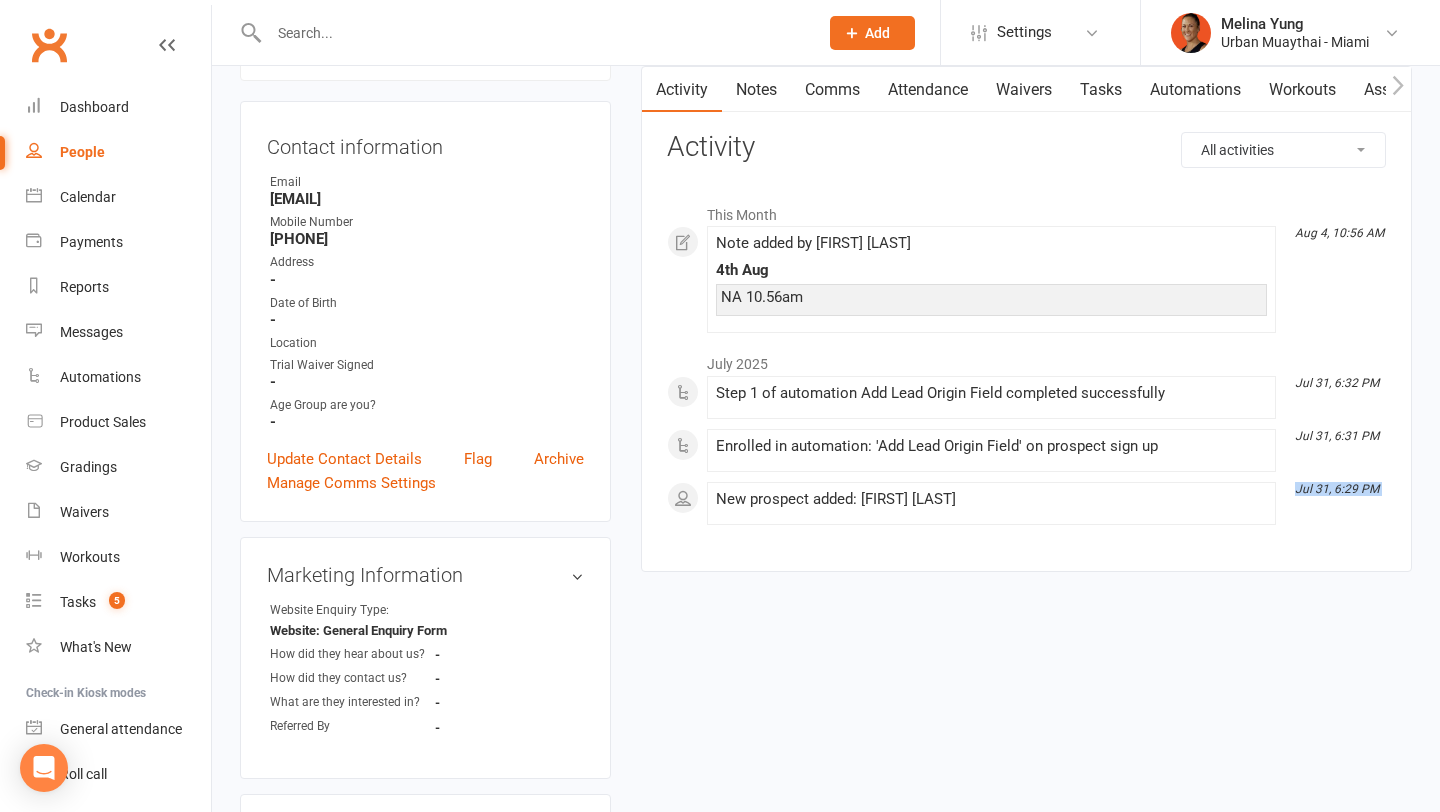 scroll, scrollTop: 0, scrollLeft: 0, axis: both 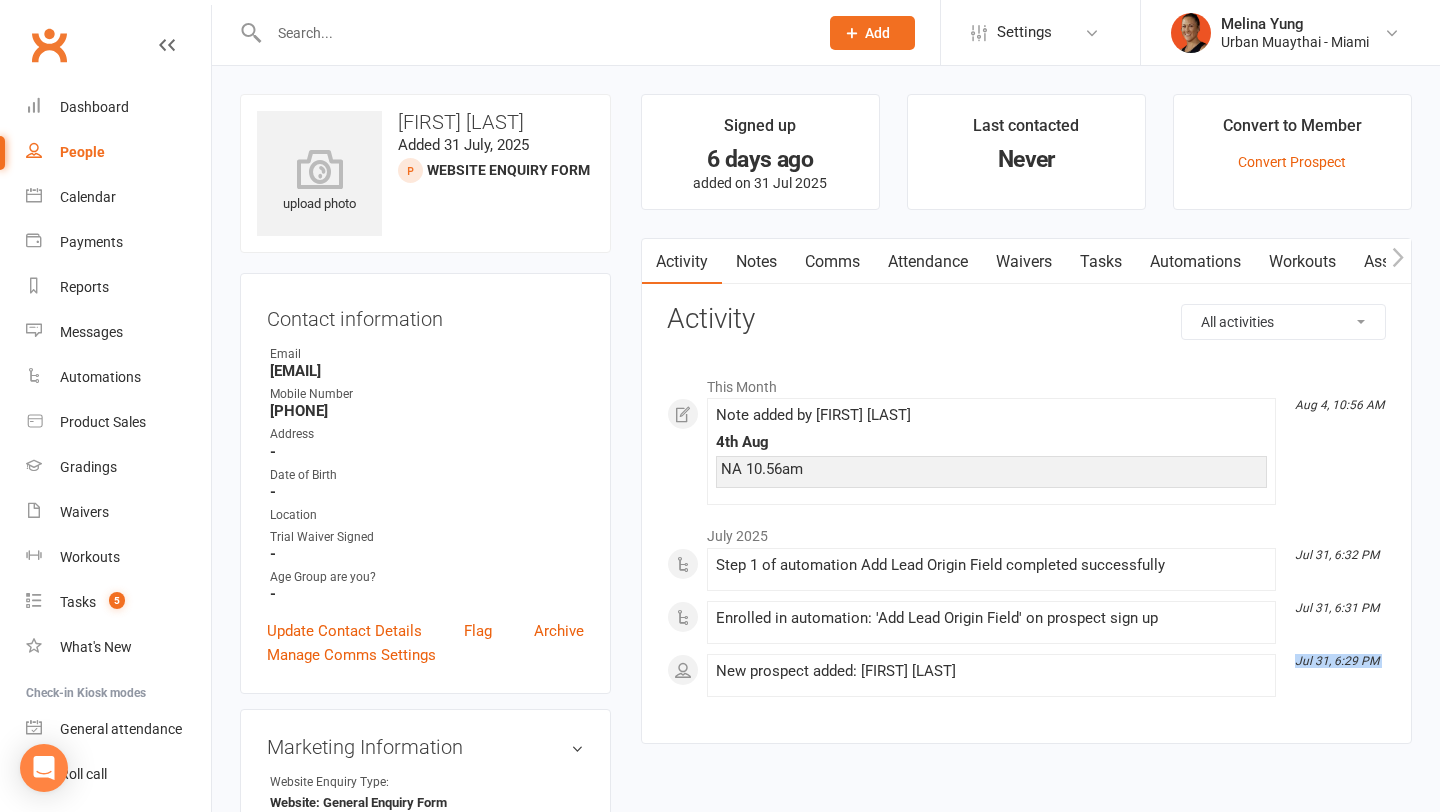 click on "Notes" at bounding box center (756, 262) 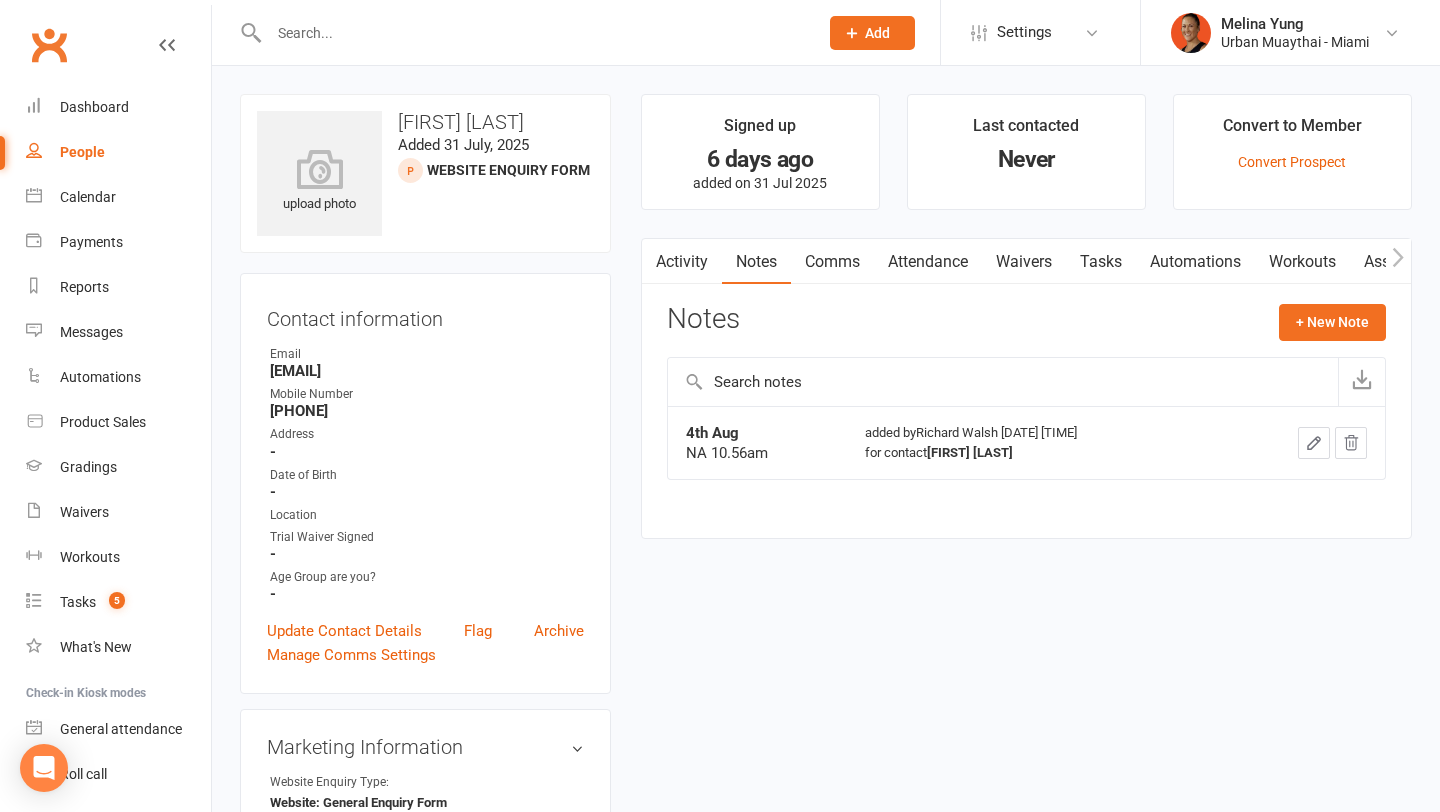 click on "Activity" at bounding box center [682, 262] 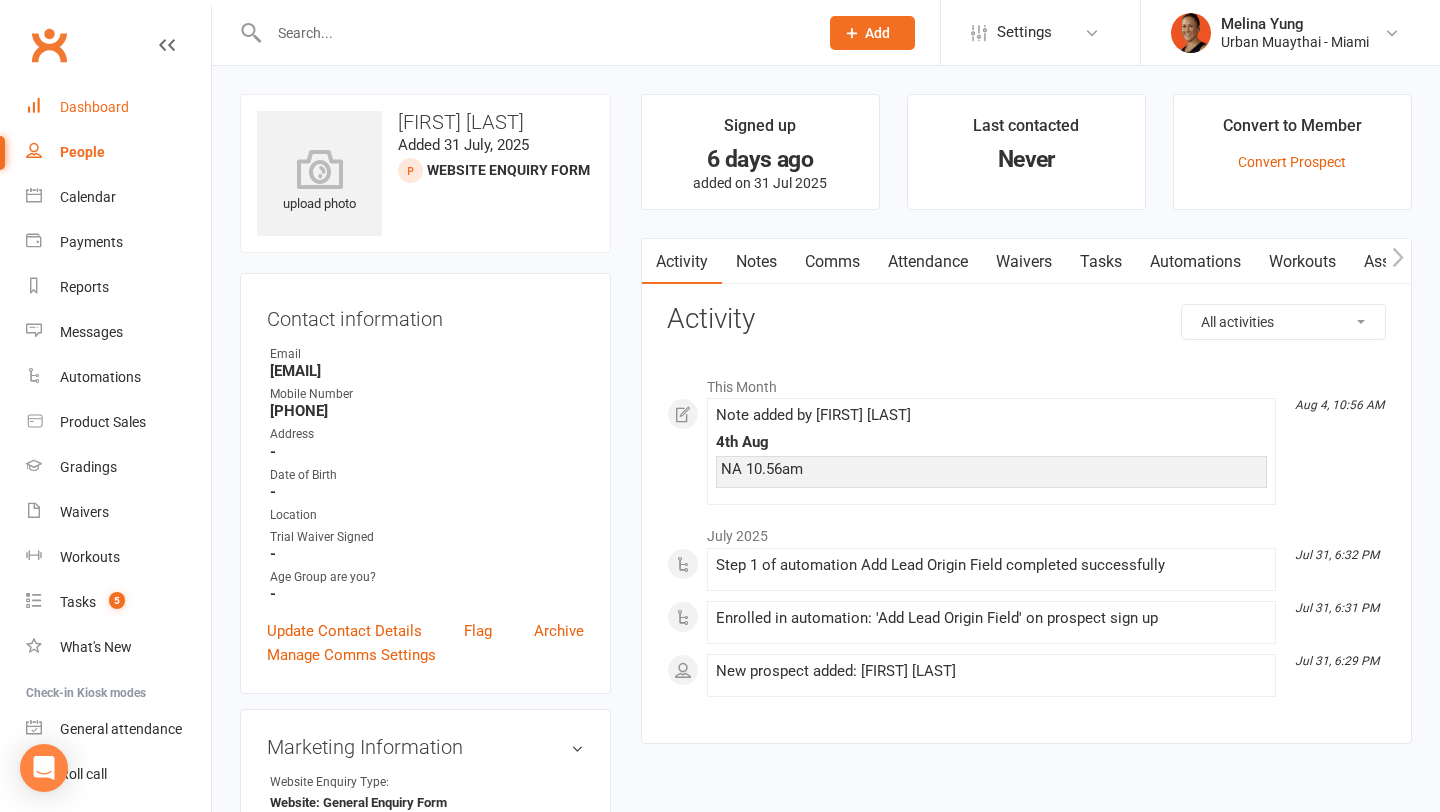click on "Dashboard" at bounding box center [94, 107] 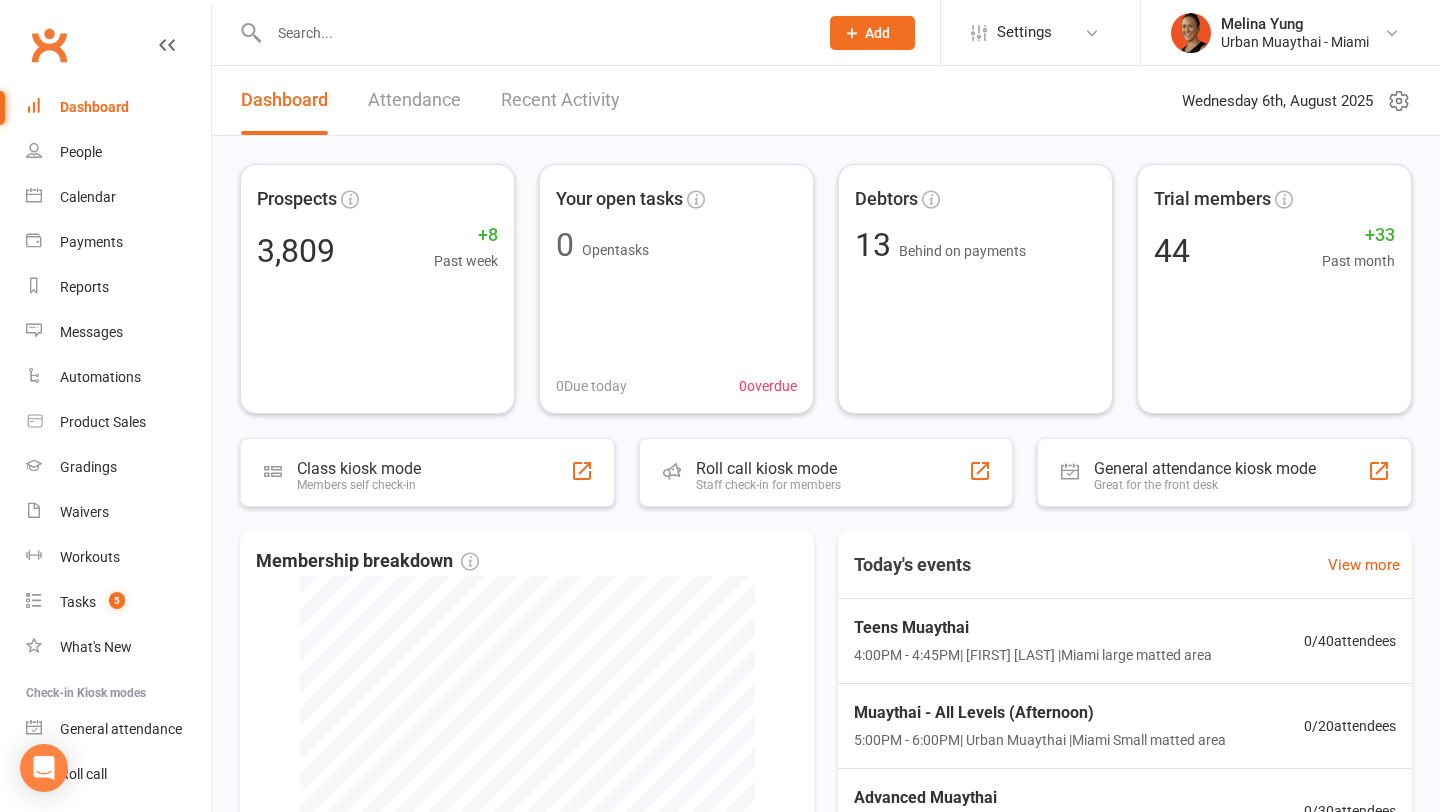 click on "Prospects 3,809 +8 Past week Your open tasks   0 Open  tasks 0  Due today 0  overdue Debtors 13   Behind on payments Trial members 44 +33 Past month Class kiosk mode Members self check-in Roll call kiosk mode Staff check-in for members General attendance kiosk mode Great for the front desk Membership breakdown 25 Suspended 5 Active cancelling 42 Active on trial 178 Trial expired 295 Active Today's events View more Teens Muaythai 4:00PM - 4:45PM  |   Tiago Zanon |  Miami large matted area 0  /  40  attendees Muaythai - All Levels (Afternoon) 5:00PM - 6:00PM  |   Urban Muaythai |  Miami Small matted area 0  /  20  attendees Advanced Muaythai 5:00PM - 6:30PM  |   Urban Muaythai |  Miami large matted area 0  /  30  attendees Strength & Conditioning 5:15PM - 6:00PM  |   Urban Muaythai |  Weights Area 0  /  20  attendees Kickstarter 6:00PM - 6:45PM  |   Tiago Zanon |  Miami large matted area 0  /  40  attendees Muaythai - All Levels (Evening) 6:30PM - 7:30PM  |   Urban Muaythai |  Miami large matted area 0  /  25" at bounding box center (826, 645) 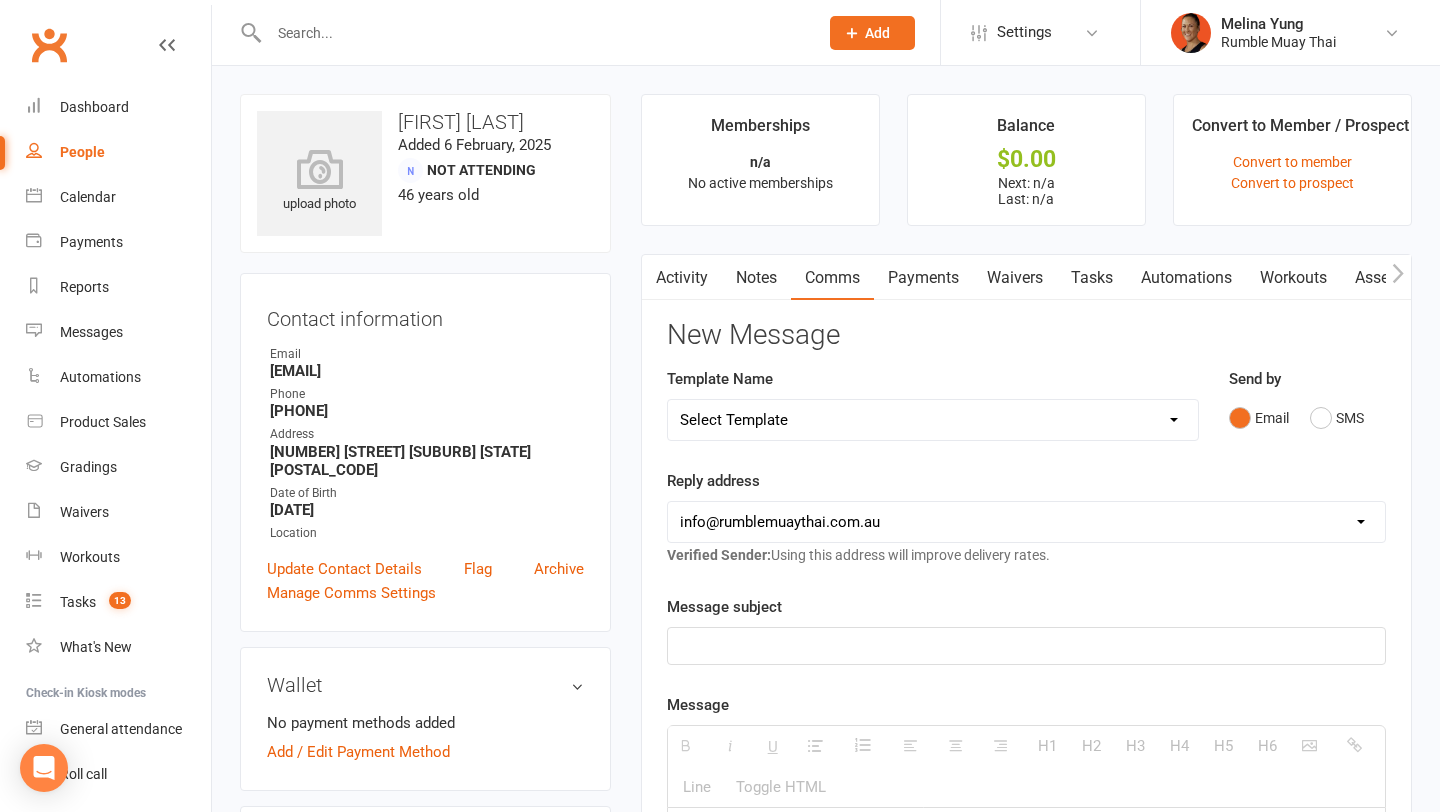 scroll, scrollTop: 888, scrollLeft: 0, axis: vertical 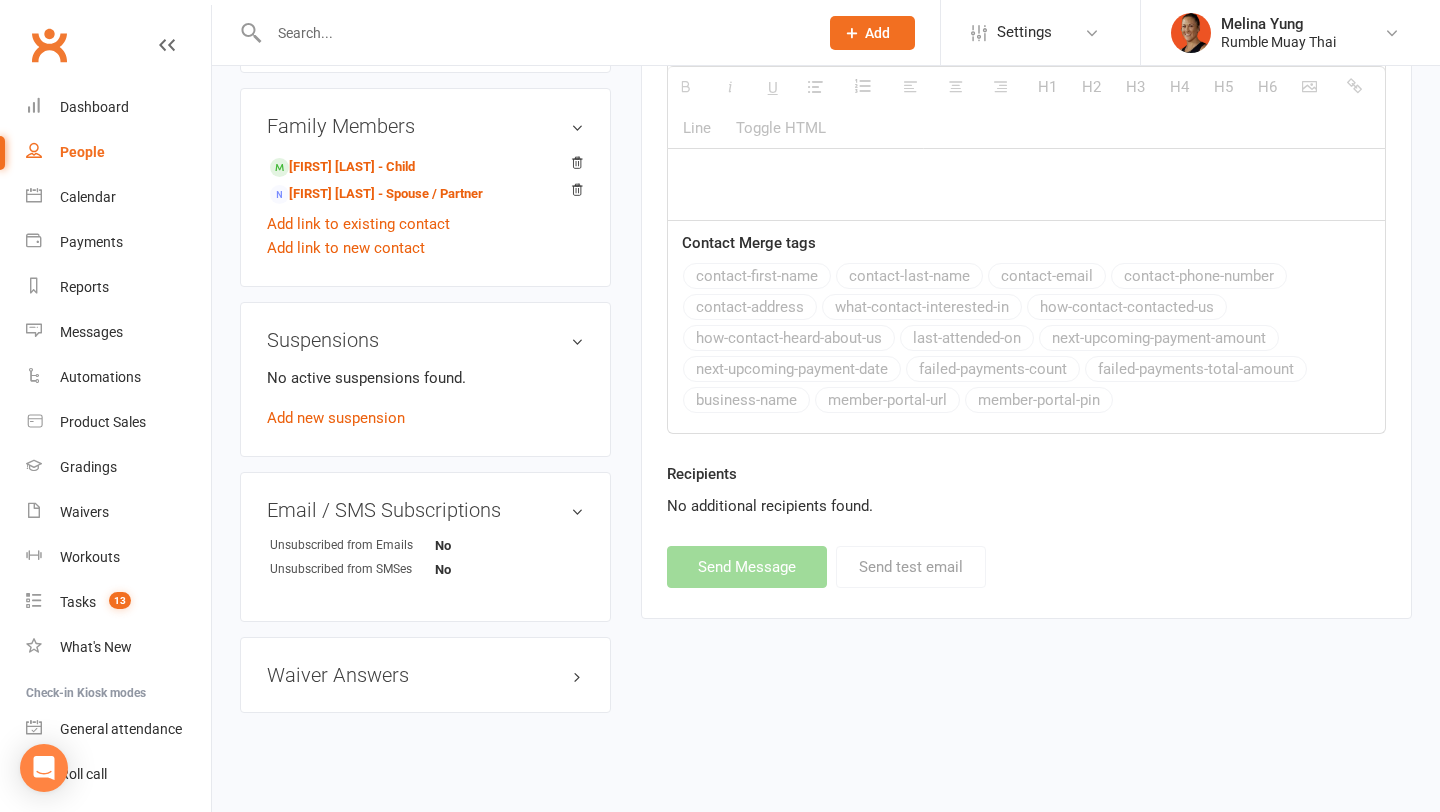 click on "Memberships n/a No active memberships Balance $0.00 Next: n/a Last: n/a Convert to Member / Prospect Convert to member Convert to prospect
Activity Notes Comms Payments Waivers Tasks Automations Workouts Assessments Credit balance
Payments + Add Credit Due date  Due date Date paid Date failed Date settled 06 Jul 2025
July 2025
Sun Mon Tue Wed Thu Fri Sat
27
29
30
01
02
03
04
05
28
06
07
08
09
10
11
12
29
13
14
15
16
17
18
19
30
20
21 22 23" at bounding box center (1026, -78) 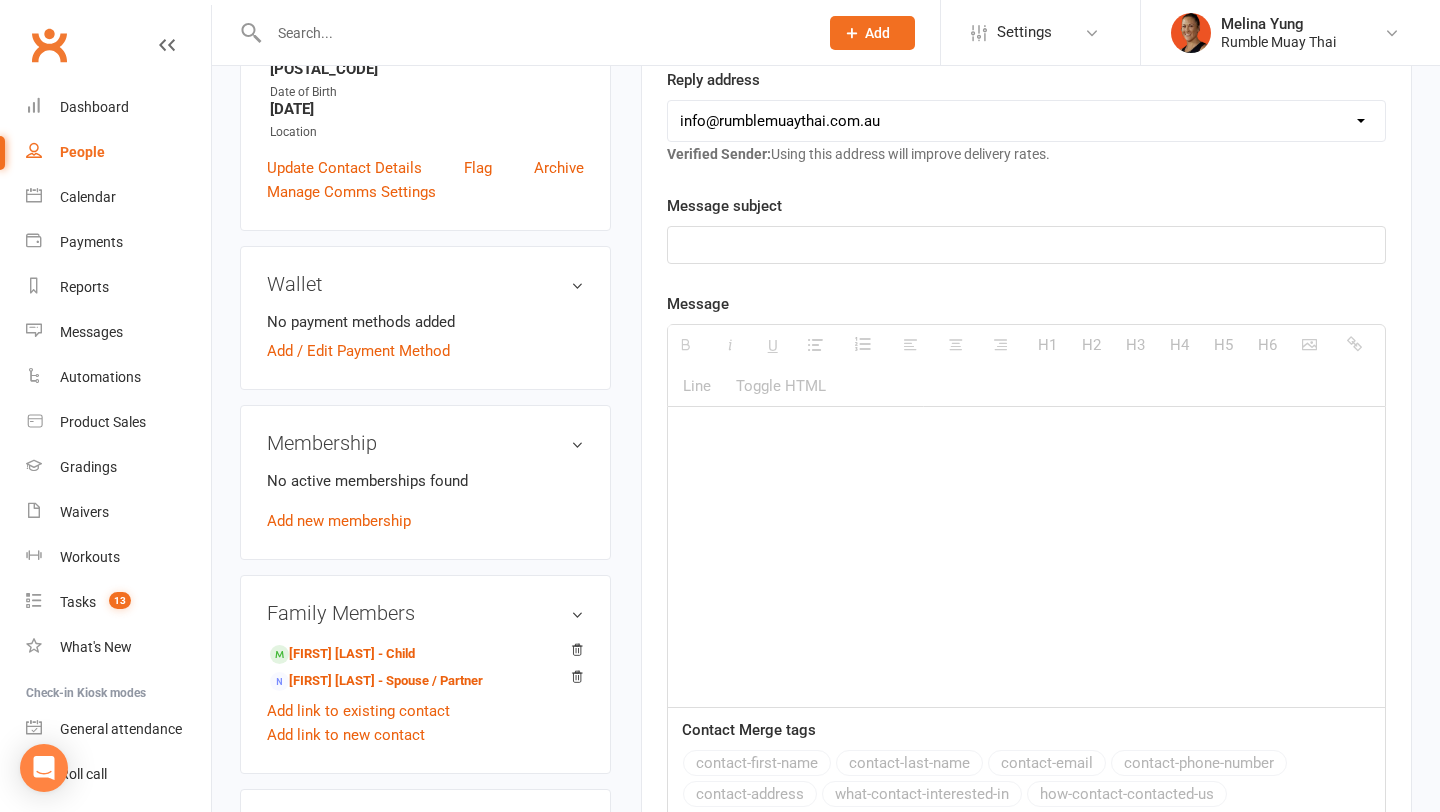 scroll, scrollTop: 0, scrollLeft: 0, axis: both 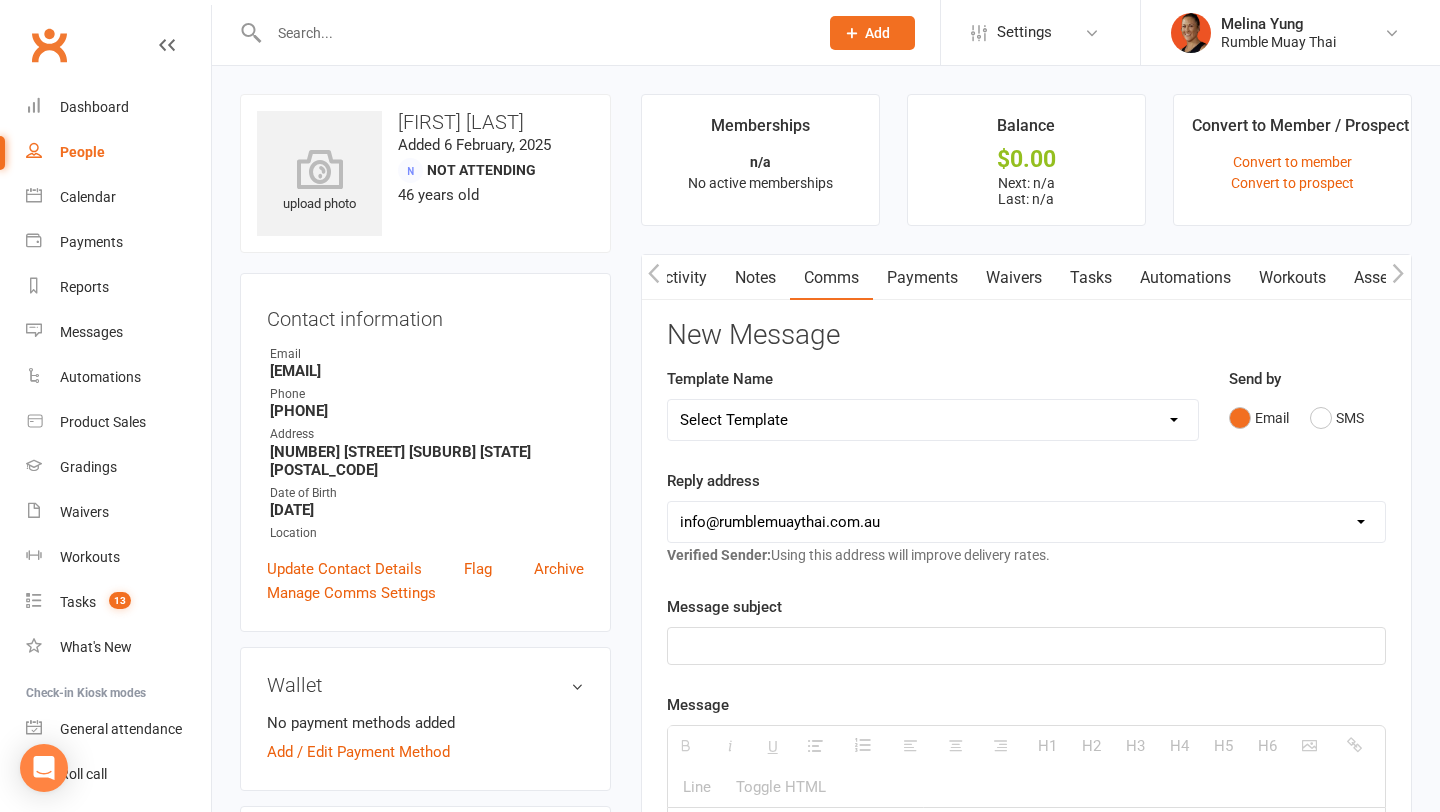 click on "Activity" at bounding box center (681, 278) 